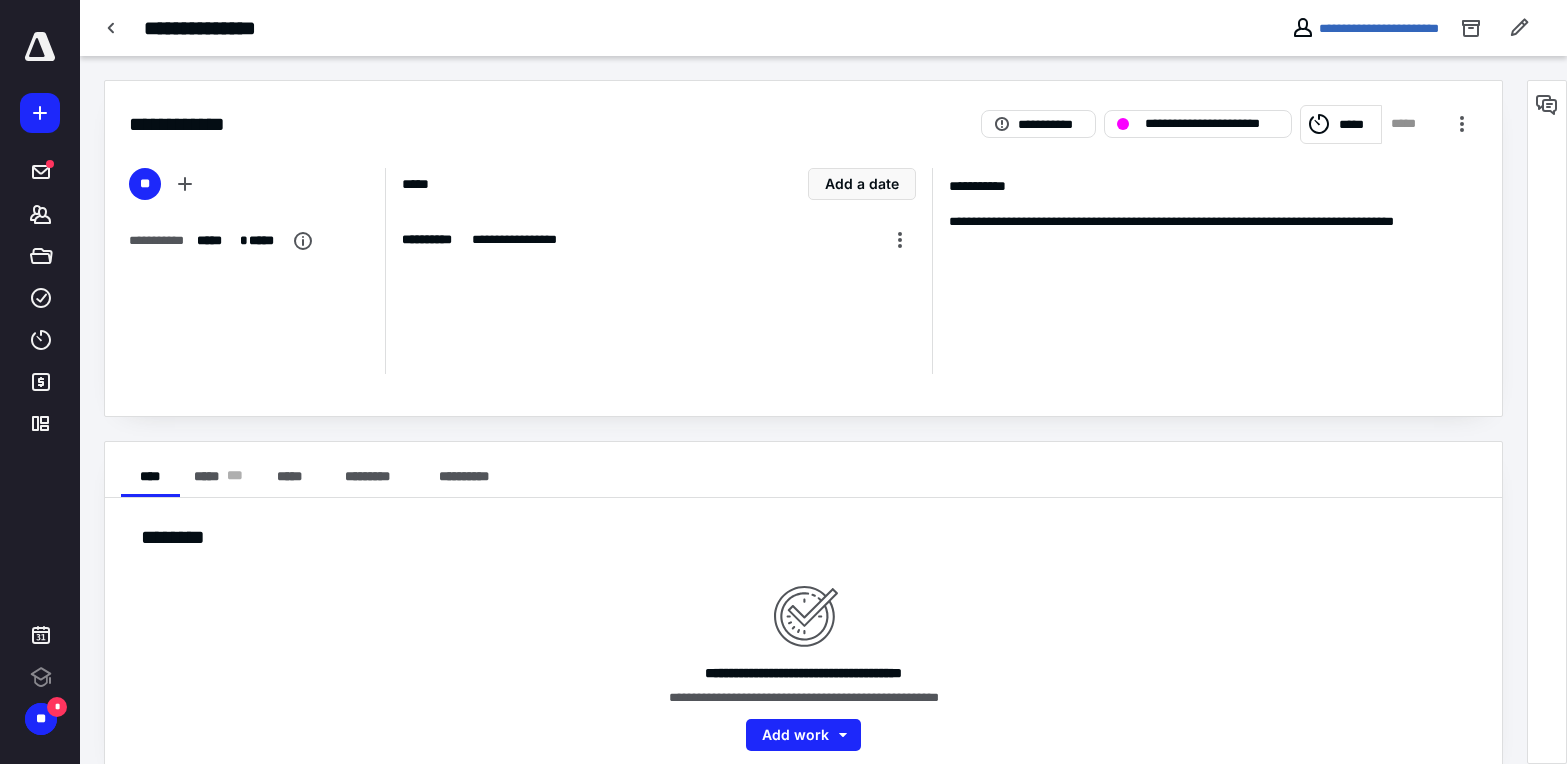 scroll, scrollTop: 0, scrollLeft: 0, axis: both 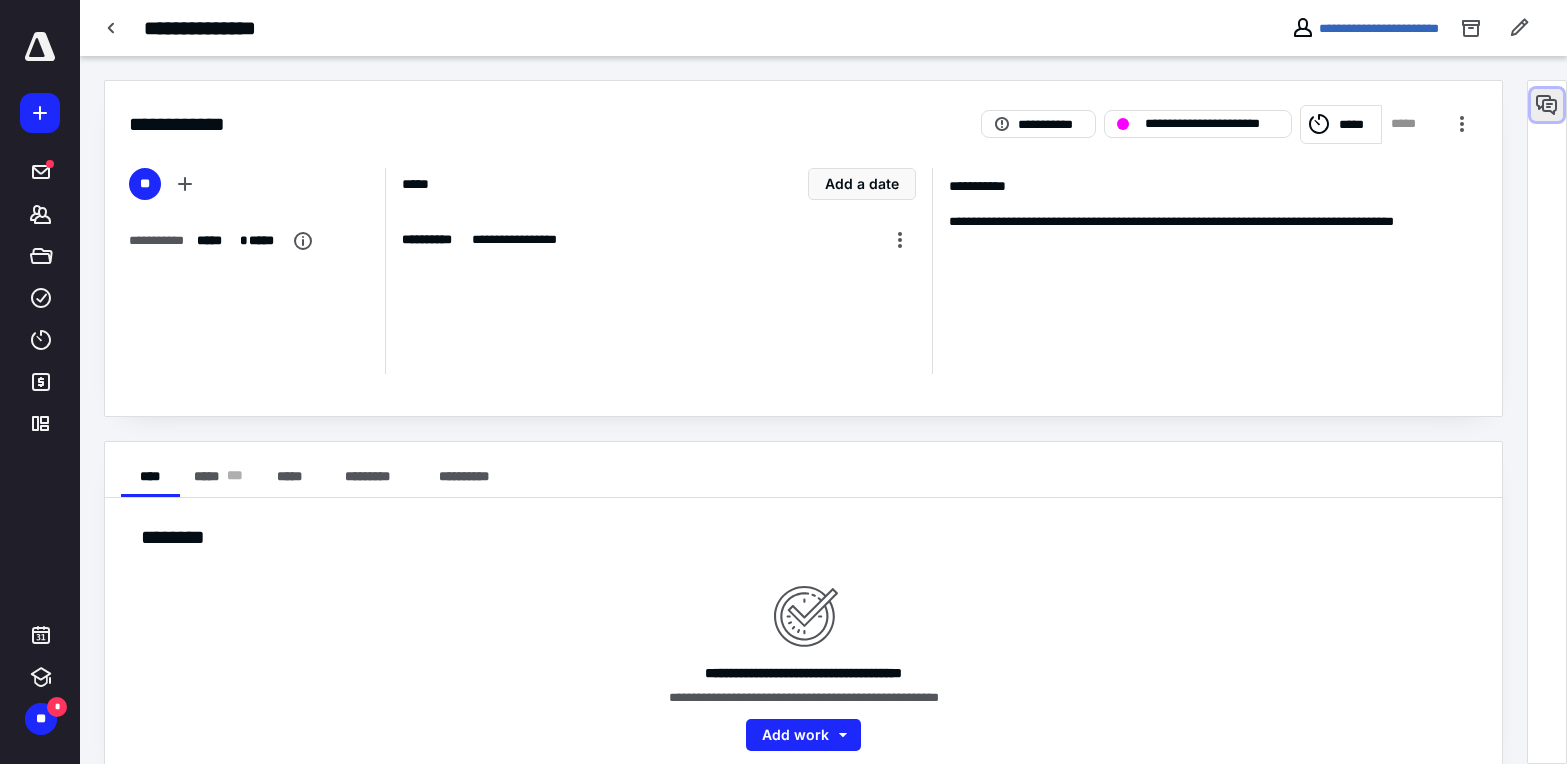 click at bounding box center [1547, 105] 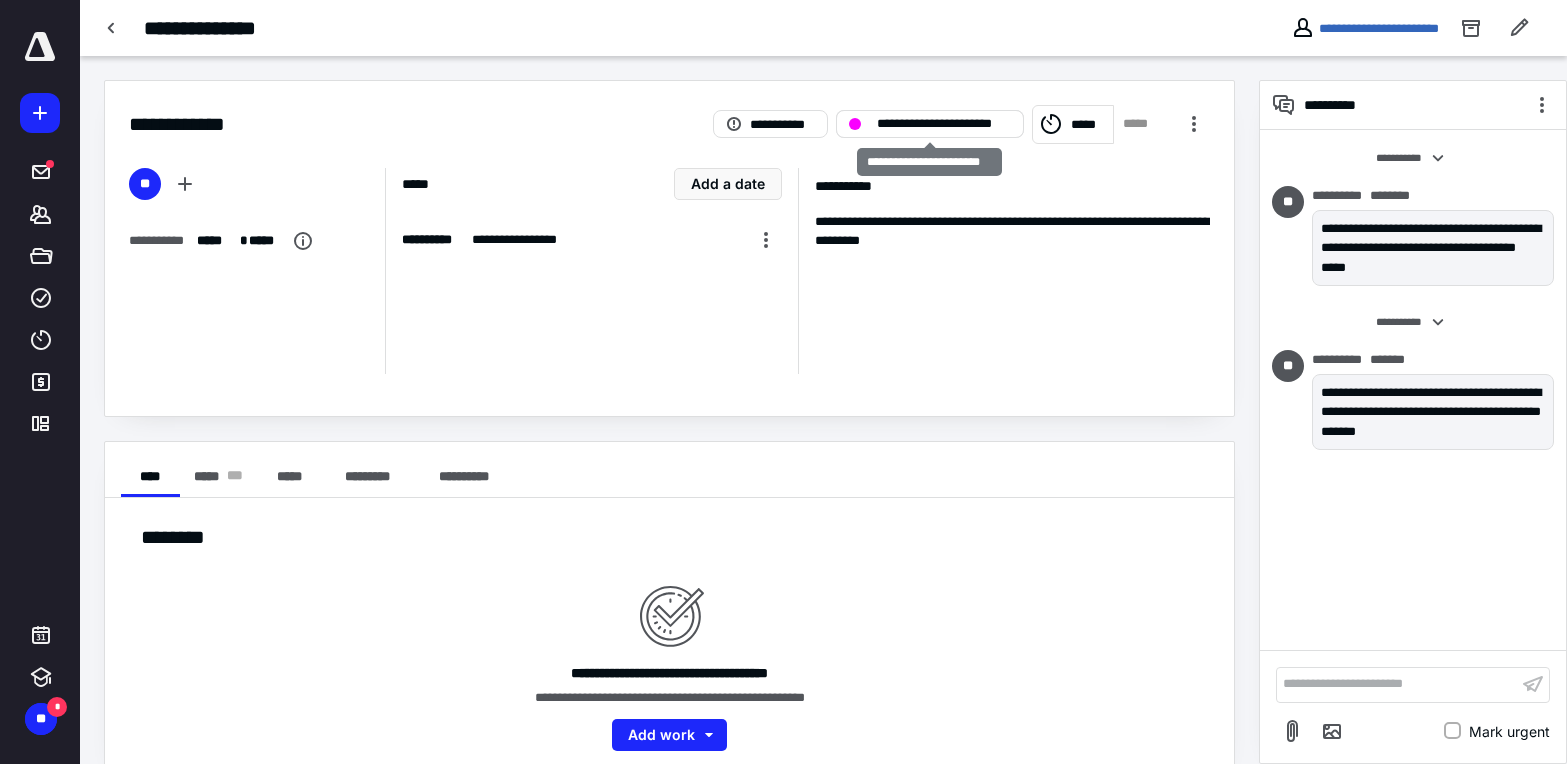 click on "**********" at bounding box center (944, 124) 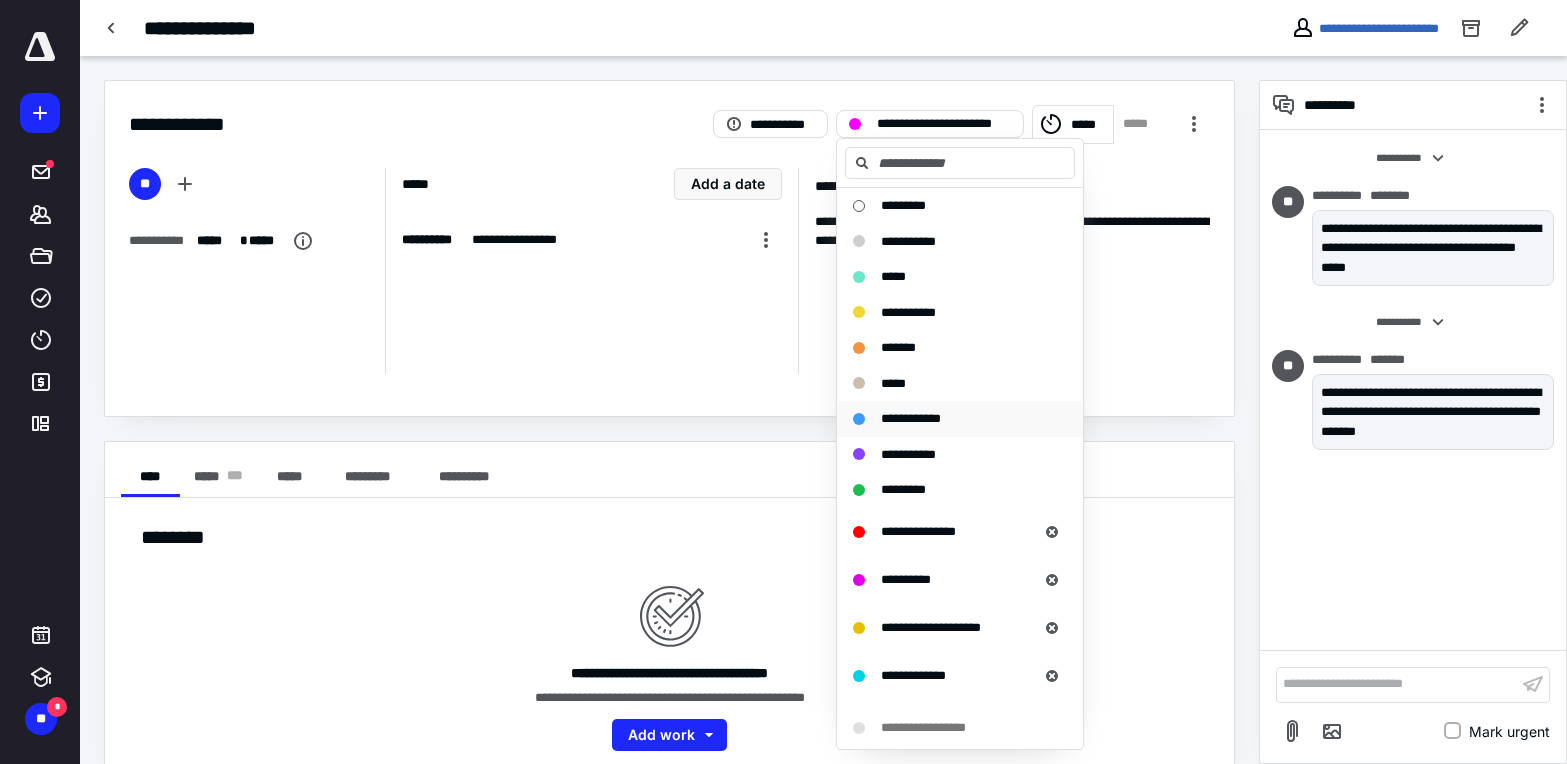 scroll, scrollTop: 4, scrollLeft: 0, axis: vertical 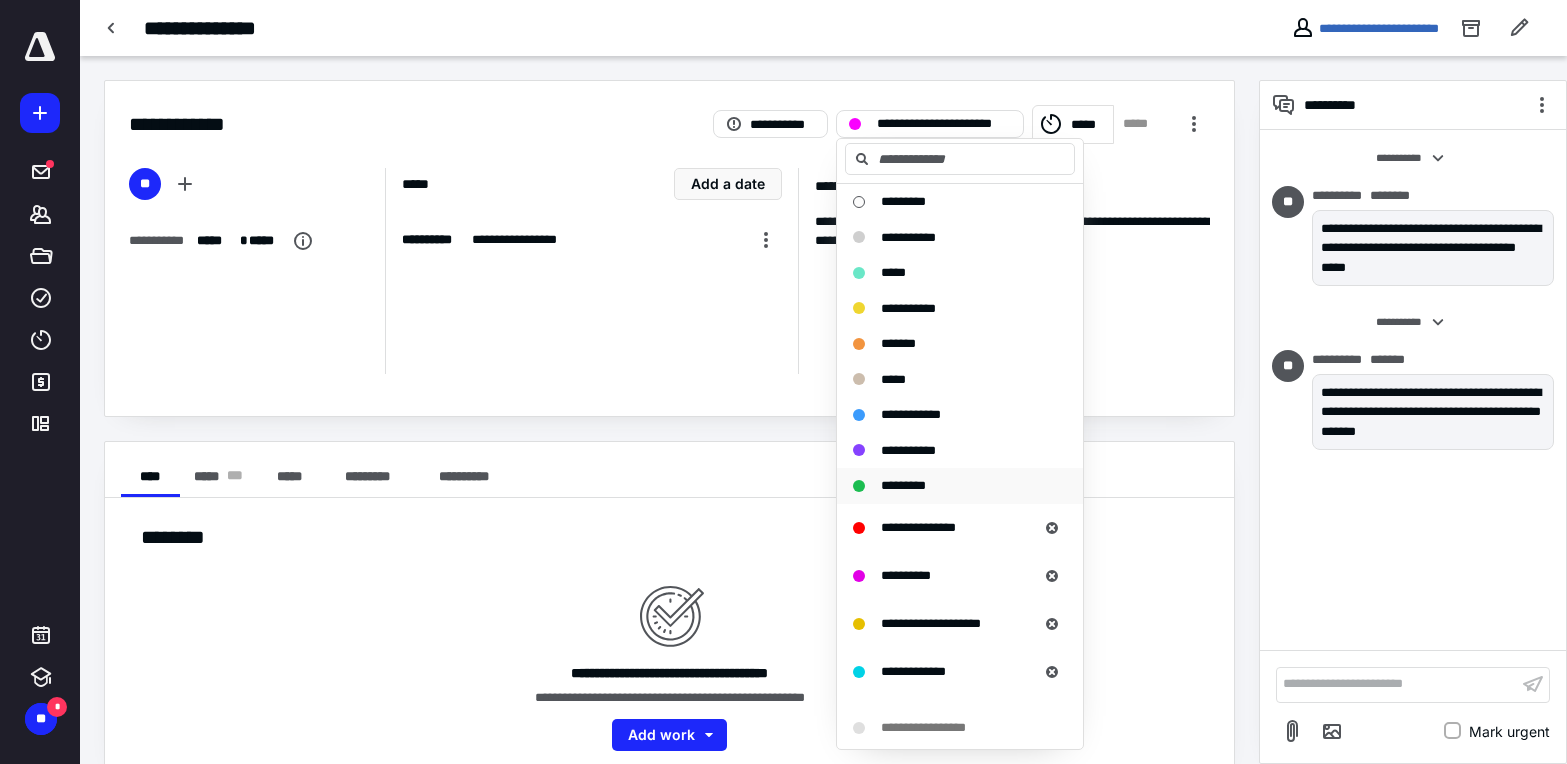 click on "*********" at bounding box center [903, 201] 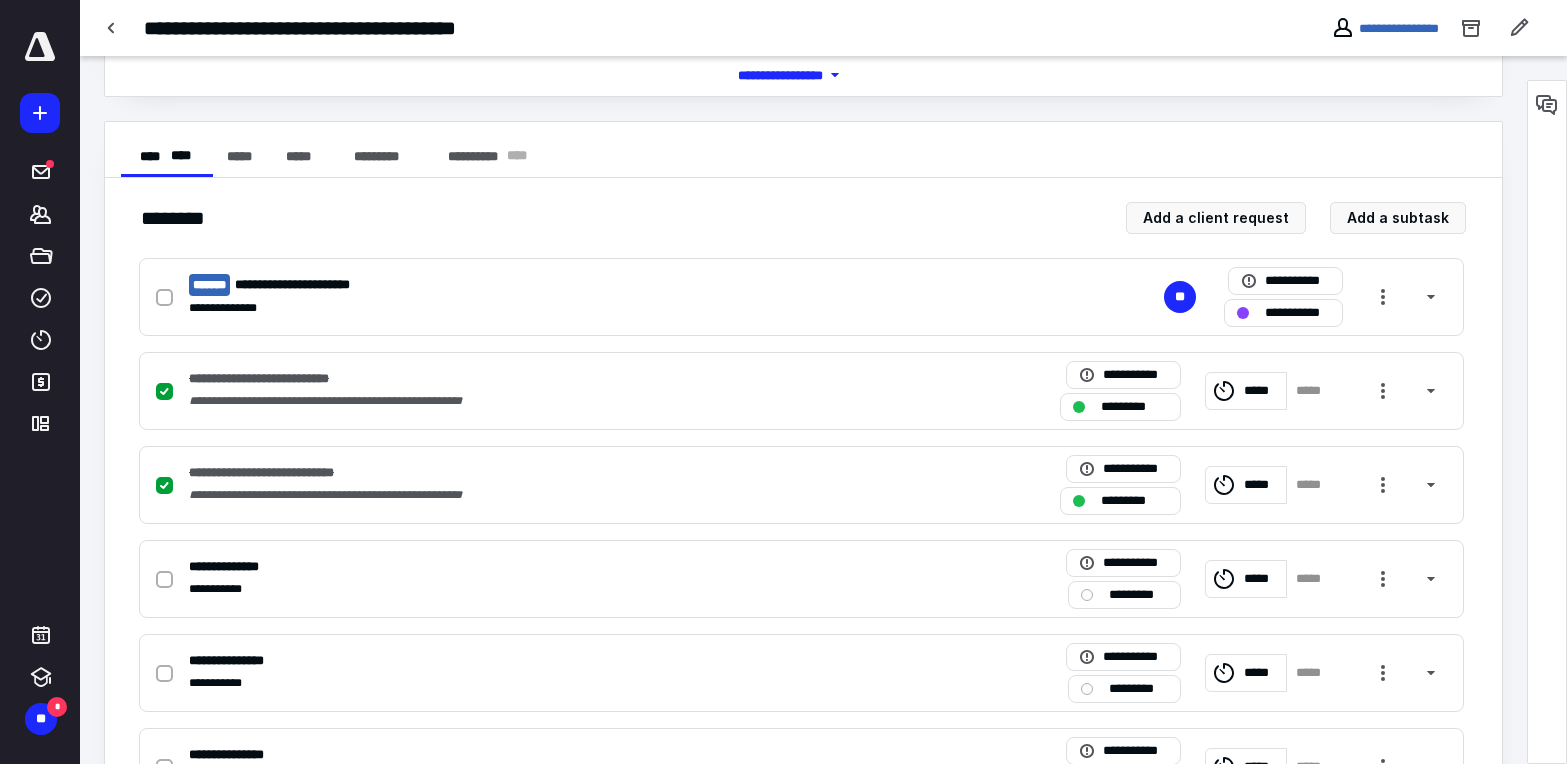 scroll, scrollTop: 0, scrollLeft: 0, axis: both 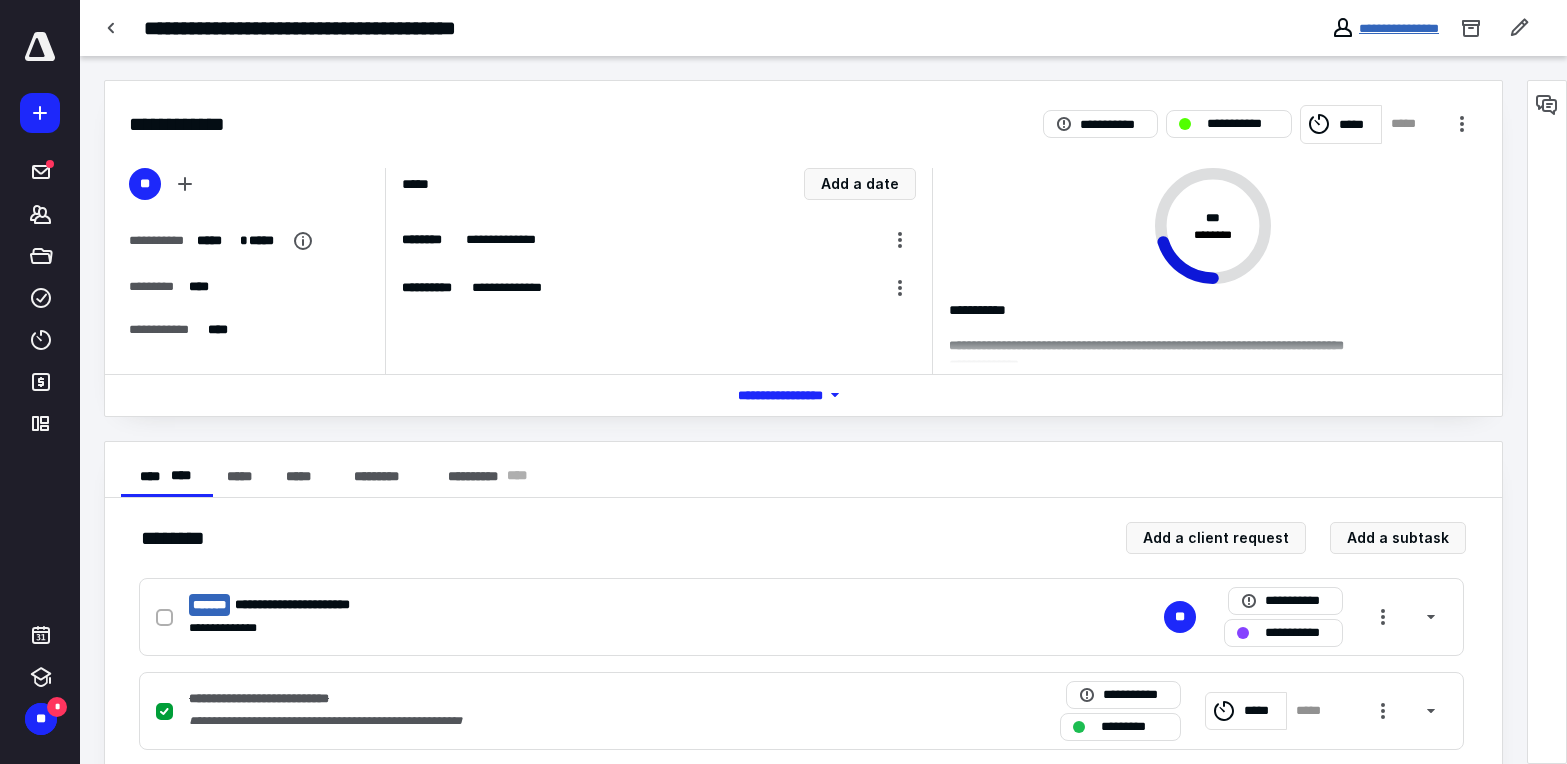 click on "**********" at bounding box center [1399, 28] 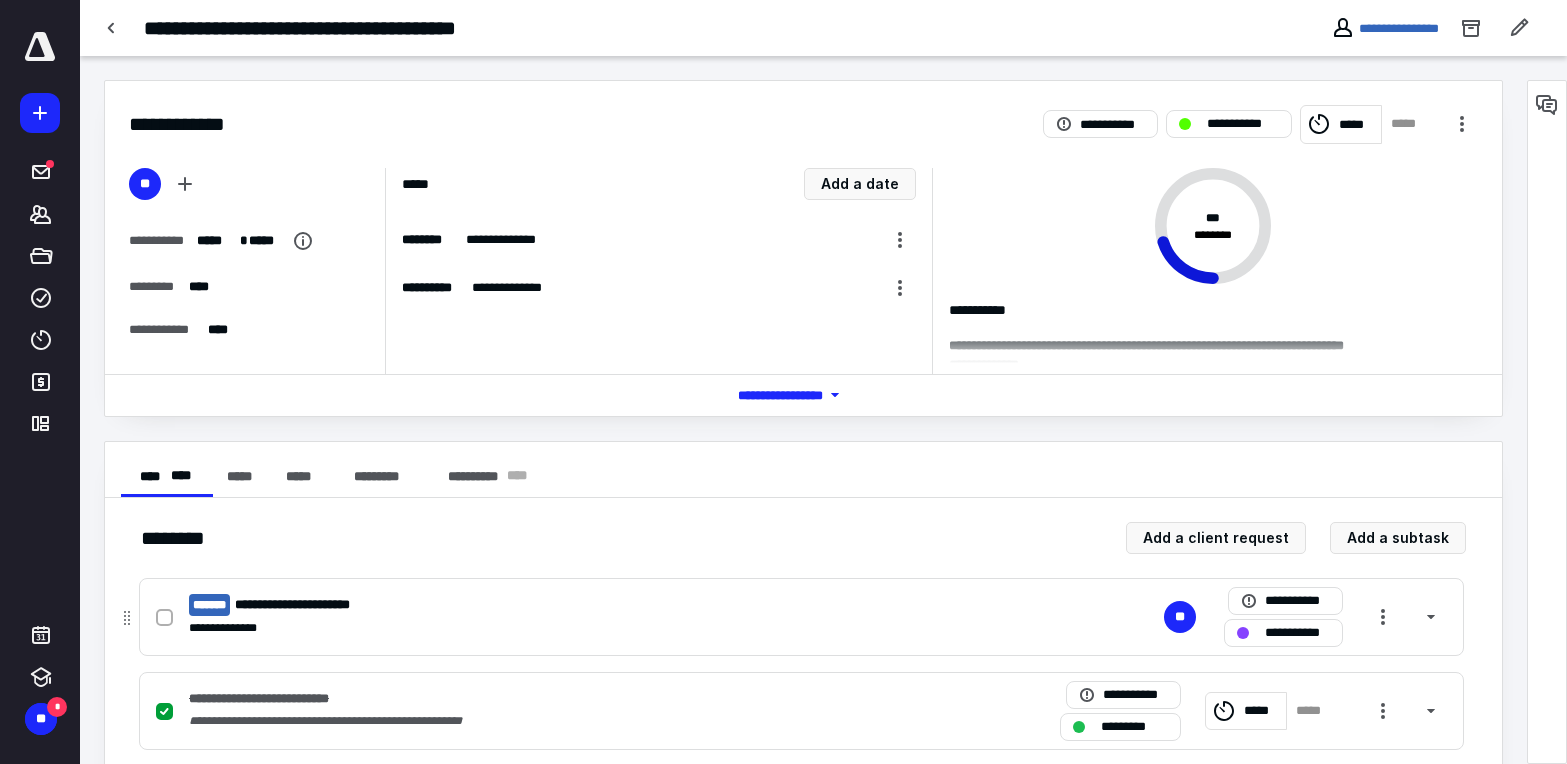 click on "**********" at bounding box center [539, 605] 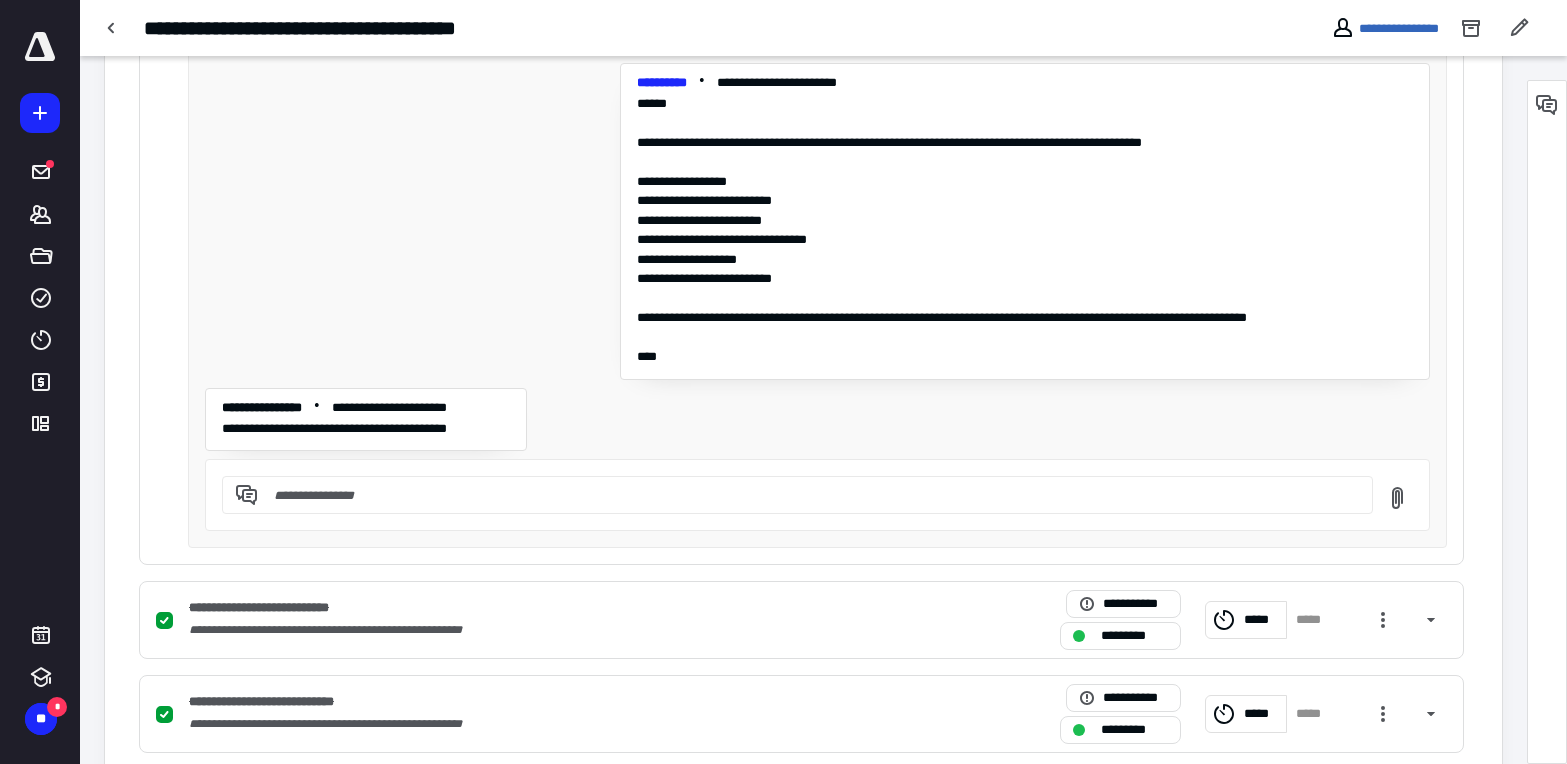 scroll, scrollTop: 1323, scrollLeft: 0, axis: vertical 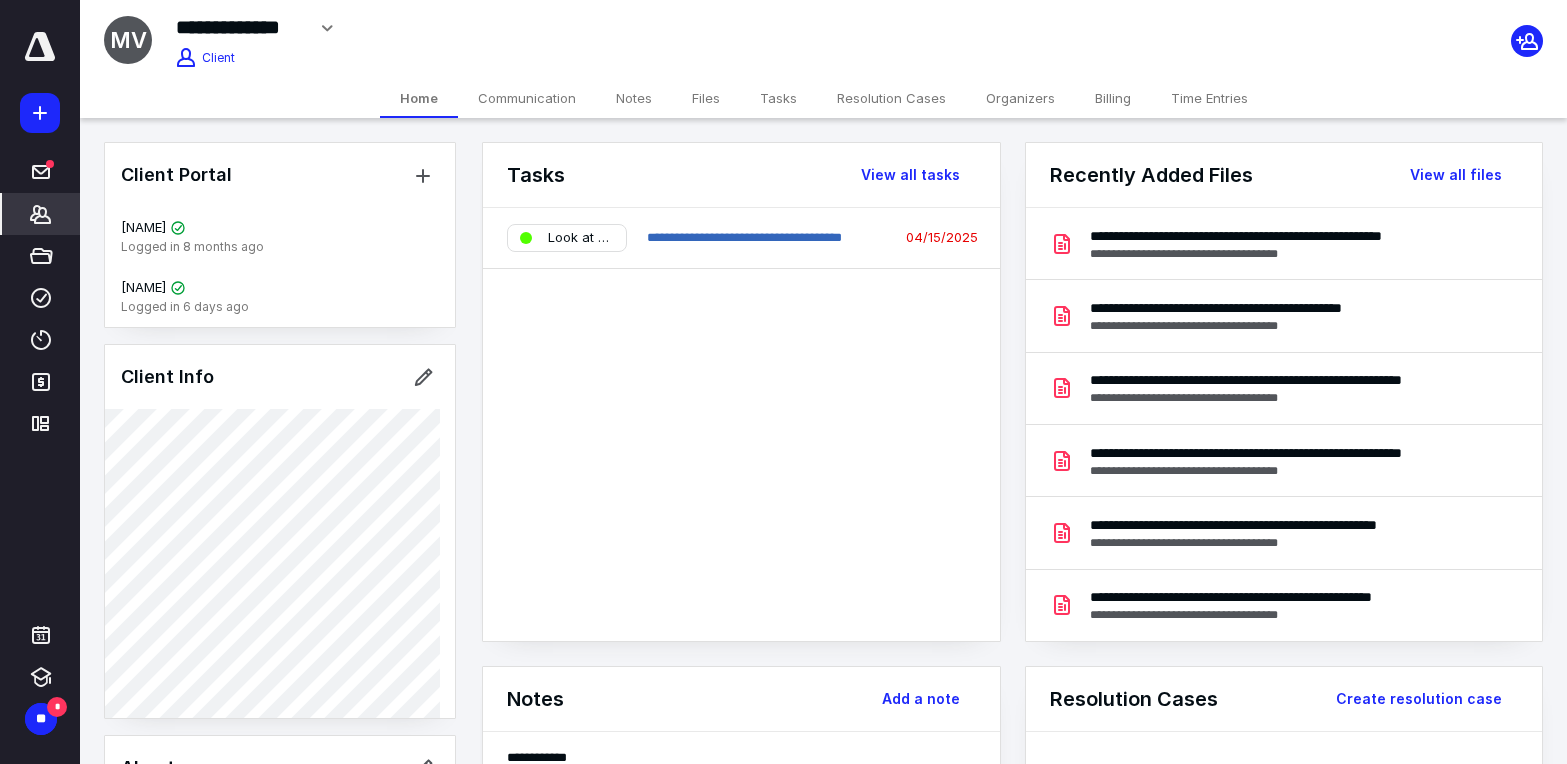 click on "Files" at bounding box center [706, 98] 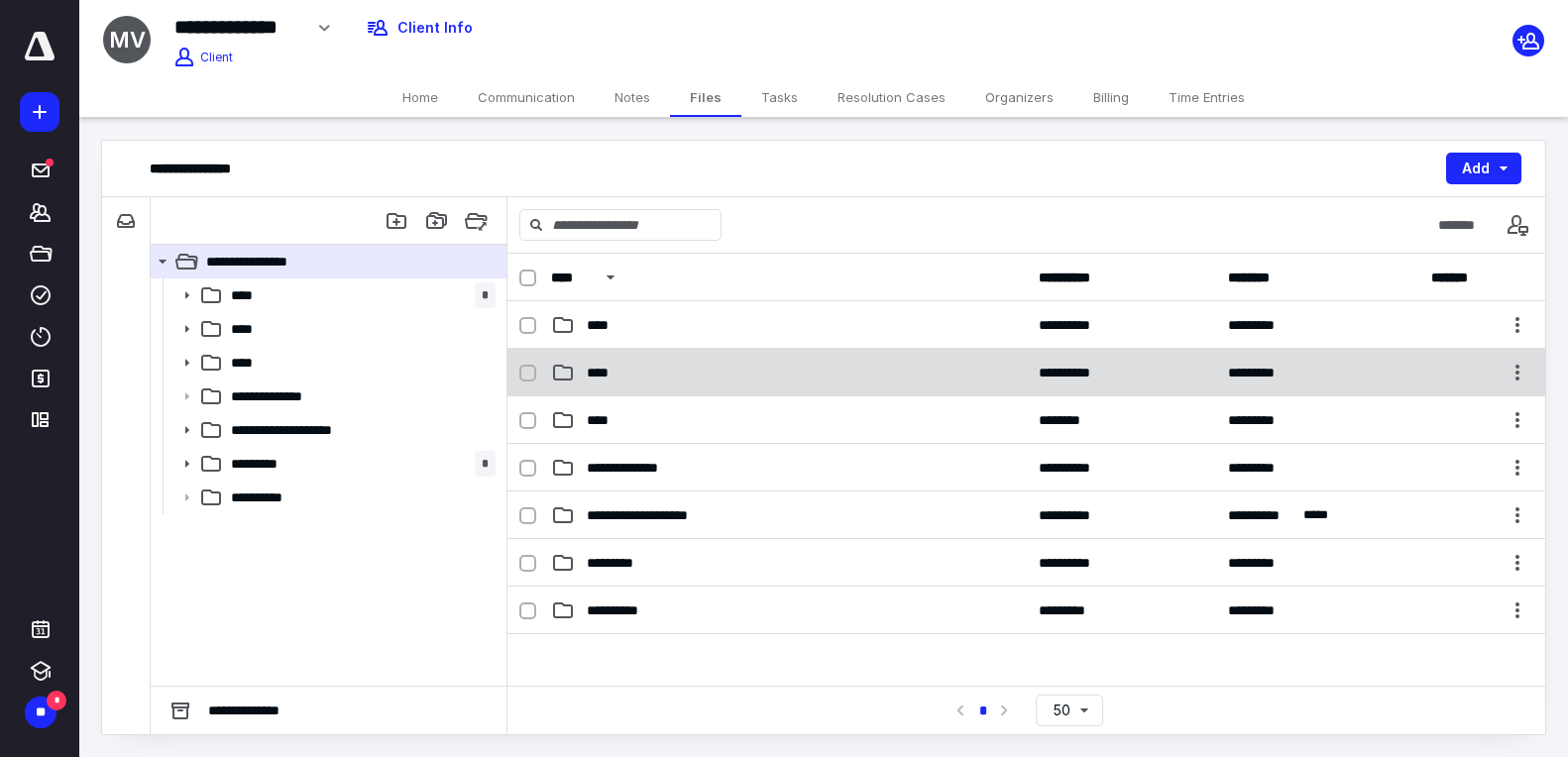 click on "**********" at bounding box center (1026, 325) 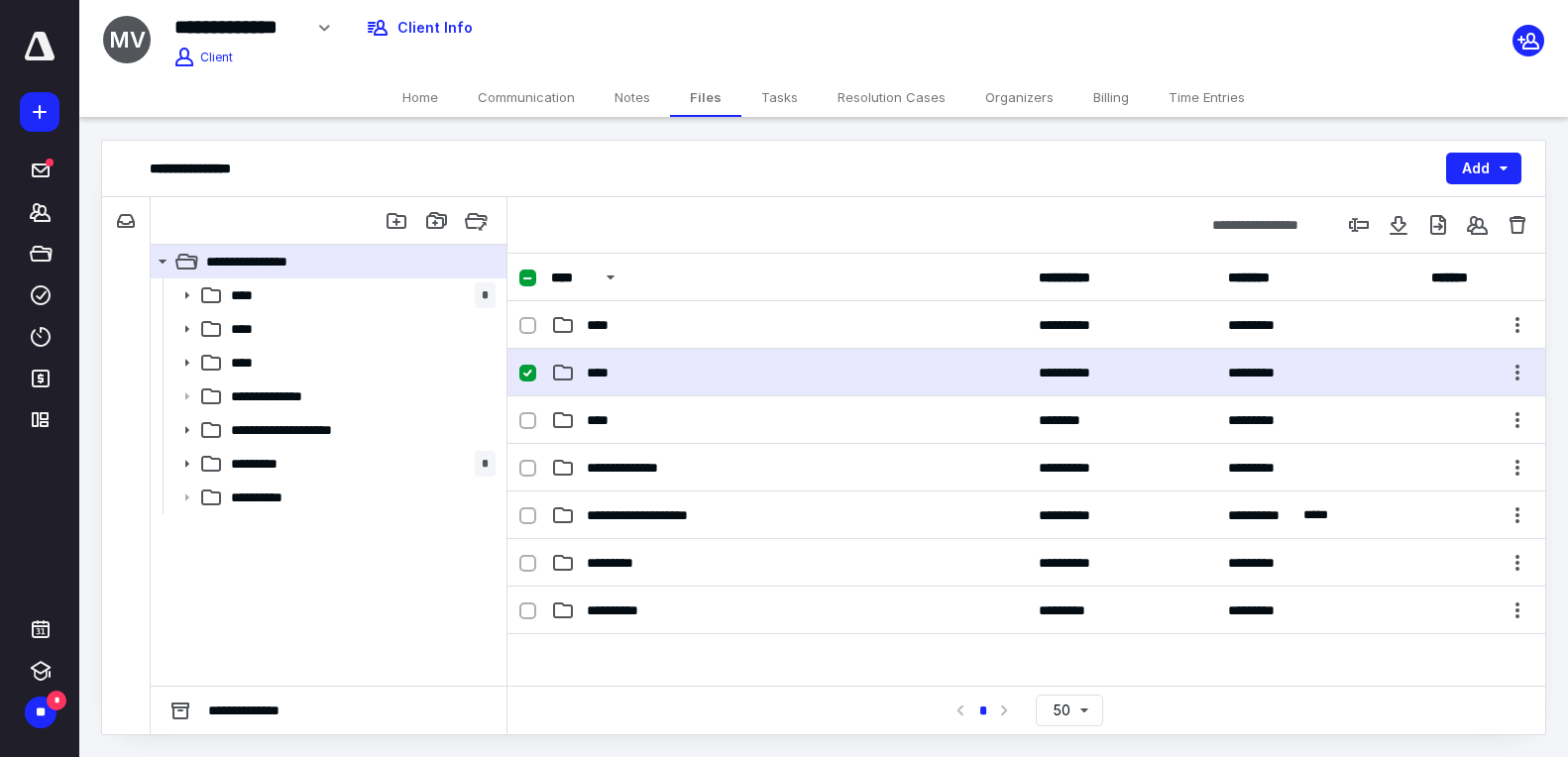 click on "**********" at bounding box center (1026, 325) 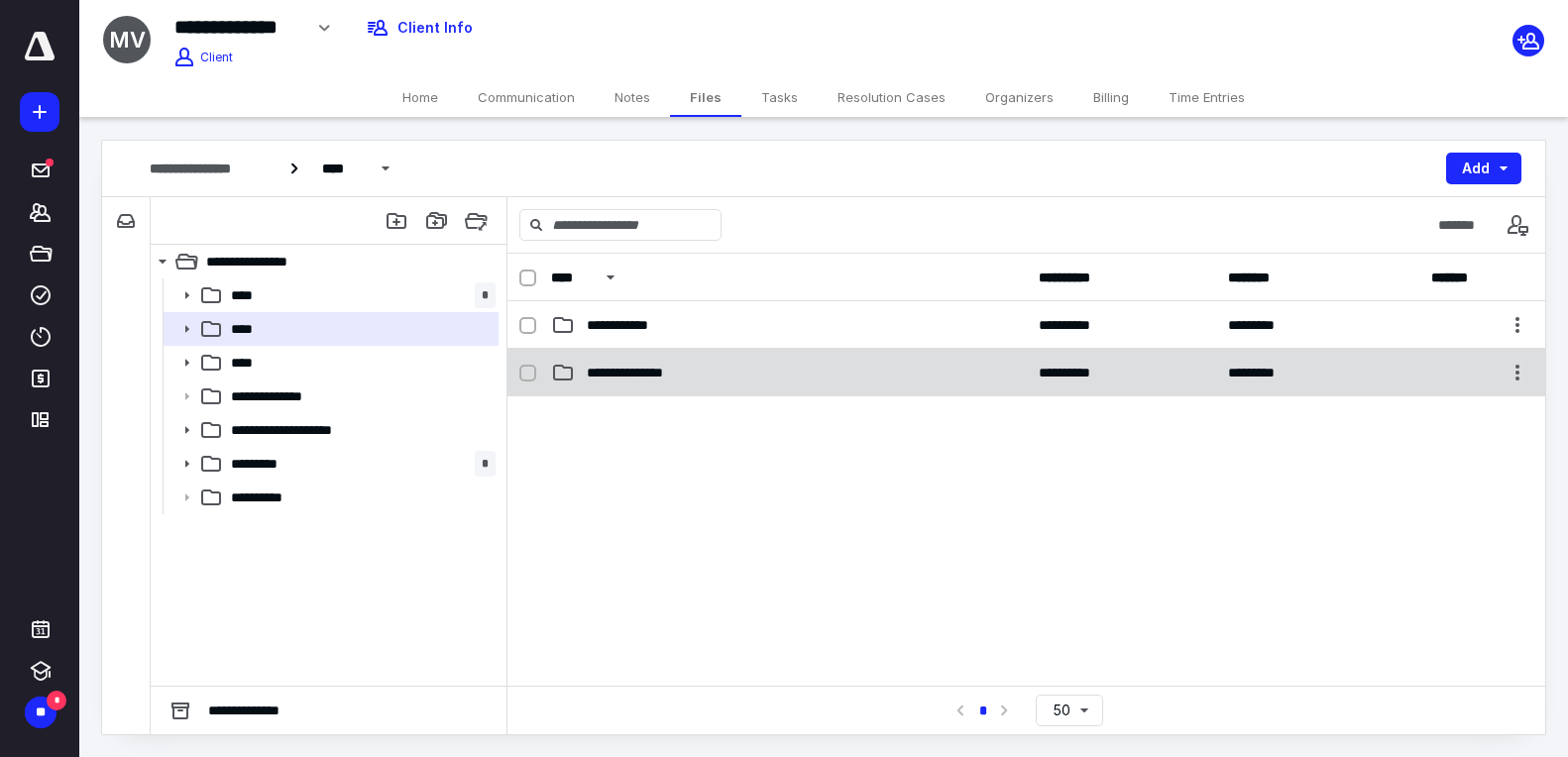 click on "**********" at bounding box center (789, 325) 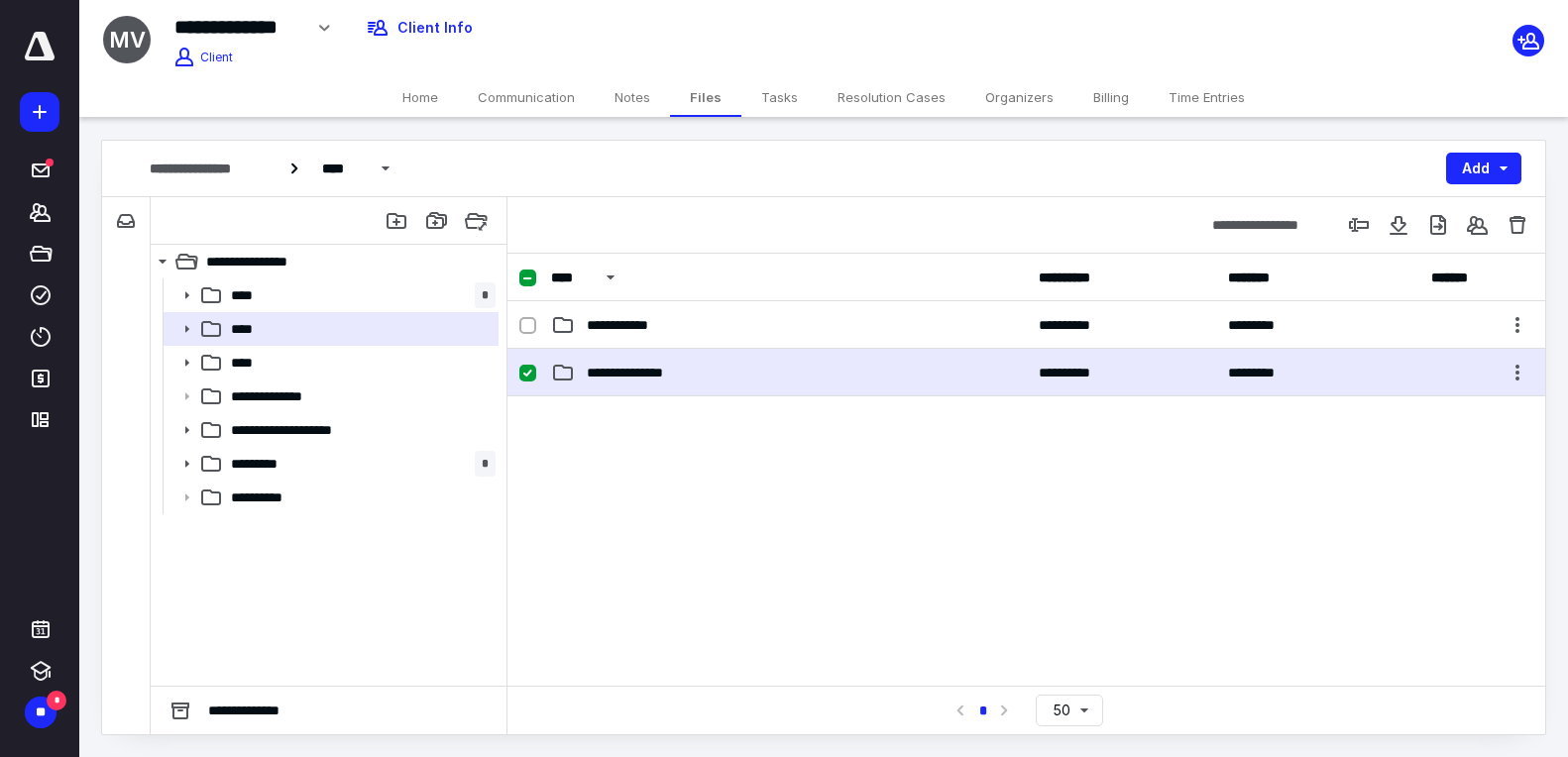 click on "**********" at bounding box center [789, 325] 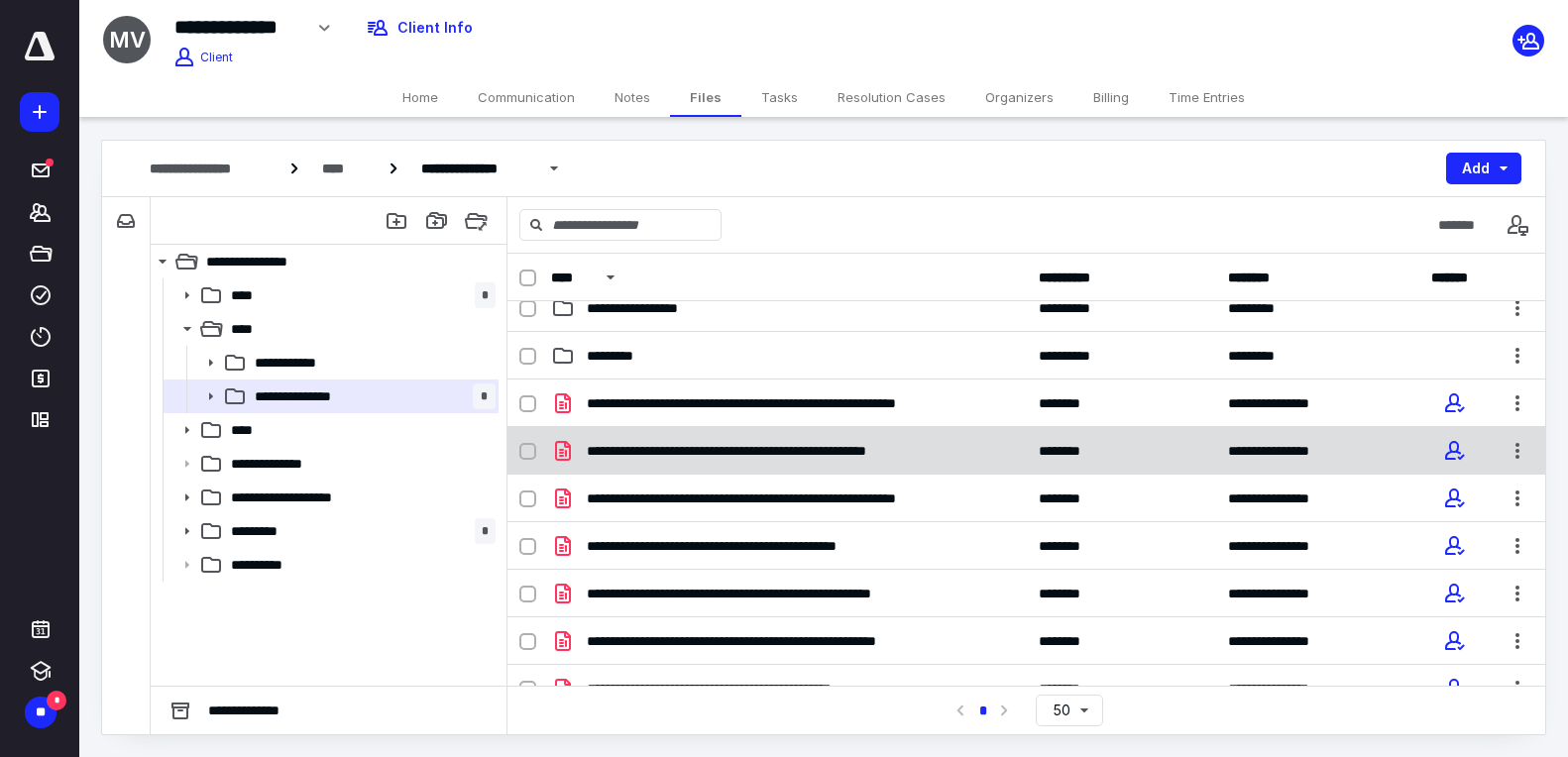 scroll, scrollTop: 44, scrollLeft: 0, axis: vertical 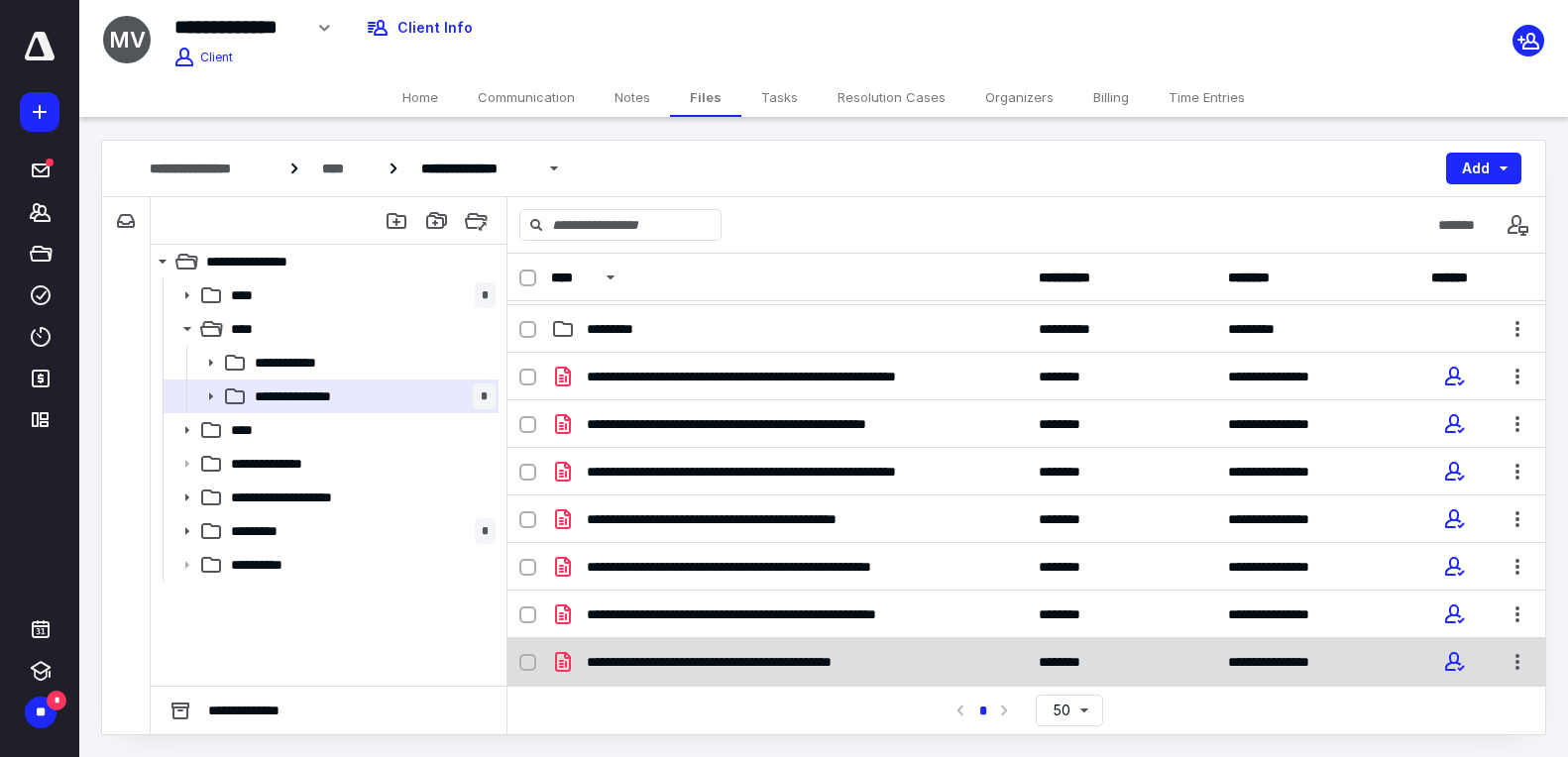 click on "**********" at bounding box center (1026, 377) 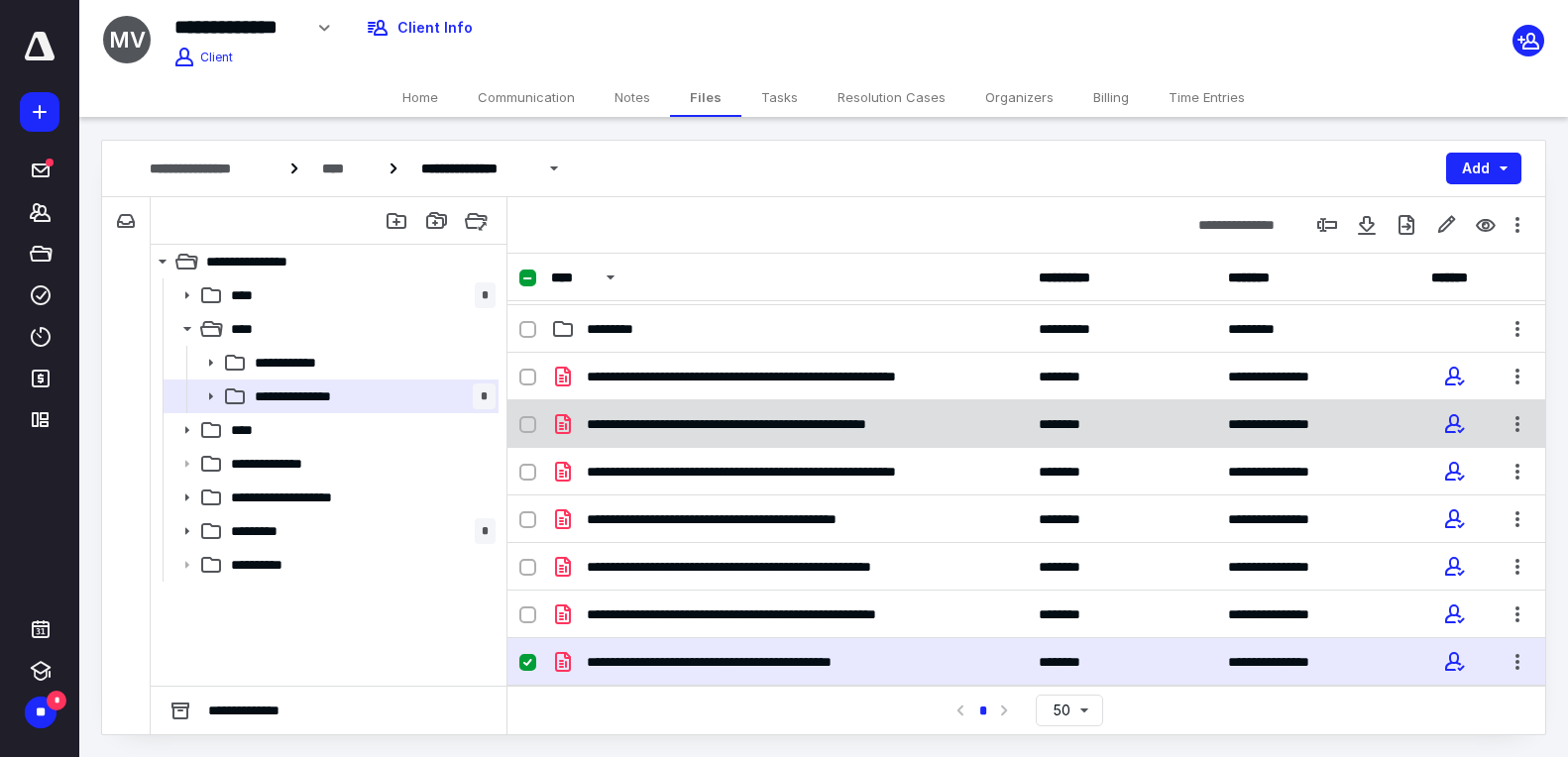 scroll, scrollTop: 0, scrollLeft: 0, axis: both 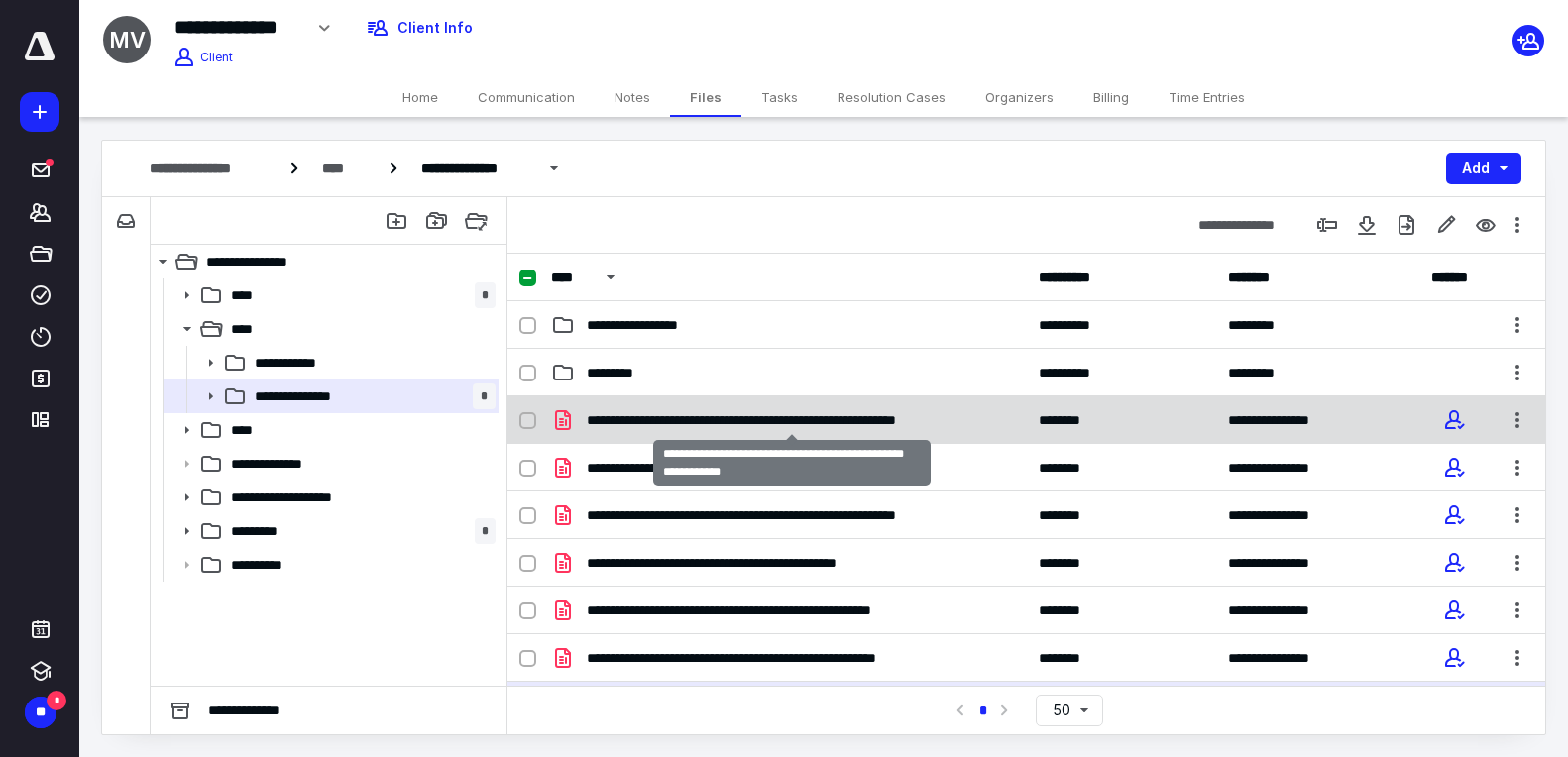 click on "**********" at bounding box center (792, 420) 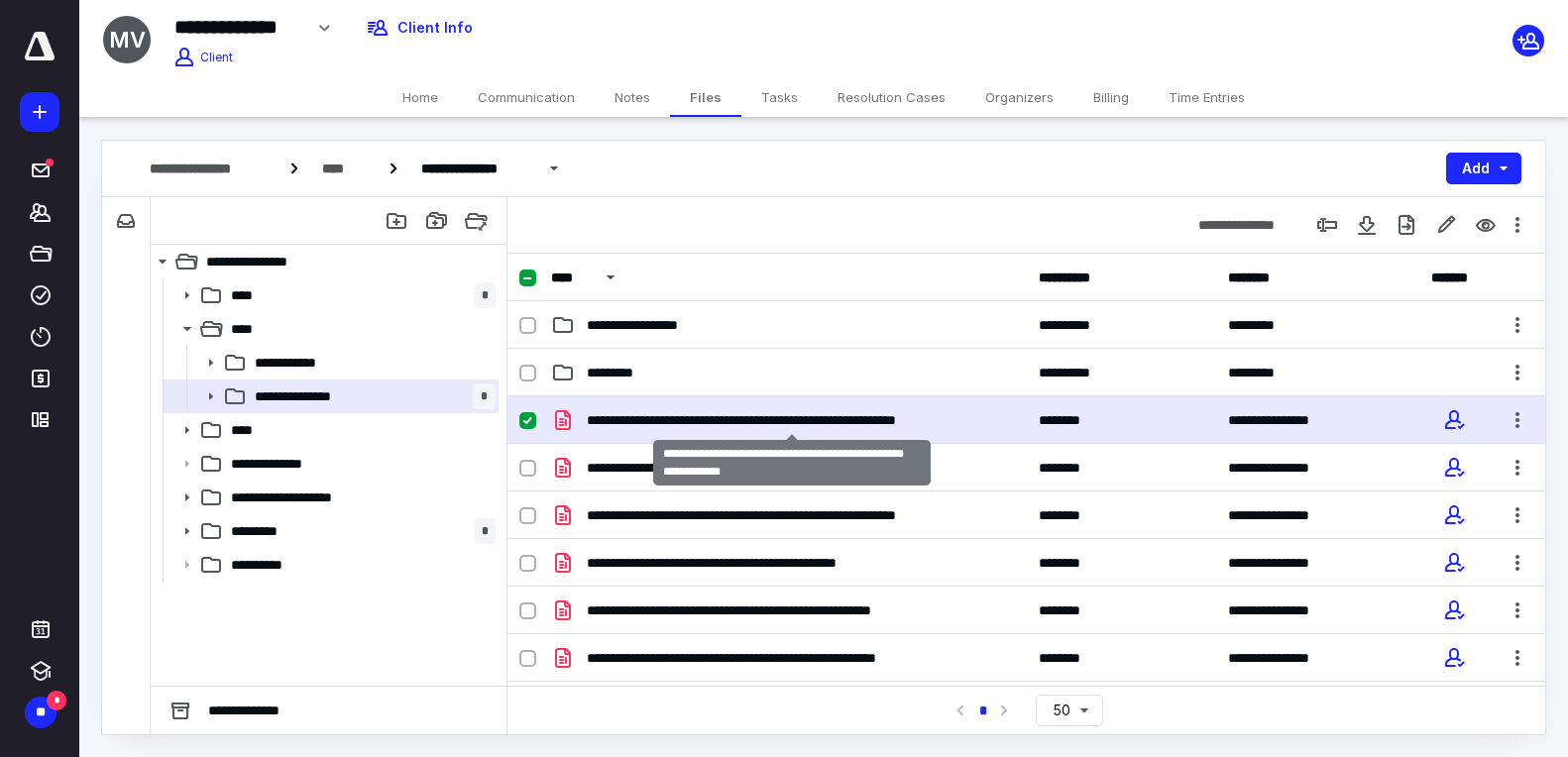 click on "**********" at bounding box center [792, 420] 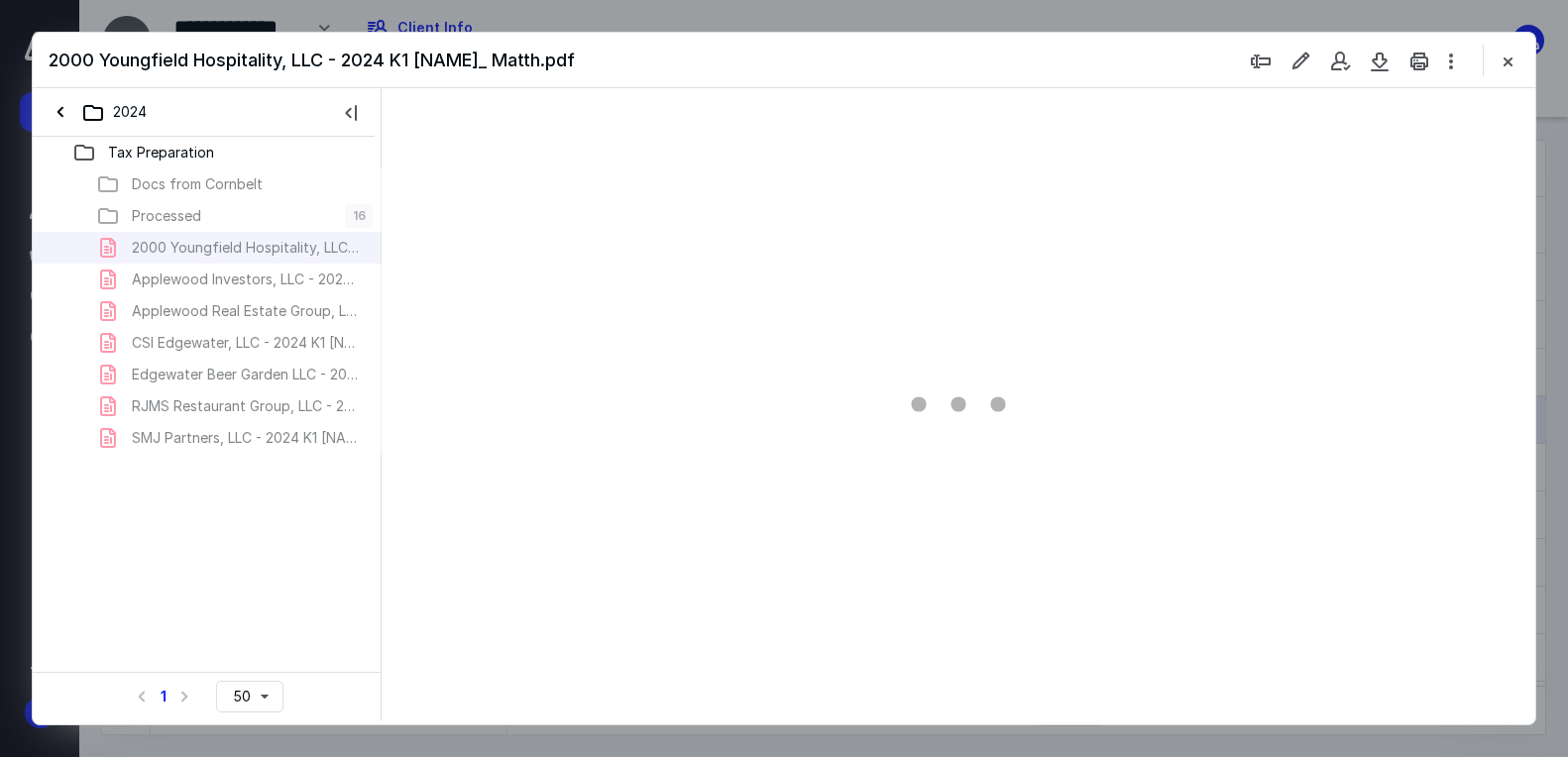 scroll, scrollTop: 0, scrollLeft: 0, axis: both 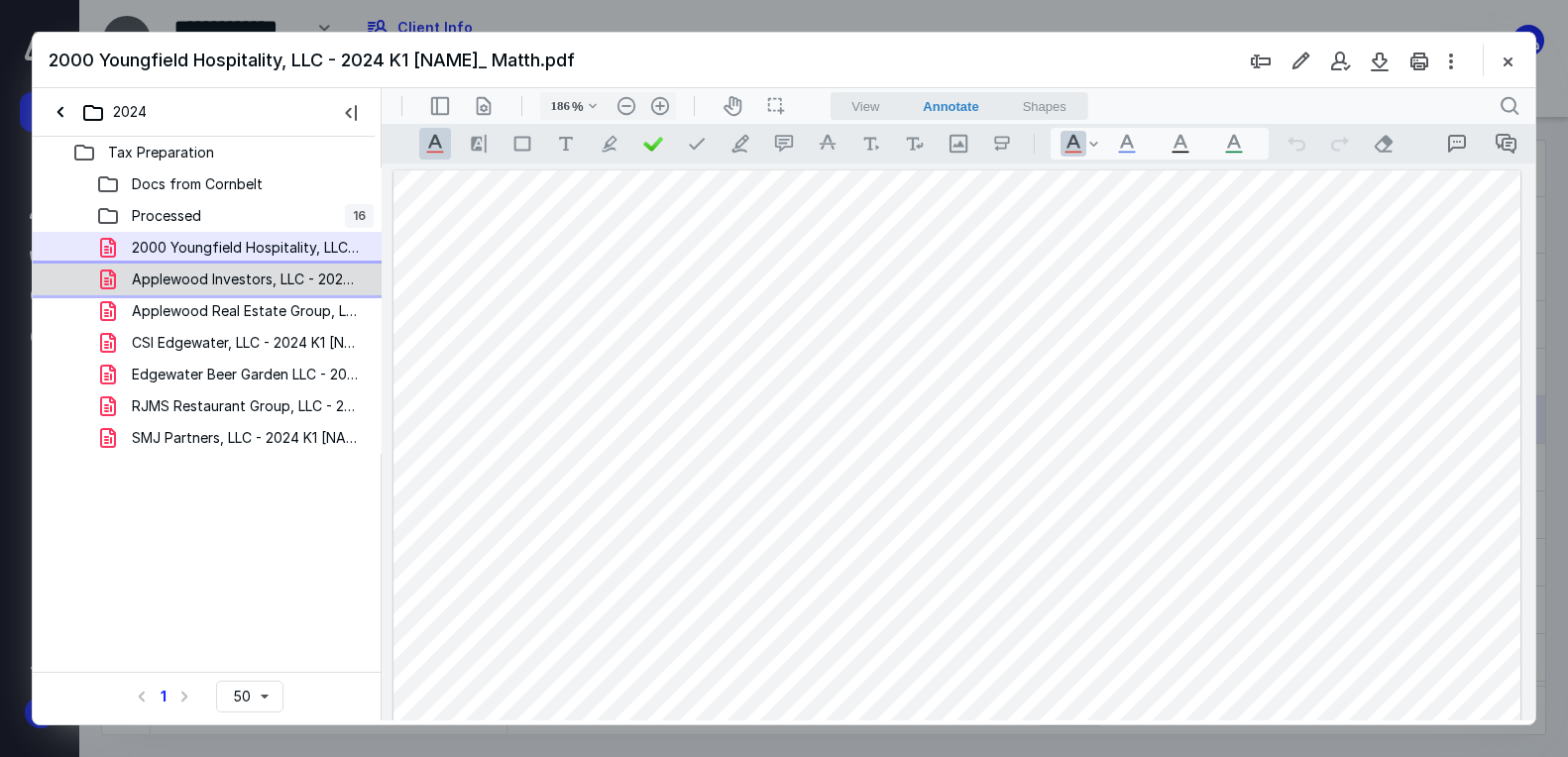 click on "Applewood Investors, LLC - 2024 K1 Vostrejs, Matthew.pdf" at bounding box center (197, 184) 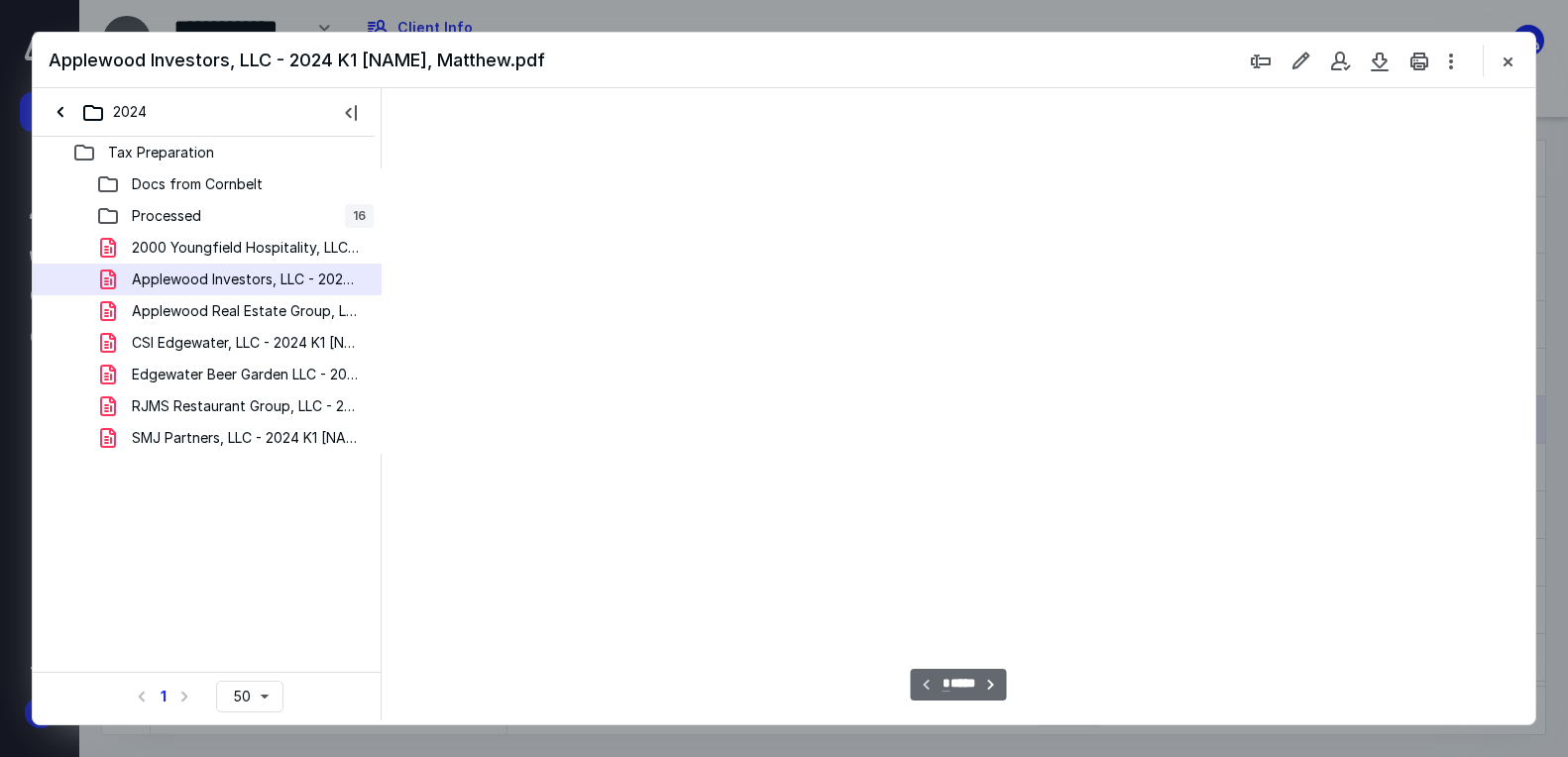 scroll, scrollTop: 82, scrollLeft: 0, axis: vertical 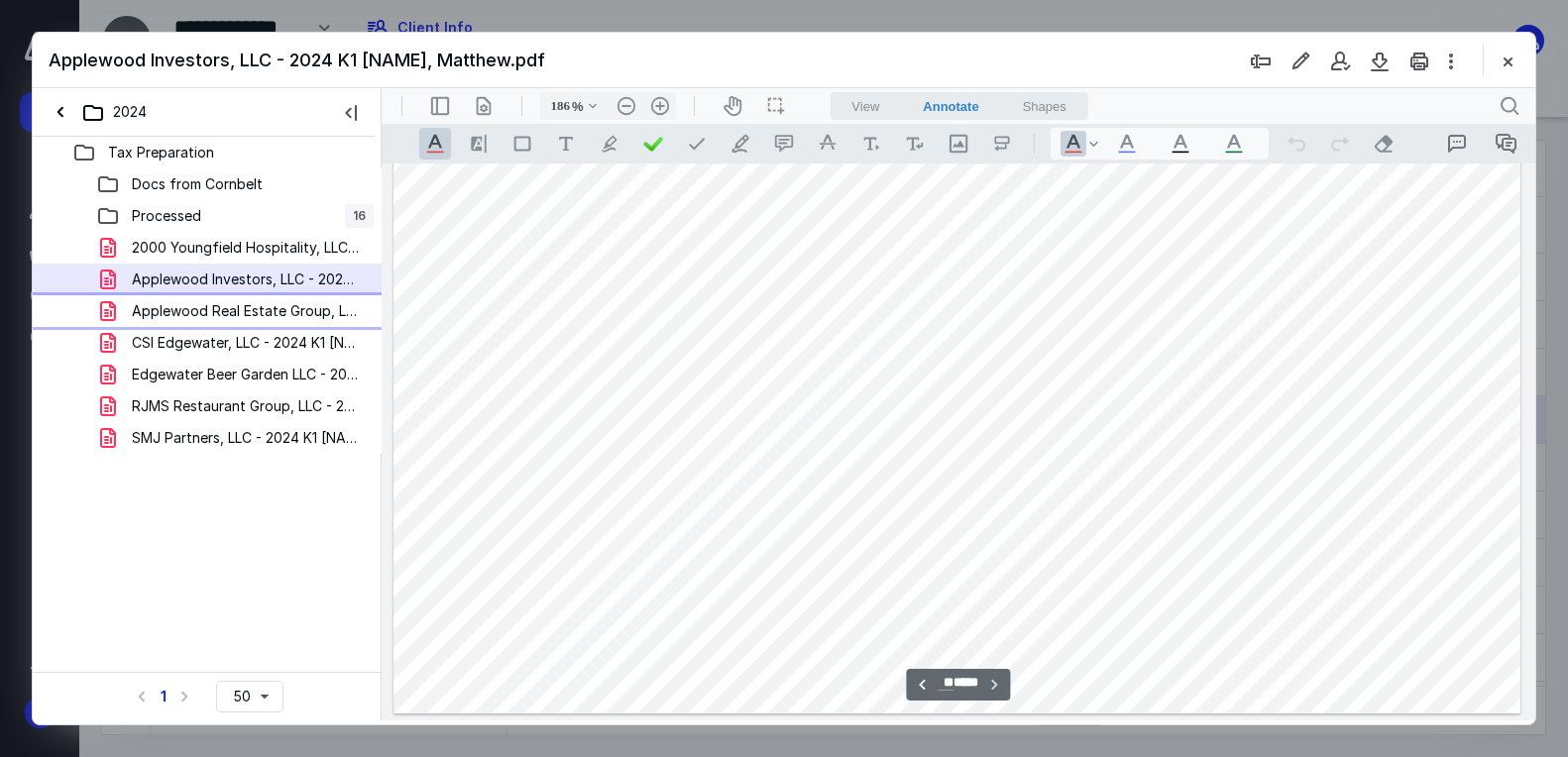 click on "Applewood Real Estate Group, LLC - 2024 K1 Vostrejs, Matth.pdf" at bounding box center [197, 184] 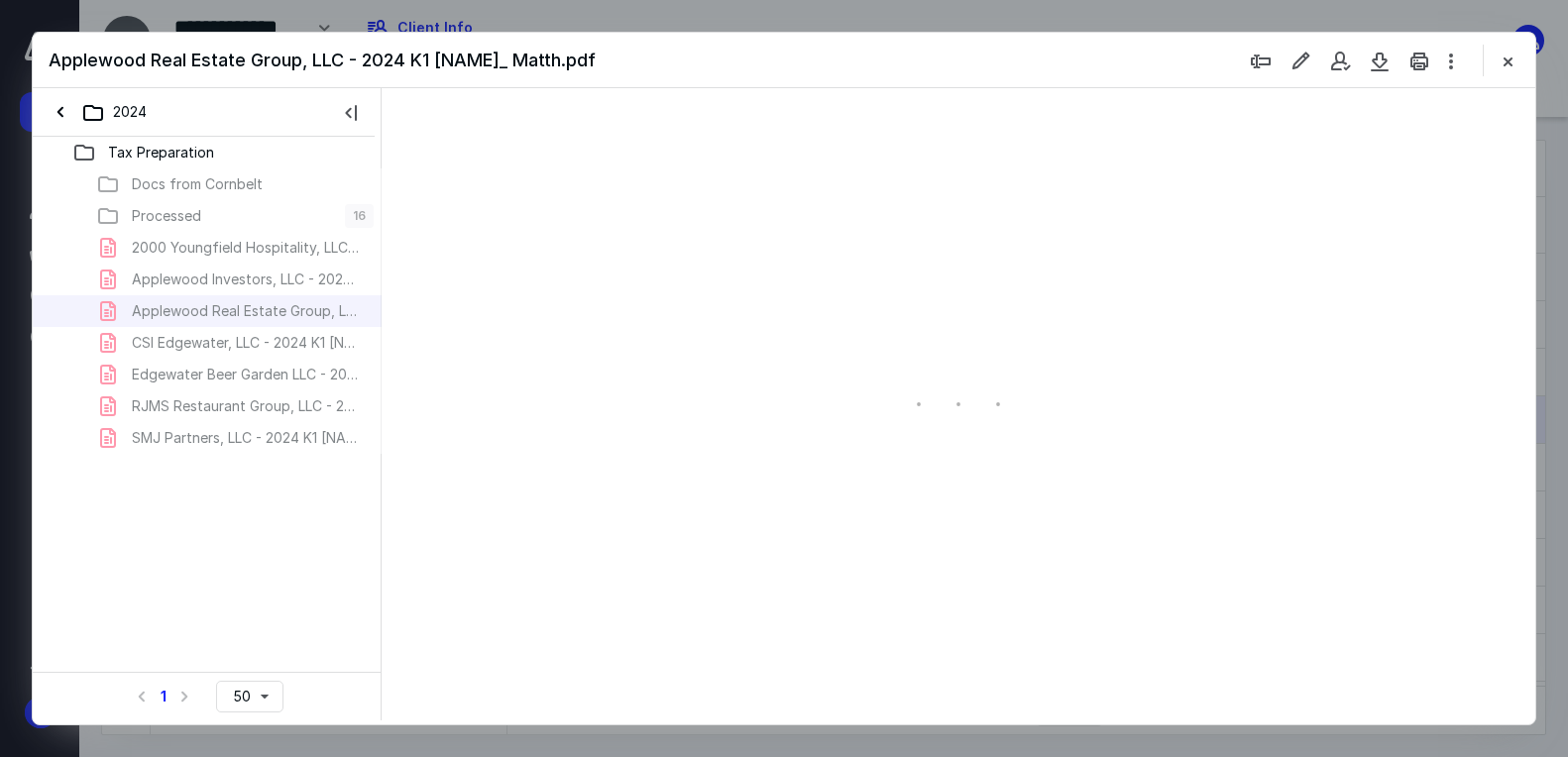 scroll, scrollTop: 82, scrollLeft: 0, axis: vertical 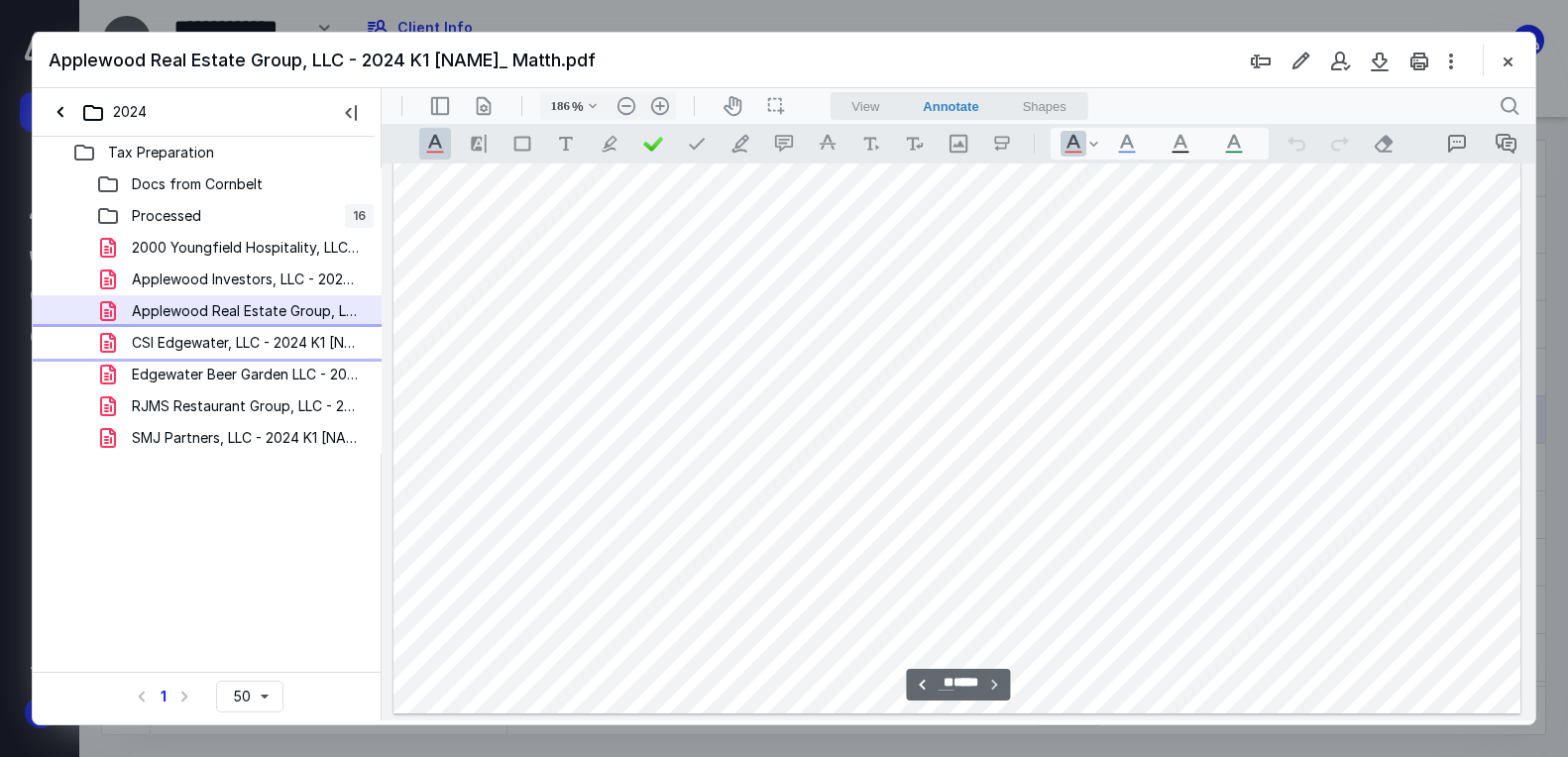 click on "CSI Edgewater, LLC - 2024 K1 Vostrejs, Matthew.pdf" at bounding box center (197, 184) 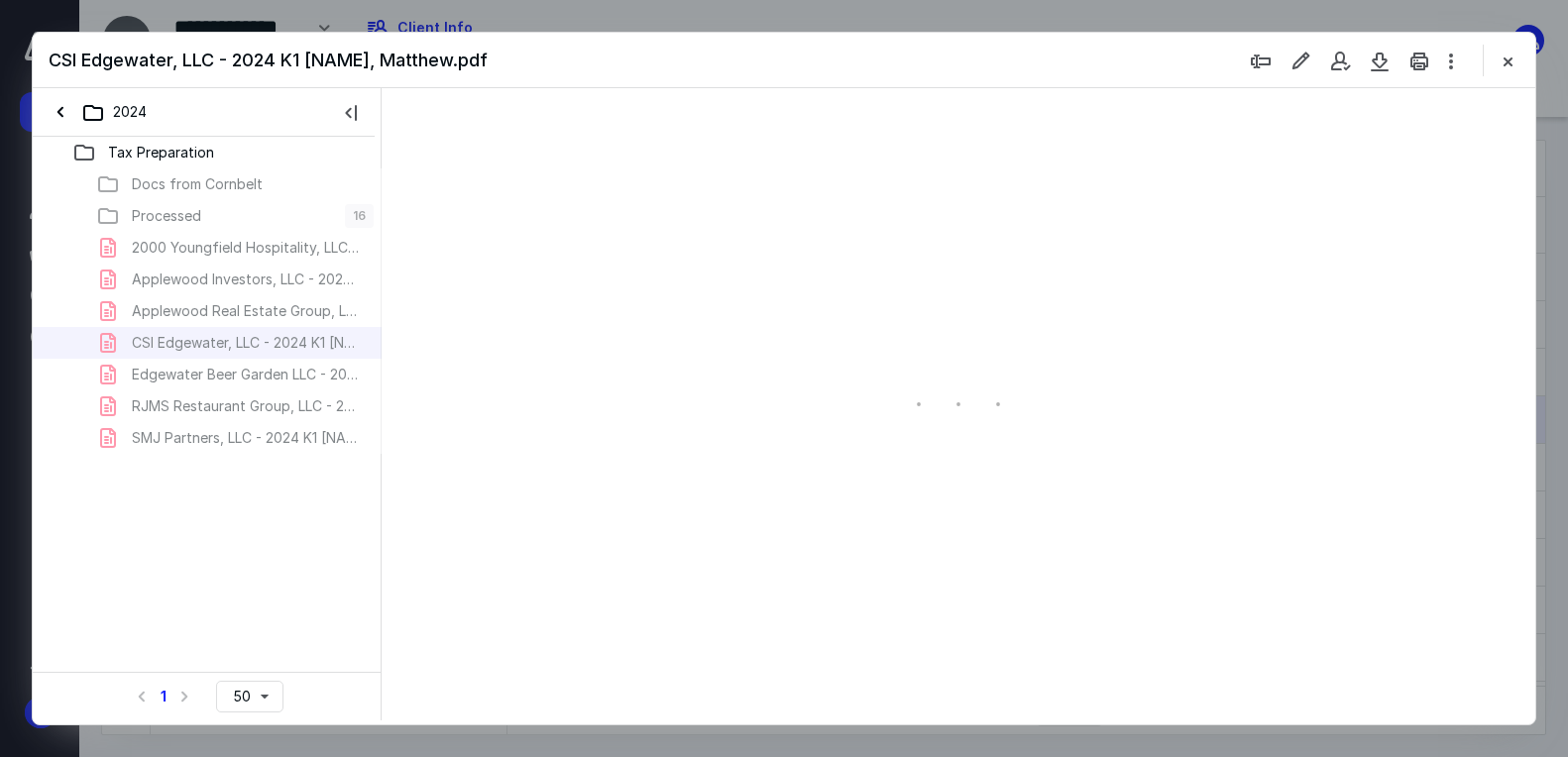 scroll, scrollTop: 82, scrollLeft: 0, axis: vertical 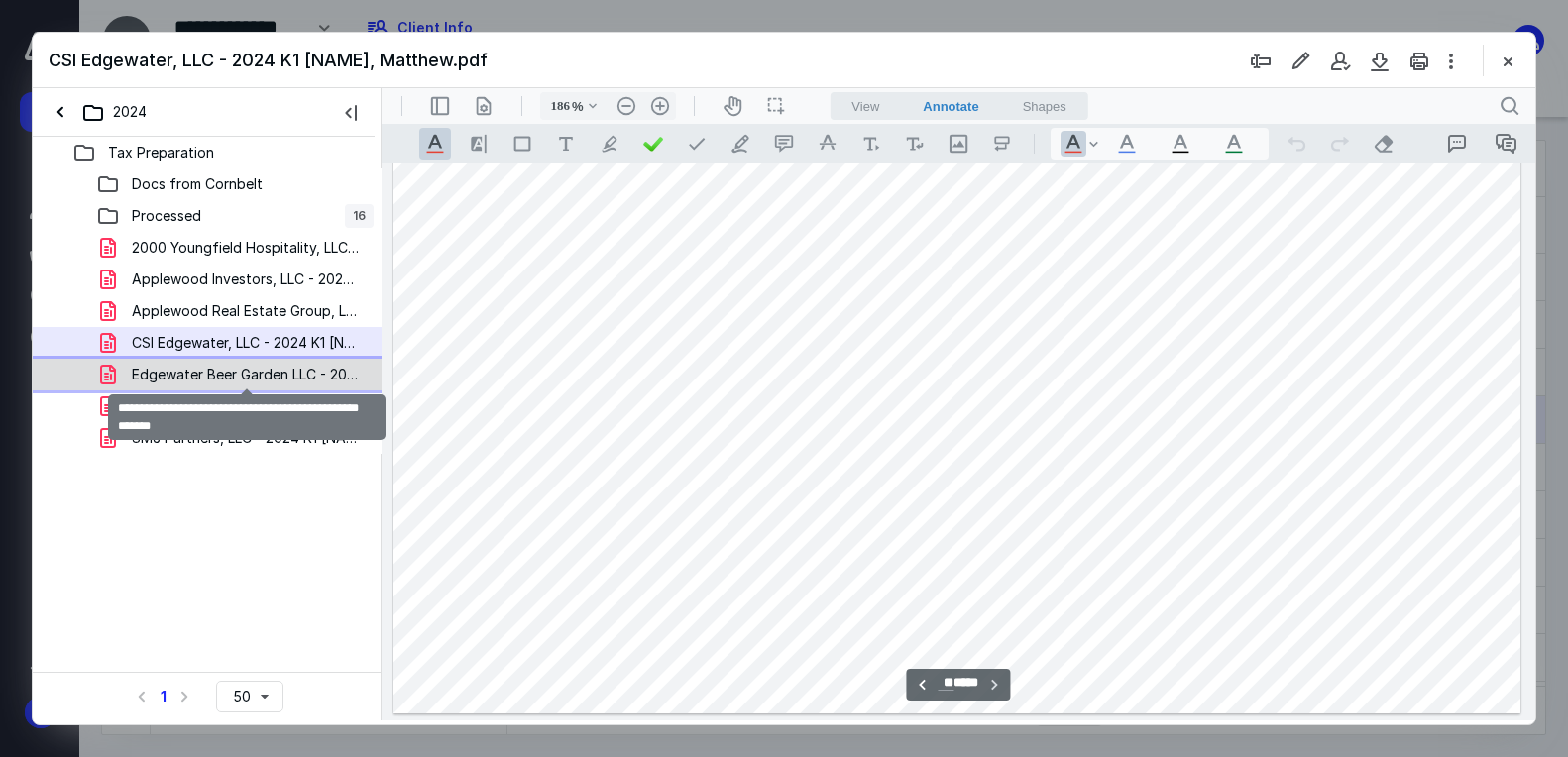 click on "Edgewater Beer Garden LLC - 2024 K1 Vostrejs, Matthew.pdf" at bounding box center (197, 184) 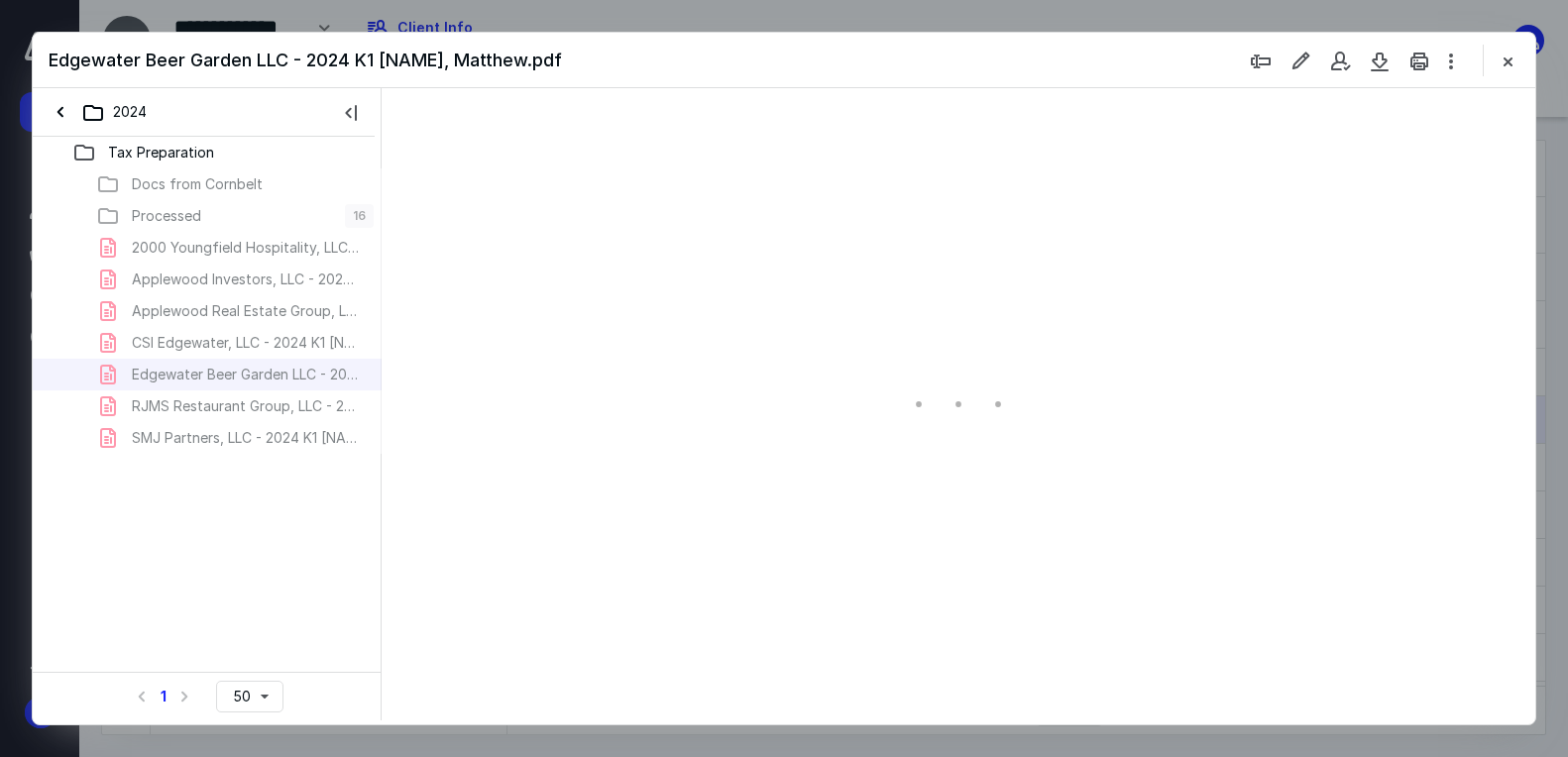 scroll, scrollTop: 82, scrollLeft: 0, axis: vertical 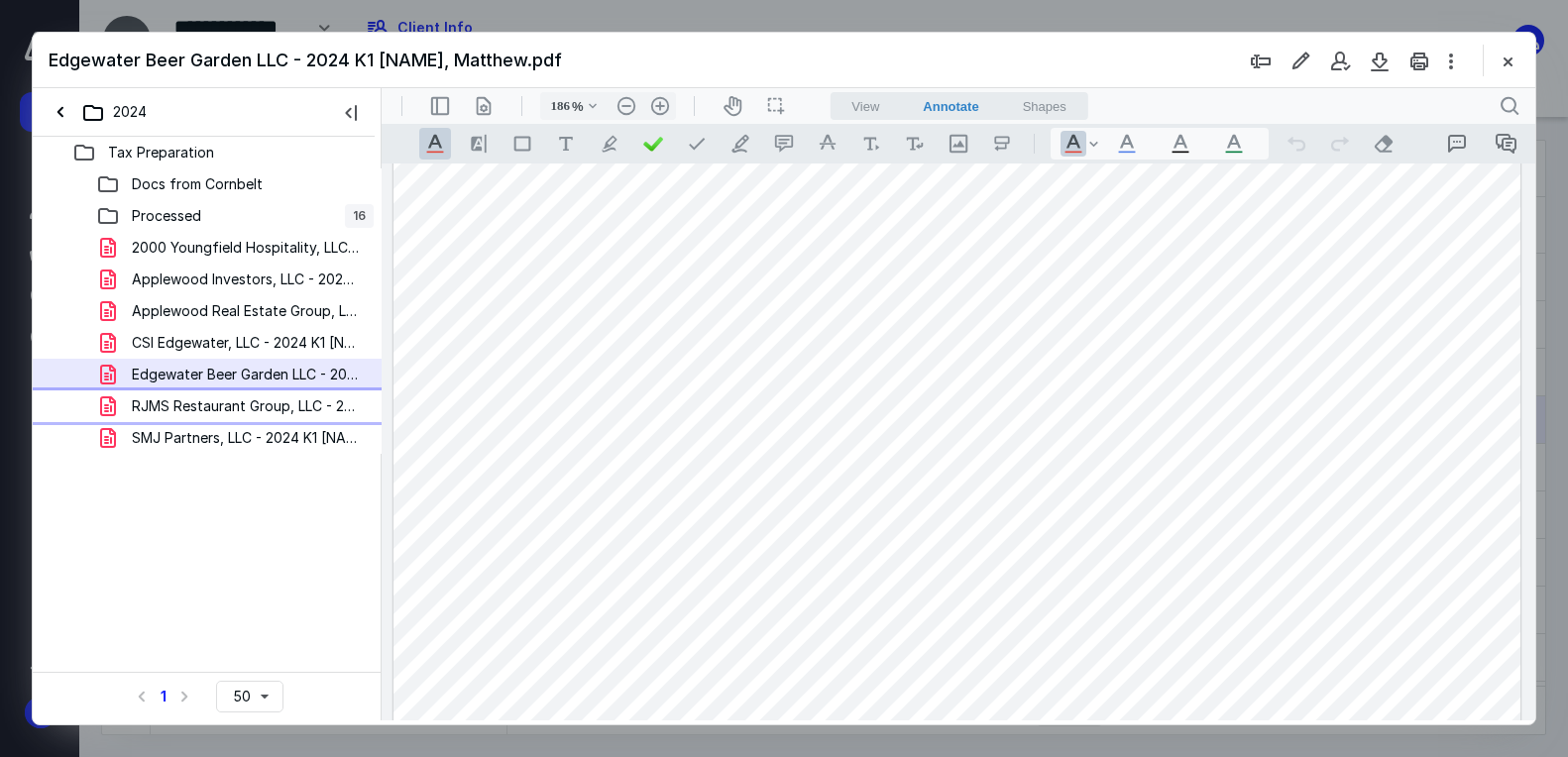 click on "RJMS Restaurant Group, LLC - 2024 K1 Vostrejs, Matthew.pdf" at bounding box center (197, 184) 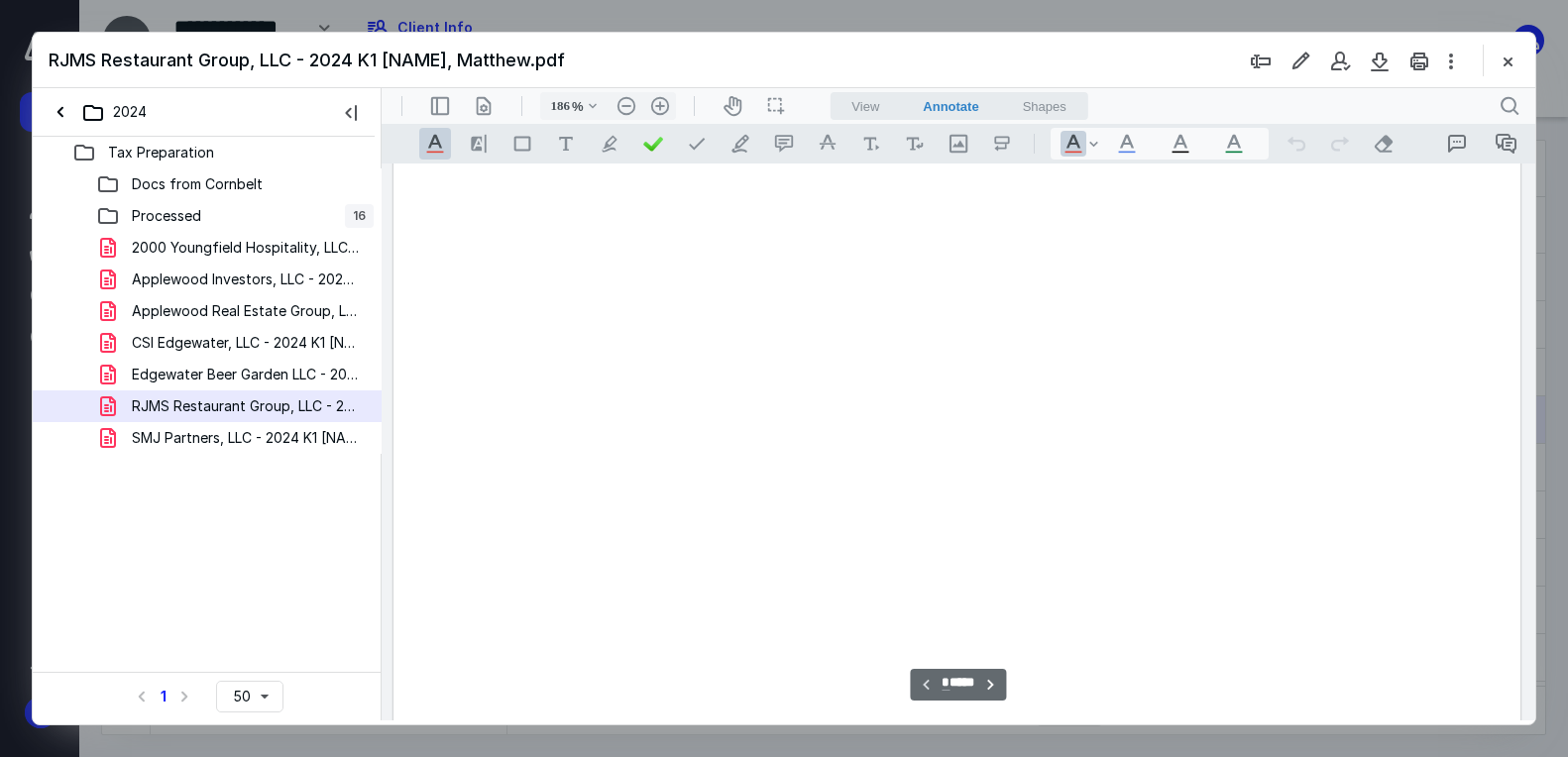 scroll, scrollTop: 82, scrollLeft: 0, axis: vertical 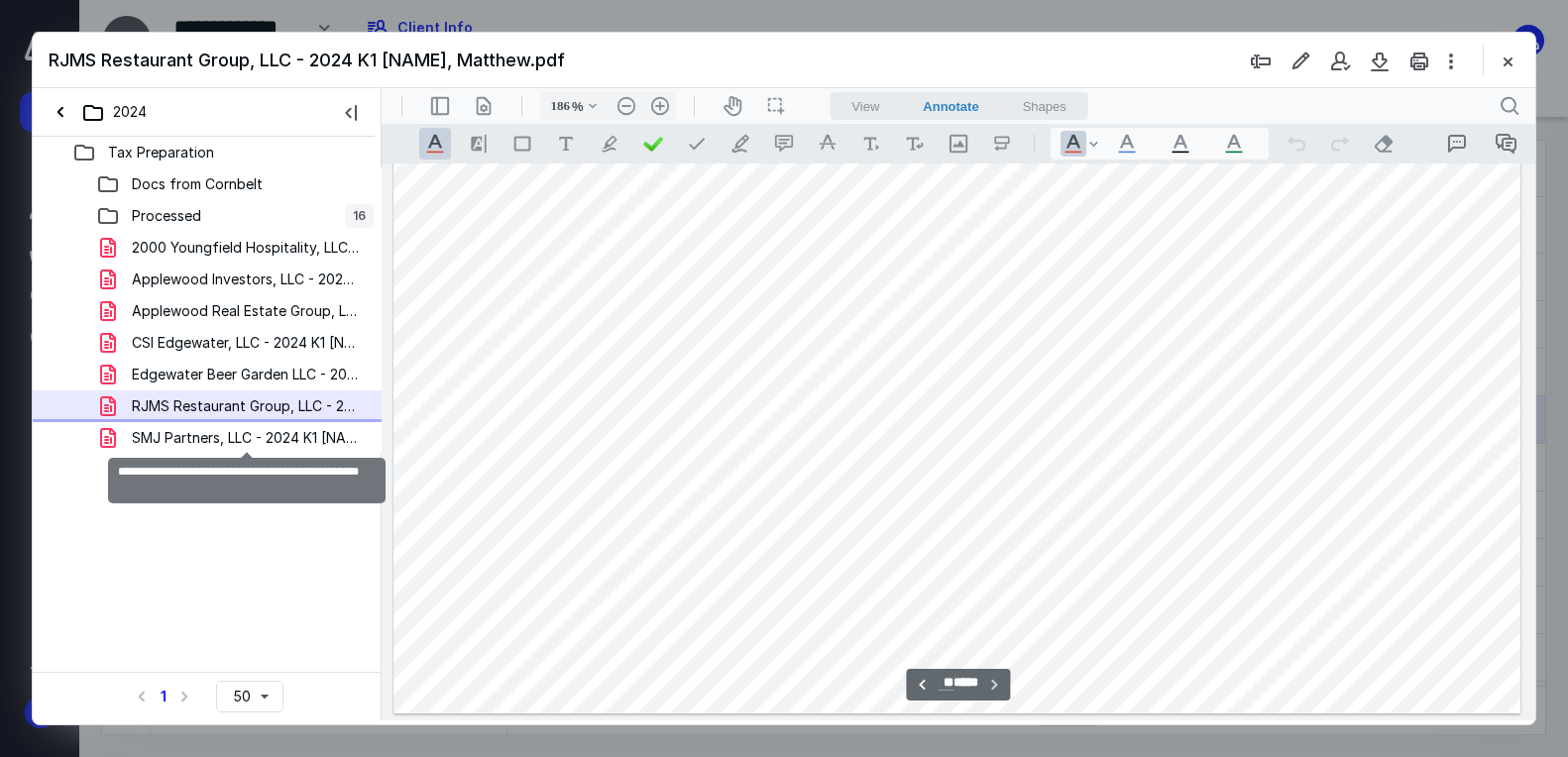 click on "SMJ Partners, LLC - 2024 K1 Vostrejs, Matthew.pdf" at bounding box center [197, 184] 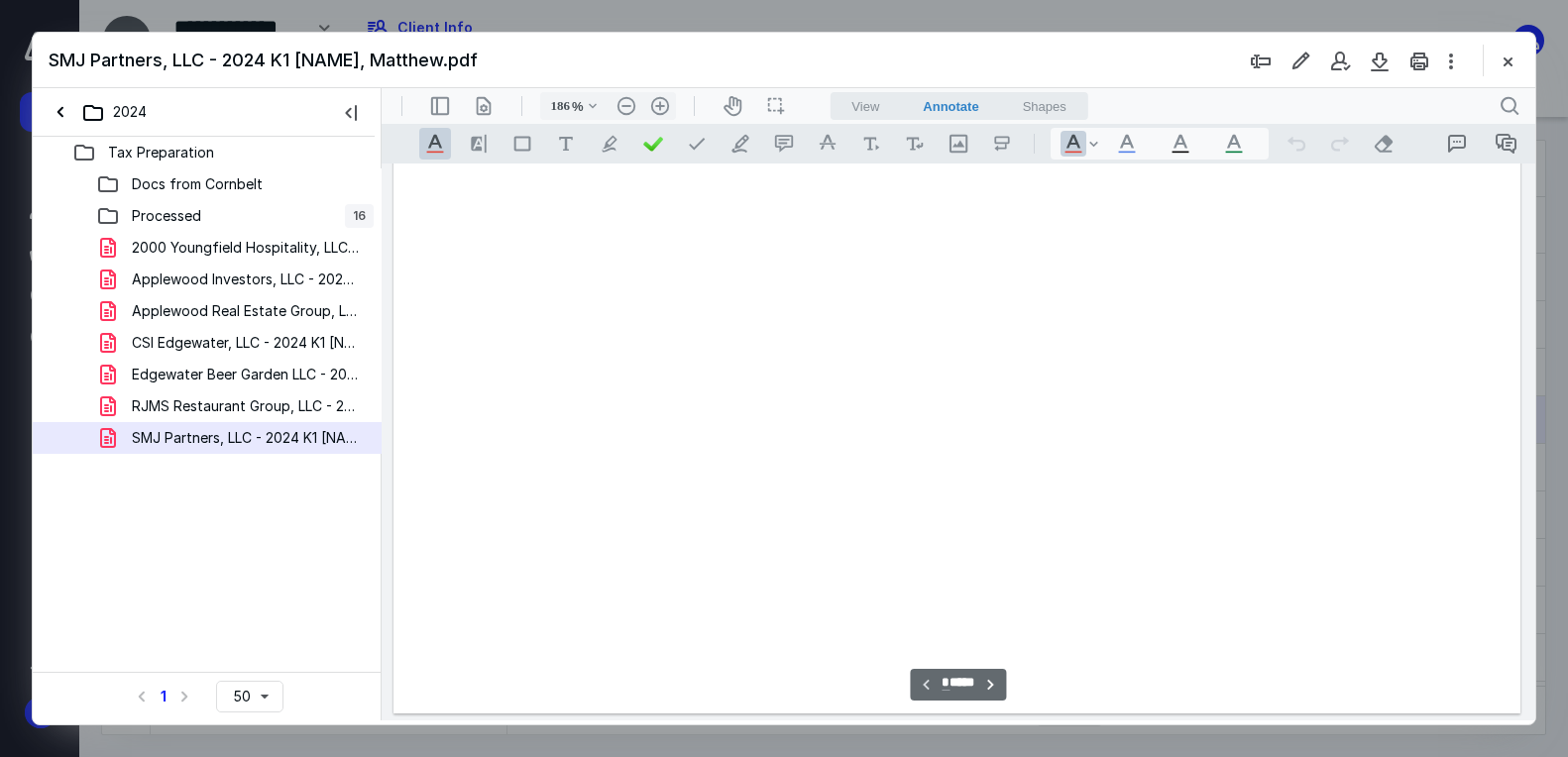 scroll, scrollTop: 82, scrollLeft: 0, axis: vertical 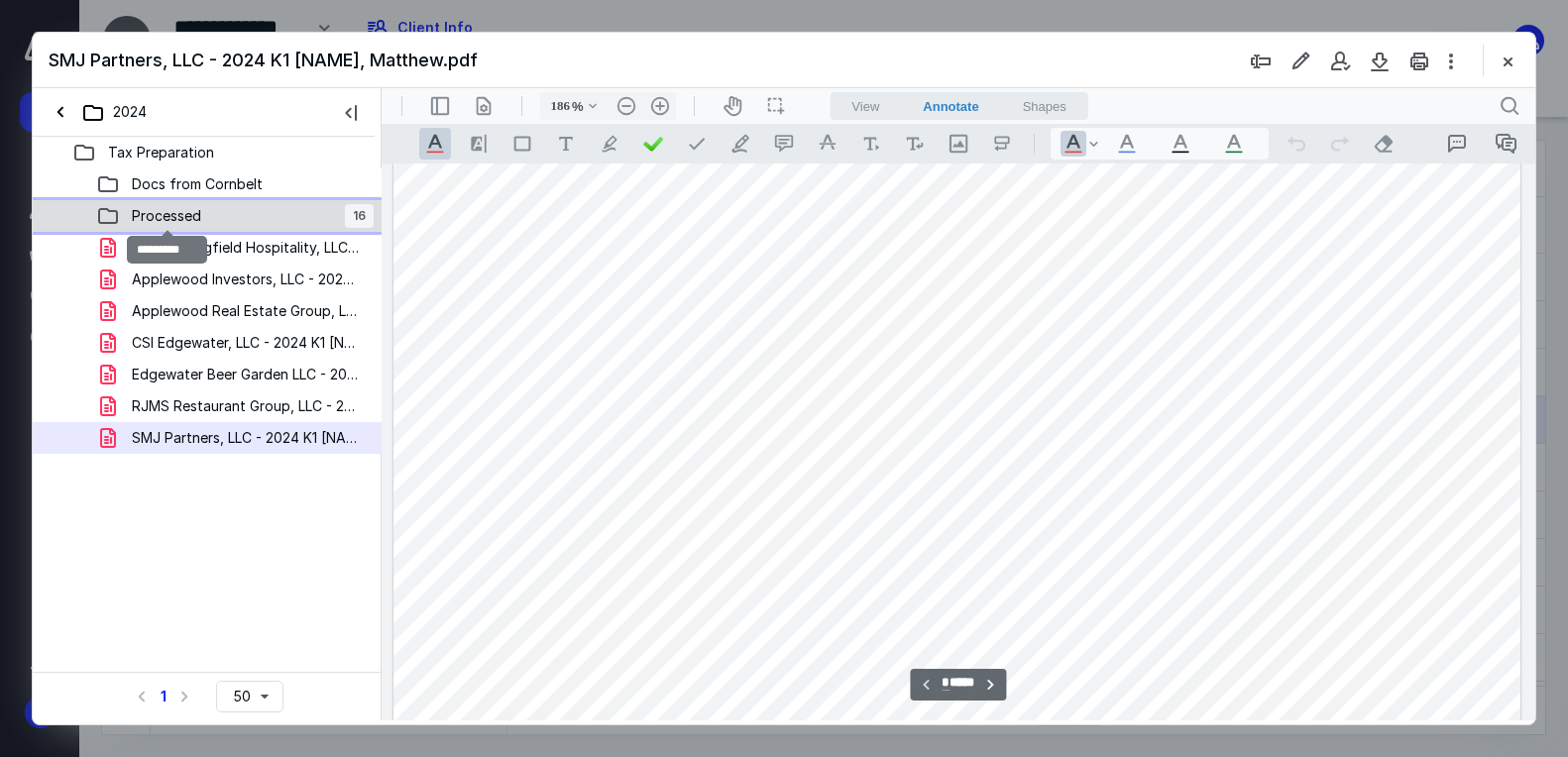 click on "Processed" at bounding box center (197, 184) 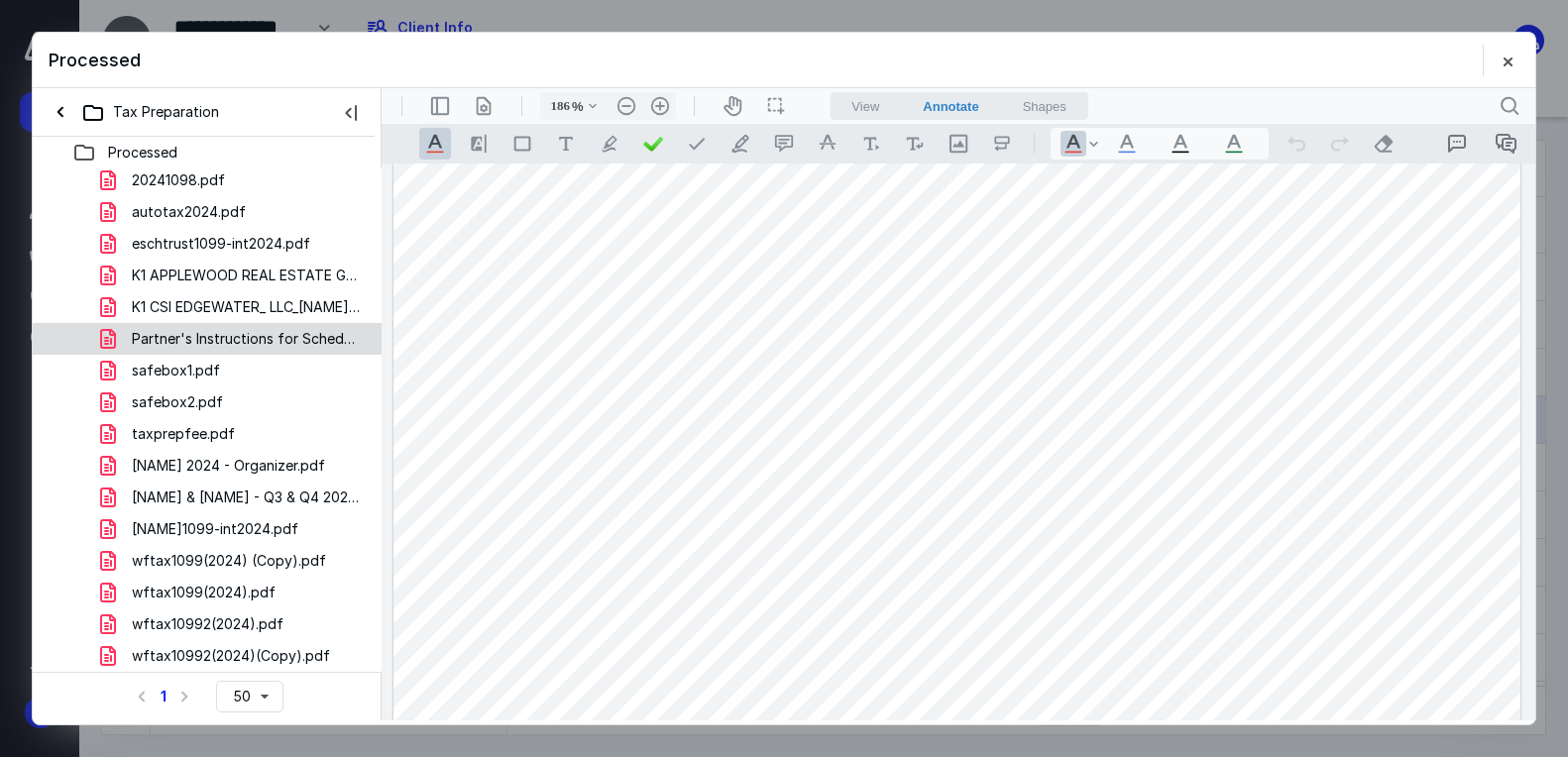 scroll, scrollTop: 0, scrollLeft: 0, axis: both 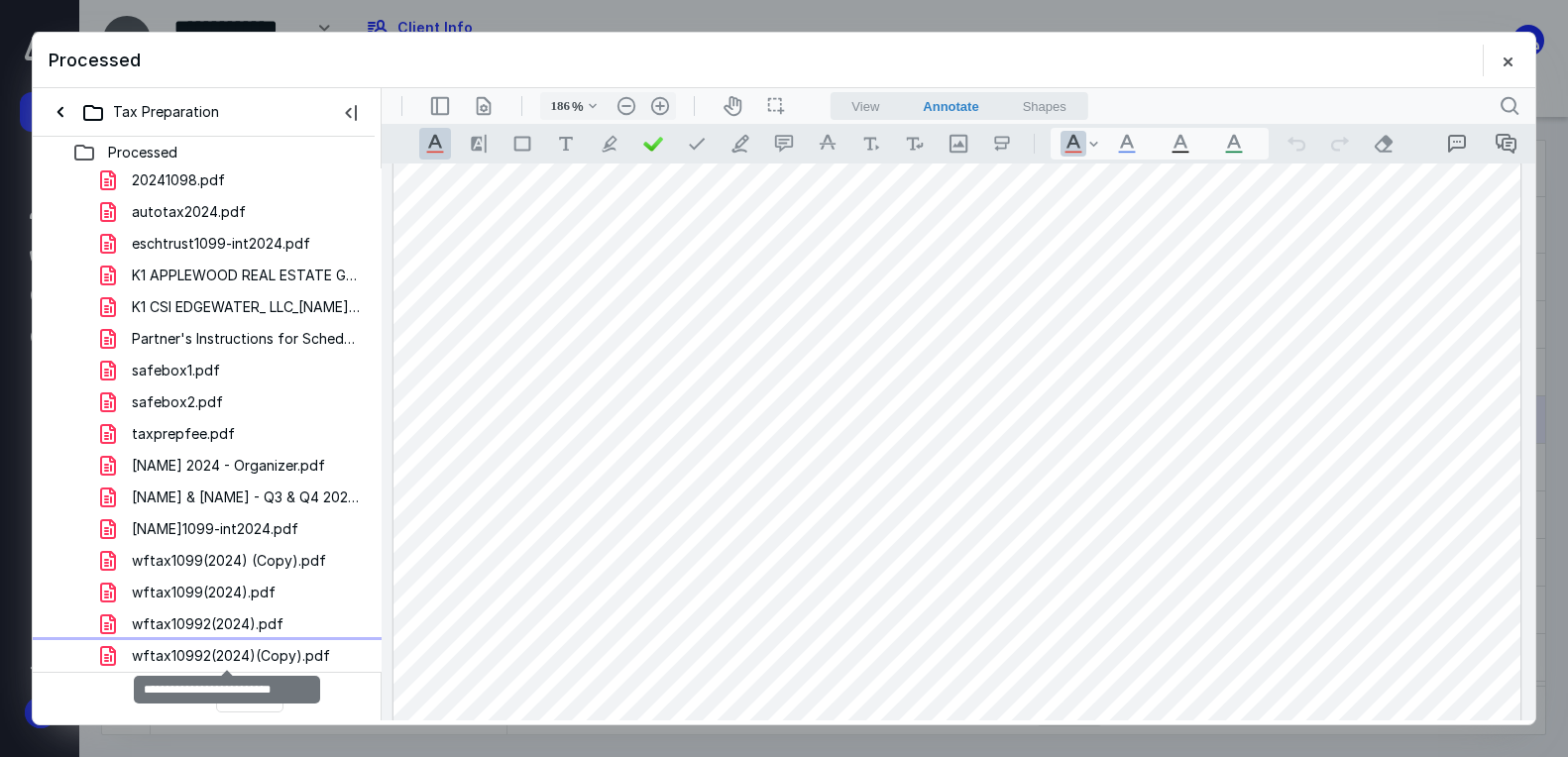 click on "wftax10992(2024)(Copy).pdf" at bounding box center [178, 180] 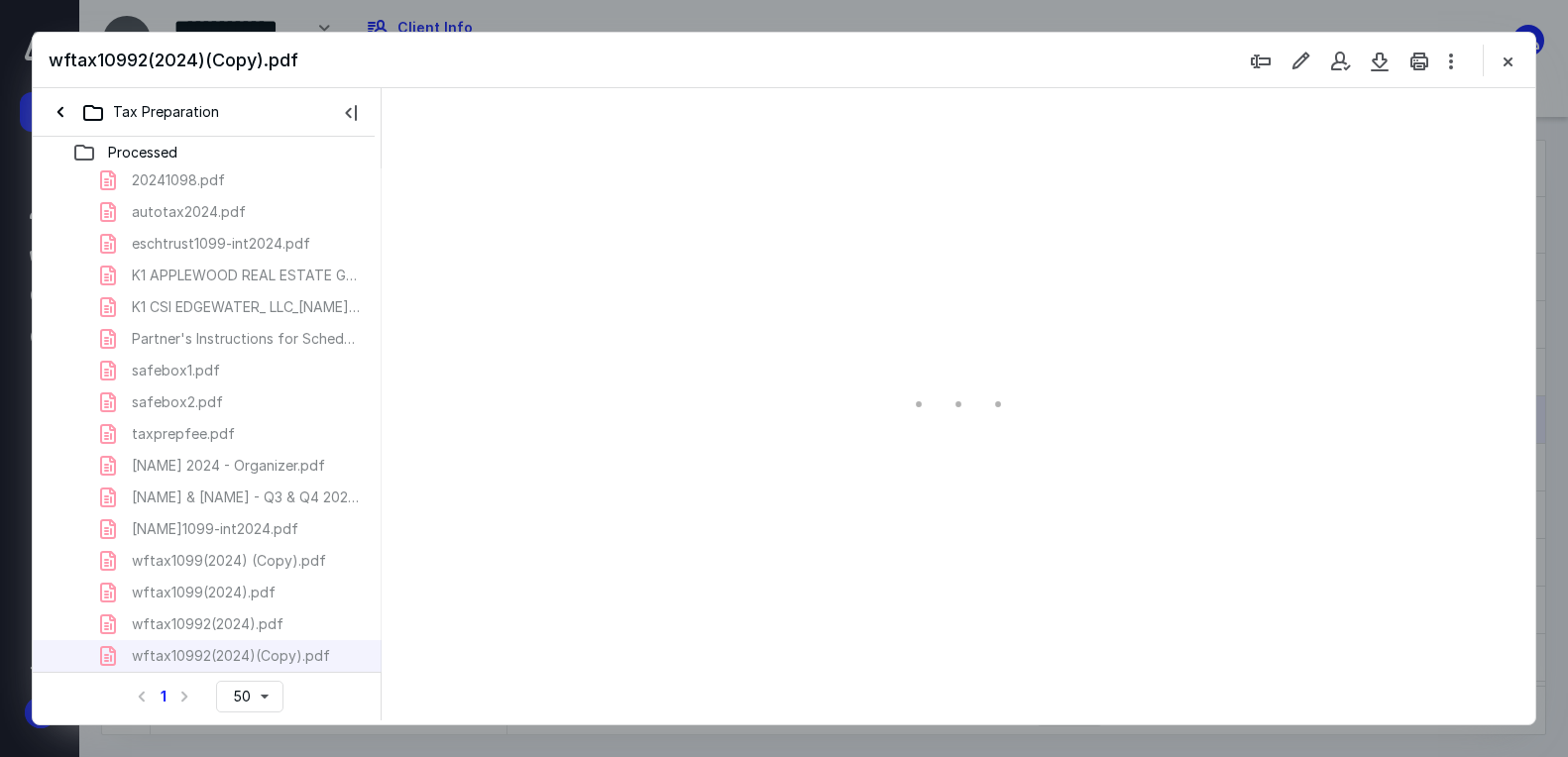scroll, scrollTop: 81, scrollLeft: 0, axis: vertical 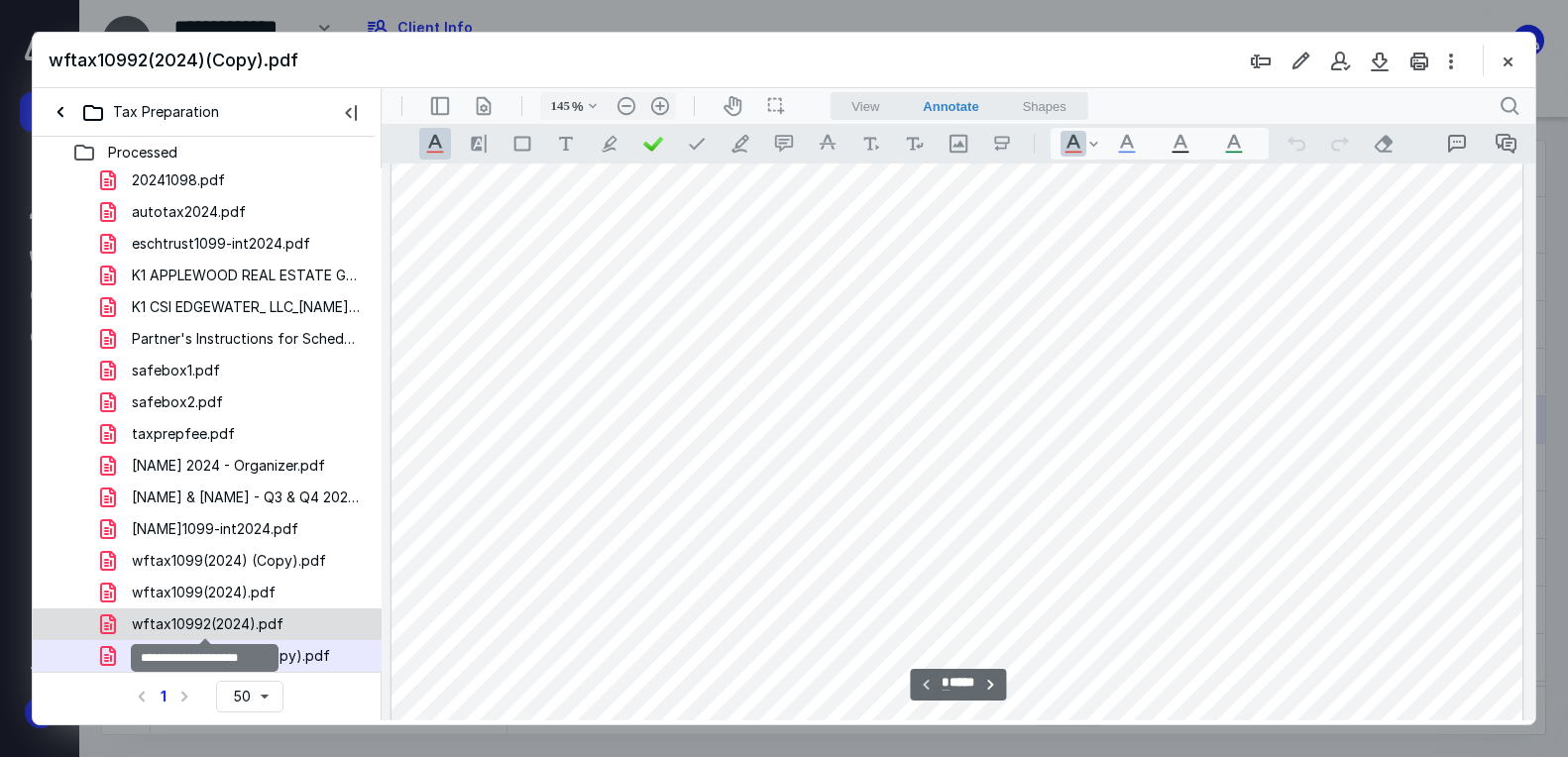 click on "wftax10992(2024).pdf" at bounding box center (178, 180) 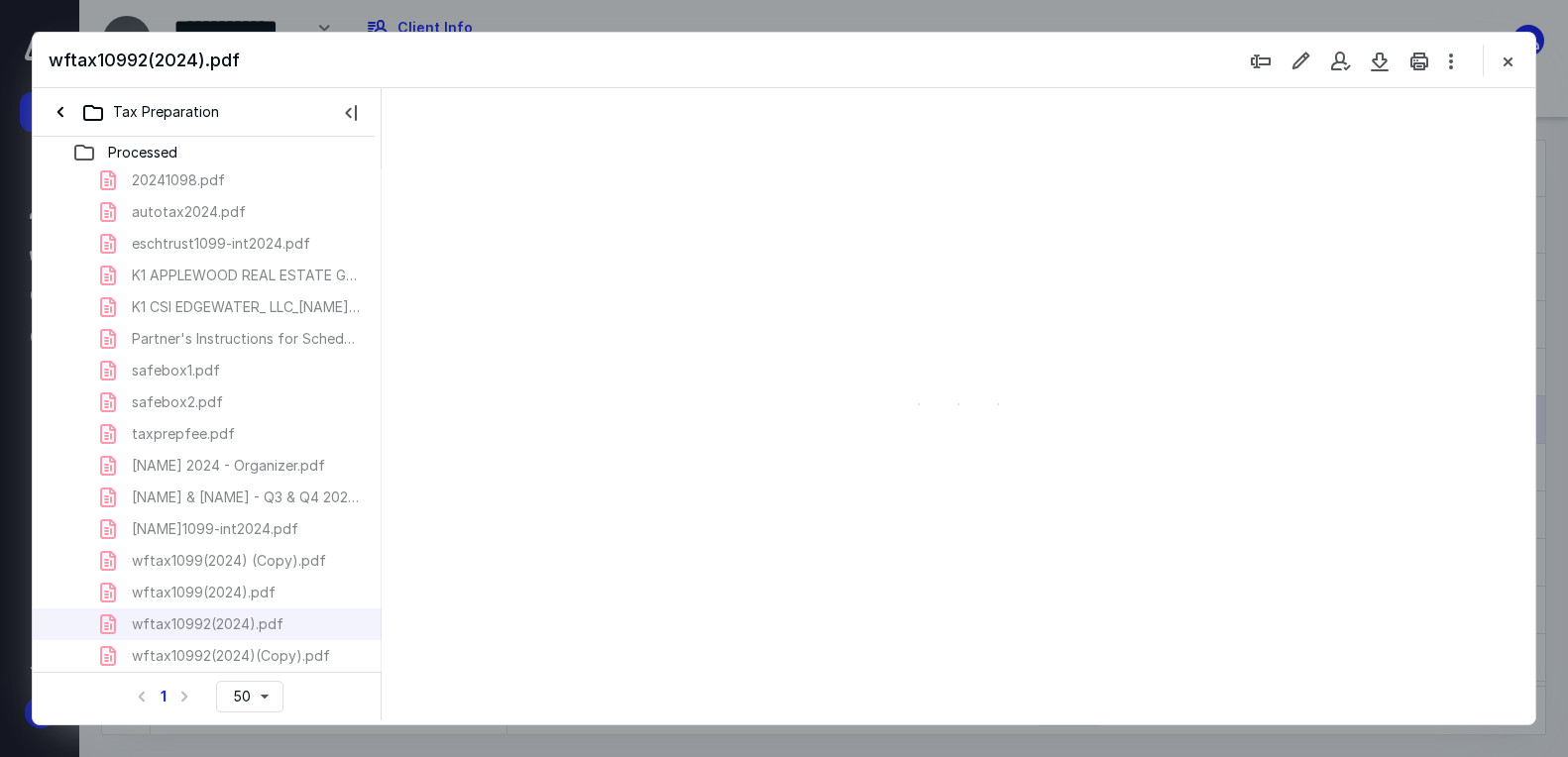 scroll, scrollTop: 81, scrollLeft: 0, axis: vertical 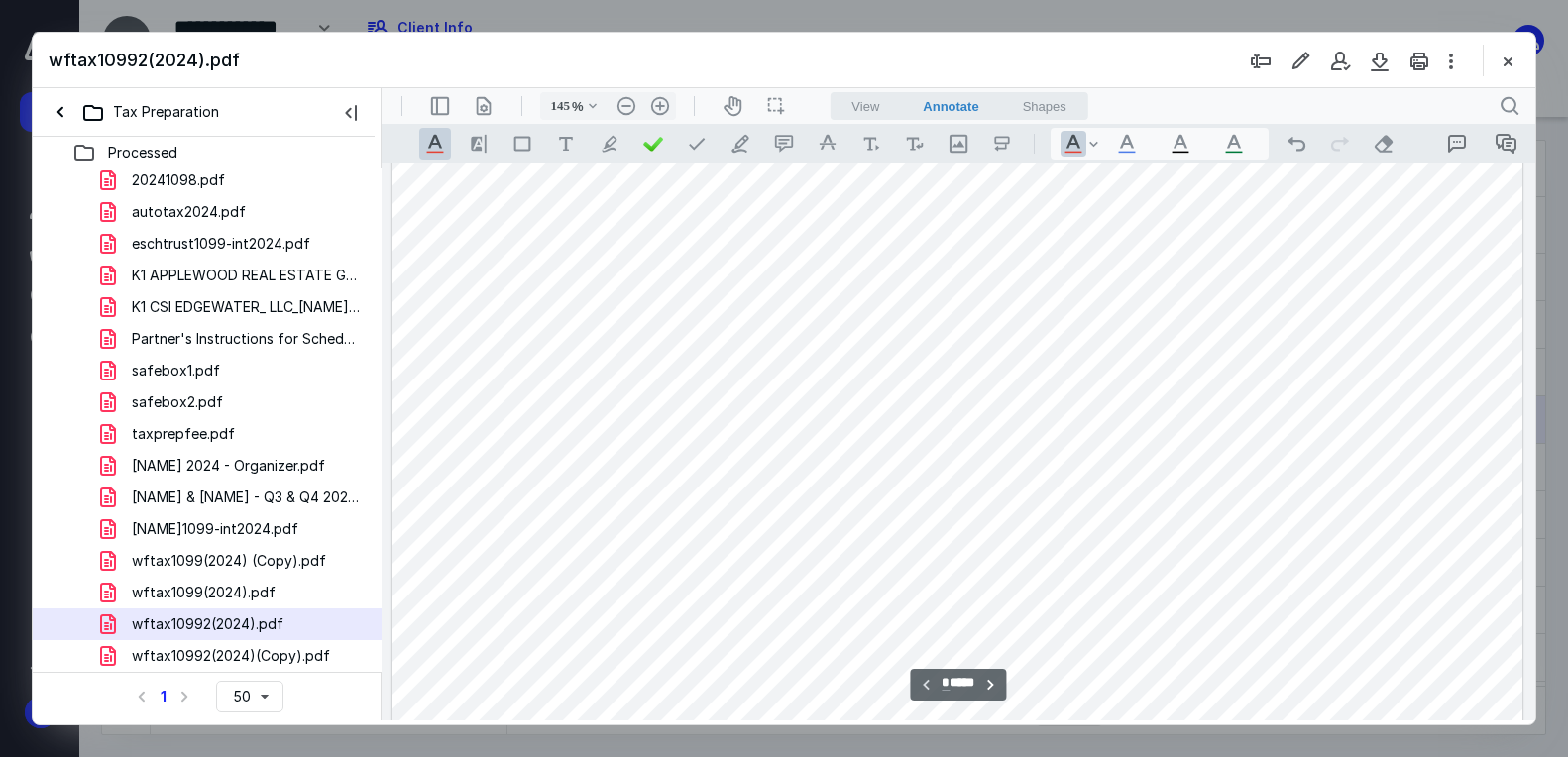 click on "wftax1099(2024).pdf" at bounding box center [178, 180] 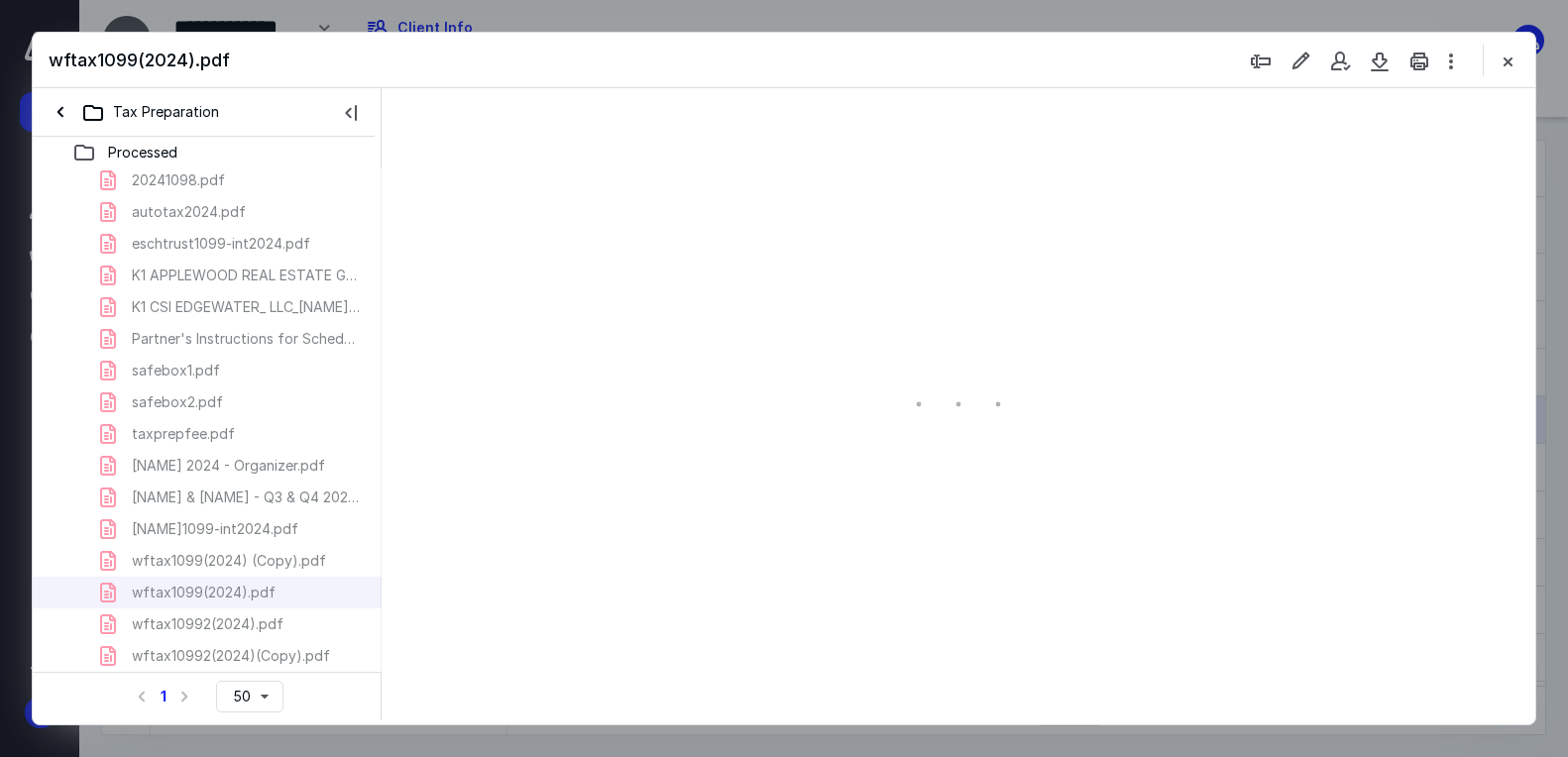 scroll, scrollTop: 81, scrollLeft: 0, axis: vertical 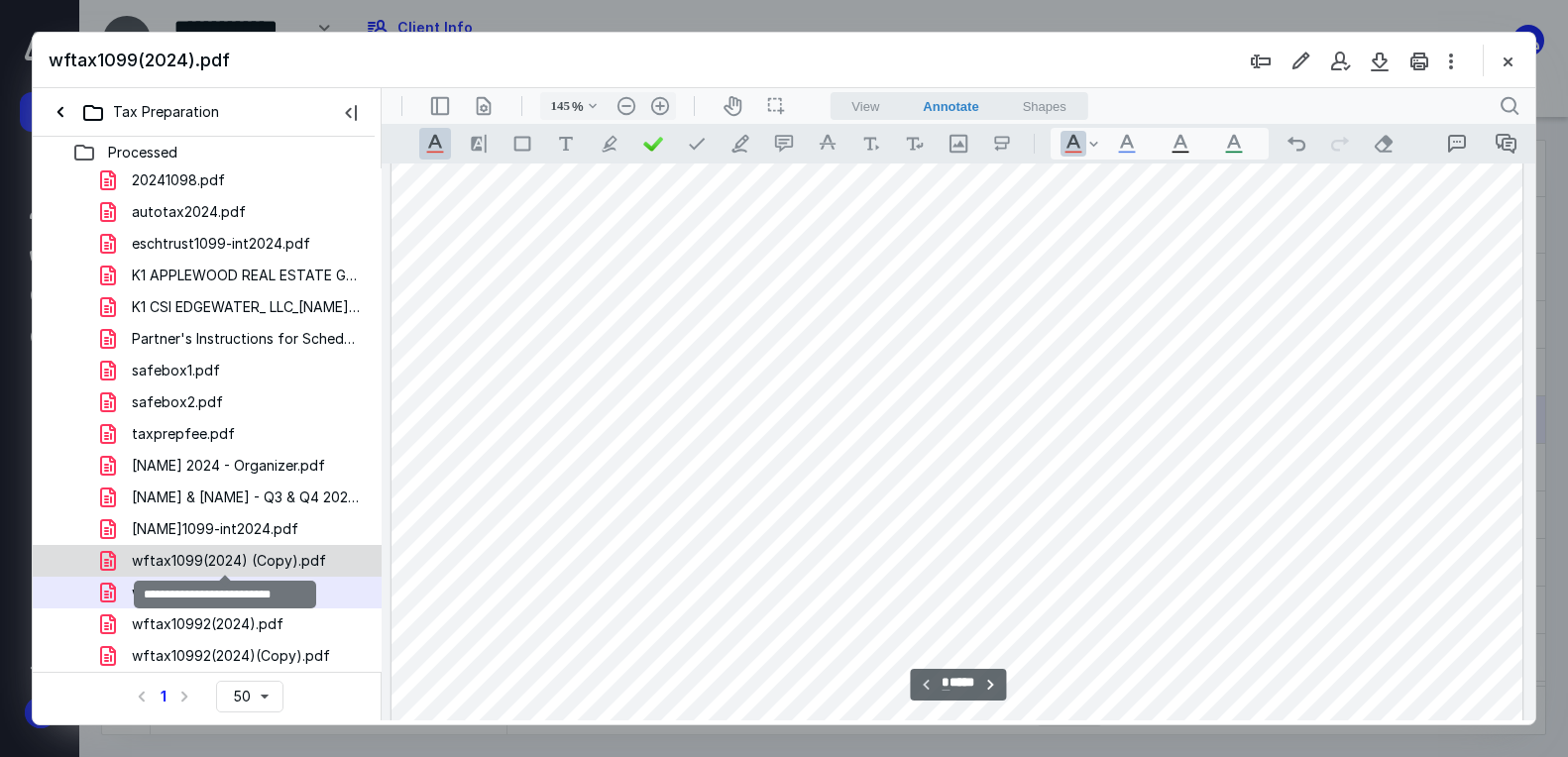 click on "wftax1099(2024) (Copy).pdf" at bounding box center [178, 180] 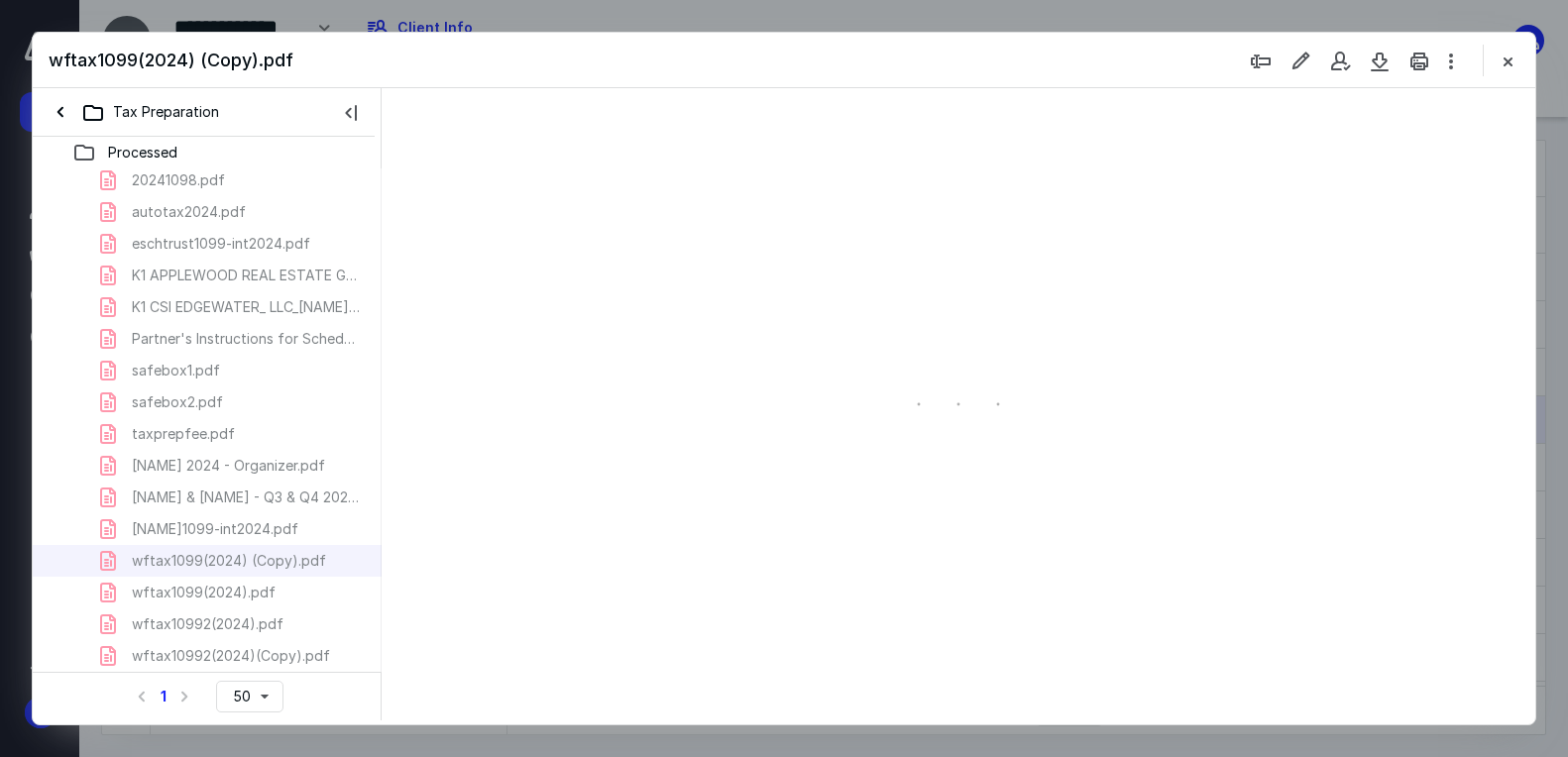scroll, scrollTop: 81, scrollLeft: 0, axis: vertical 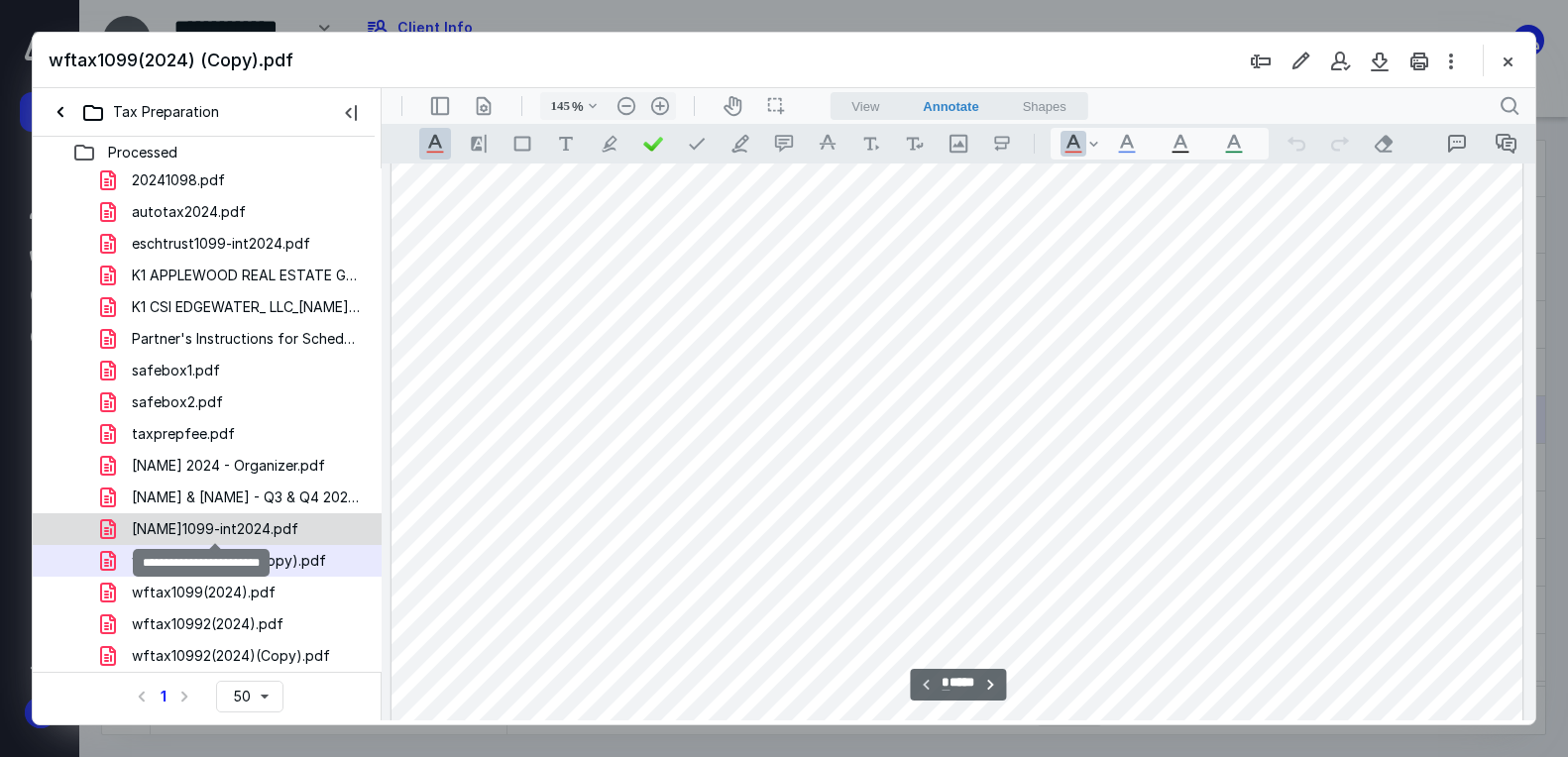 click on "vostrejs1099-int2024.pdf" at bounding box center (178, 180) 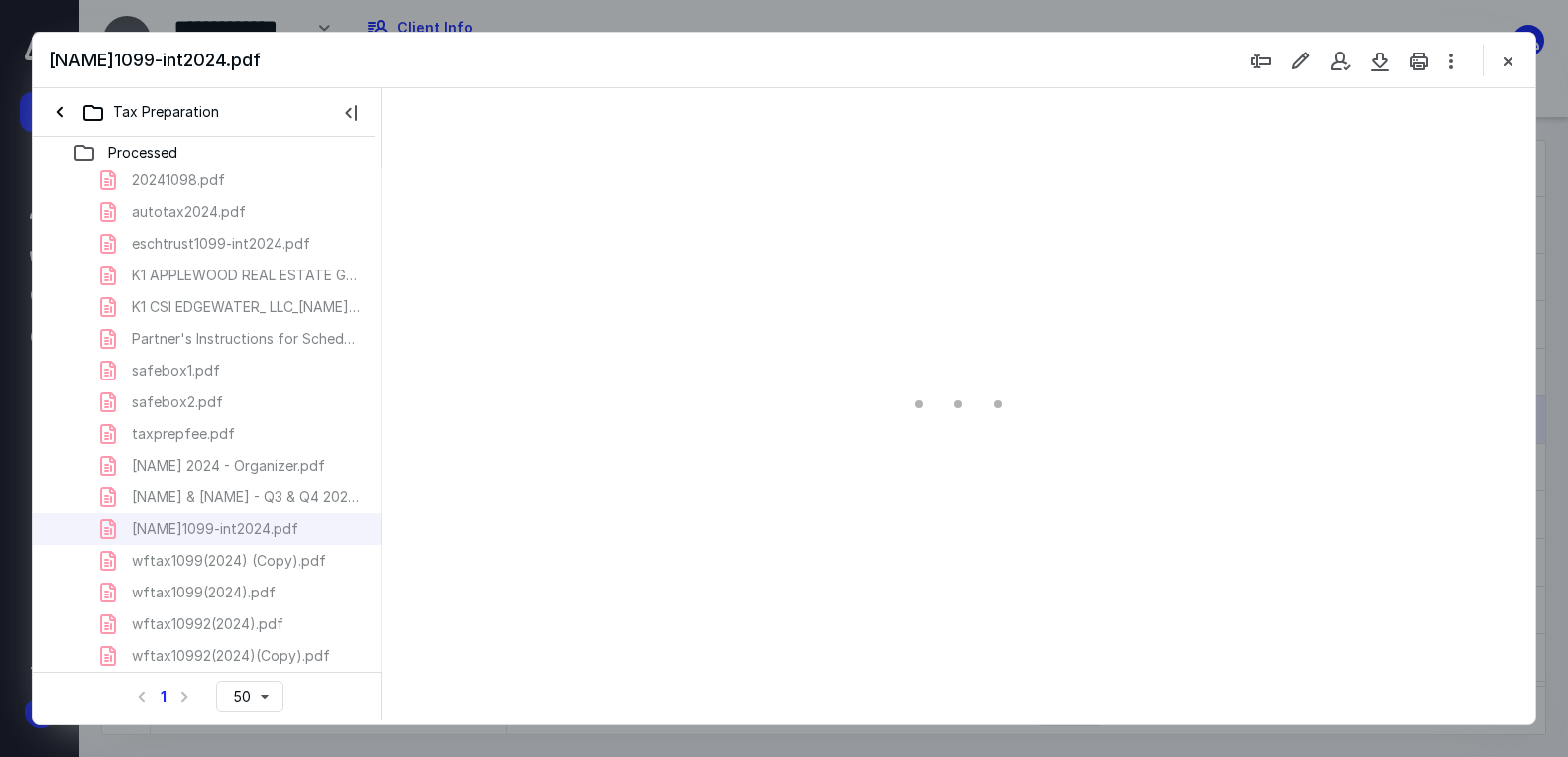 scroll, scrollTop: 0, scrollLeft: 0, axis: both 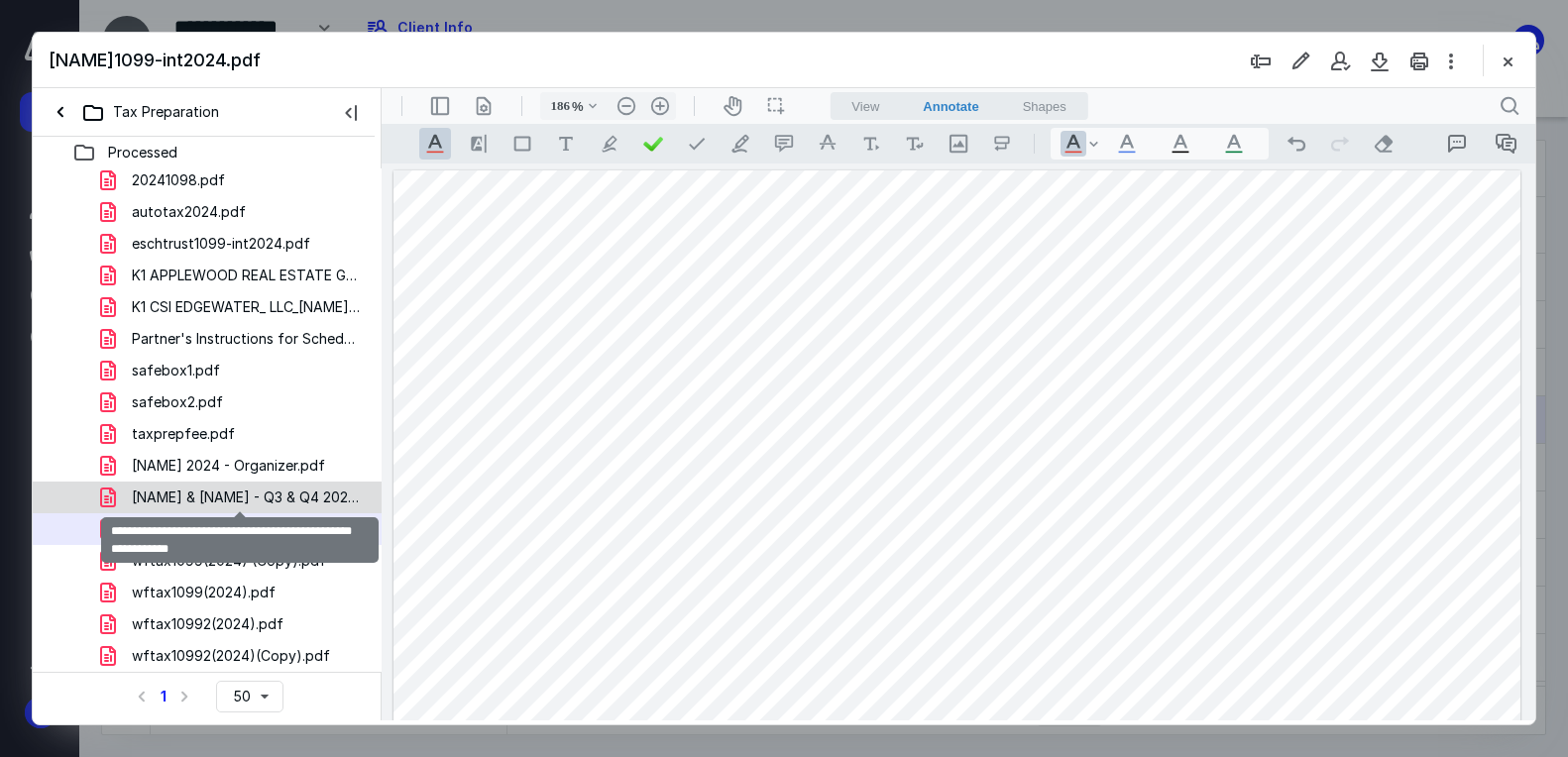 click on "Vostrejs, Matthew & Angela - Q3 & Q4 2024 Est Tax Pmt Vouc.pdf" at bounding box center [178, 180] 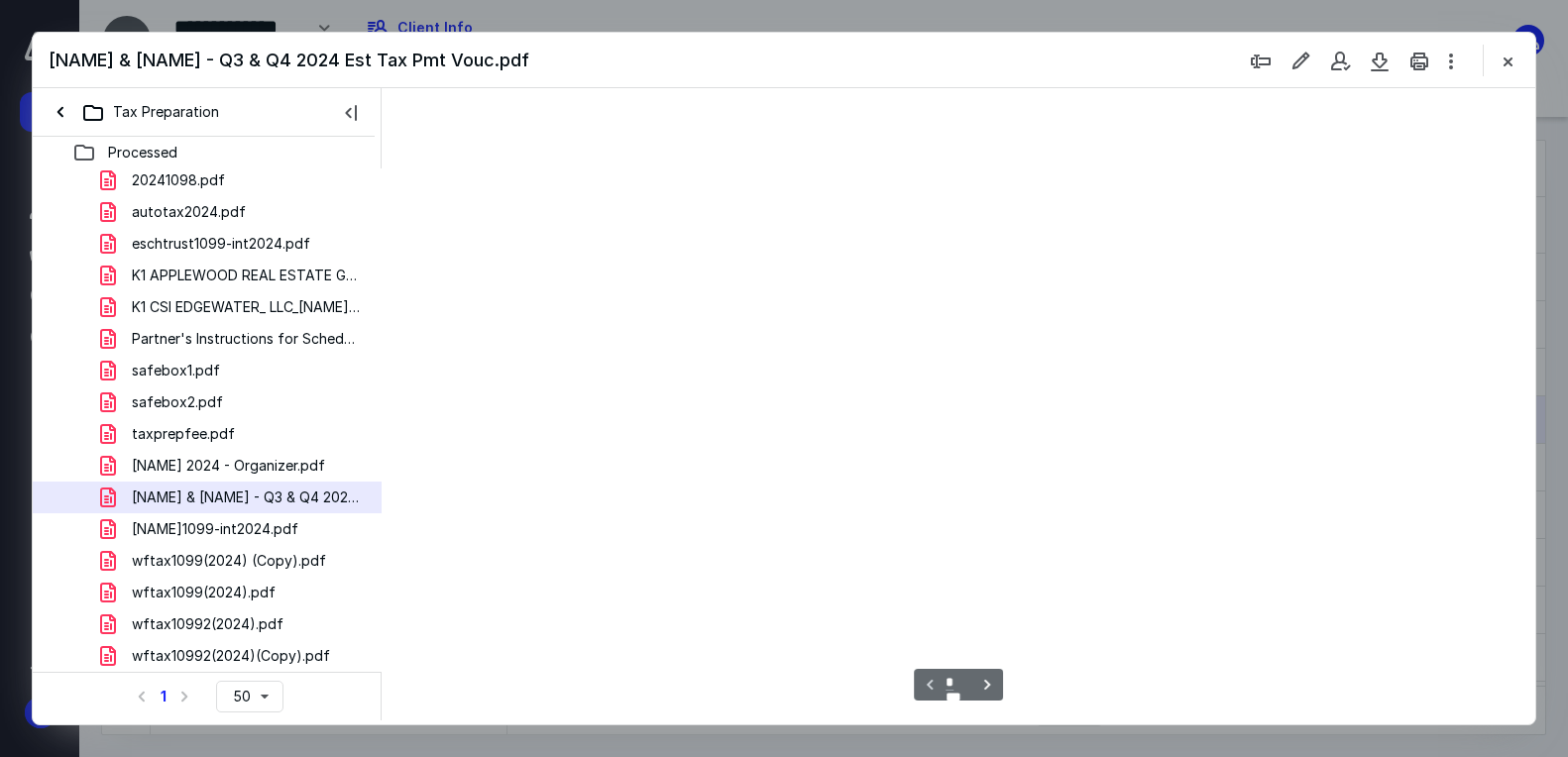 scroll, scrollTop: 82, scrollLeft: 0, axis: vertical 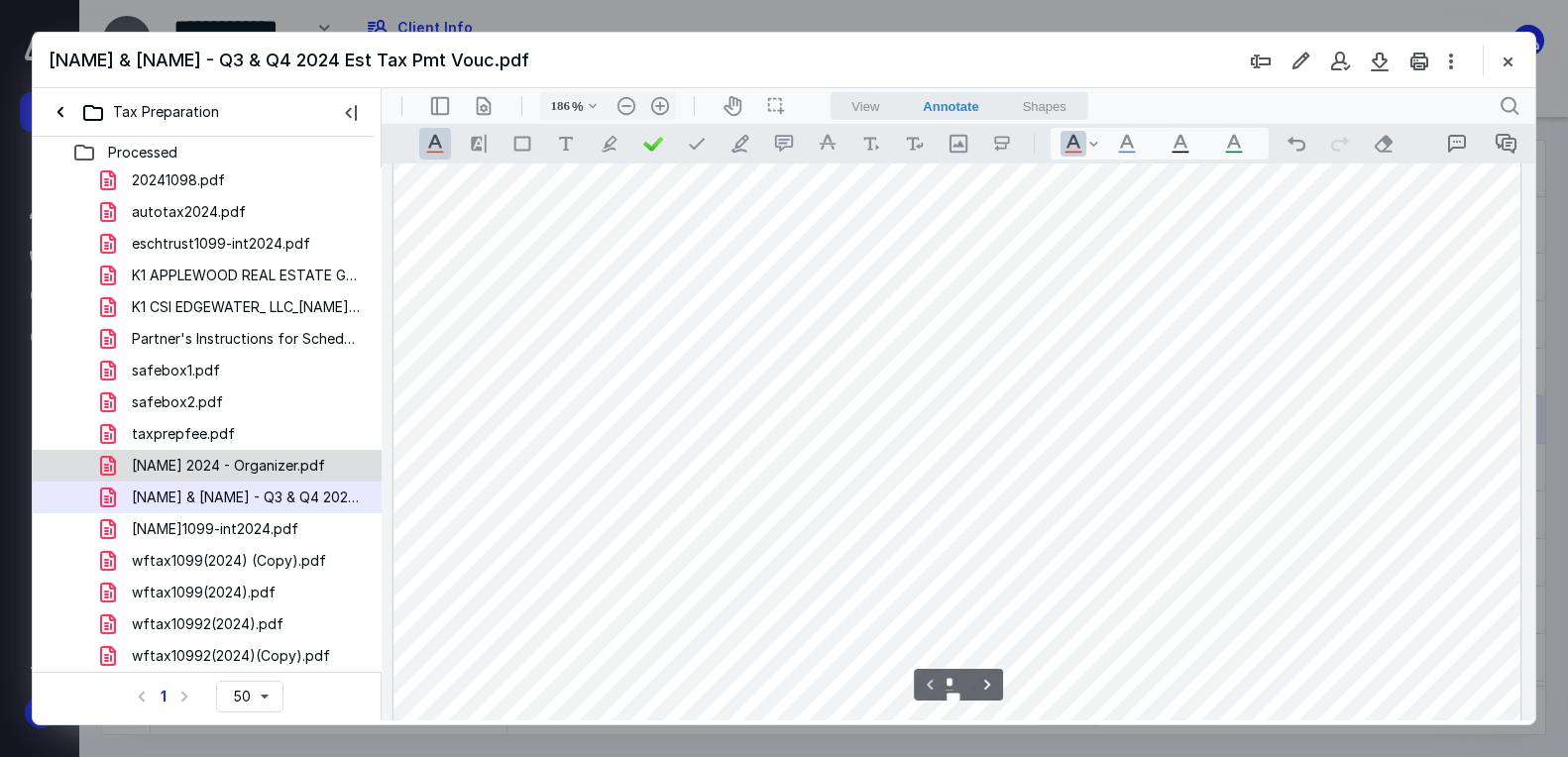 click on "Vostrejs 2024 - Organizer.pdf" at bounding box center (178, 180) 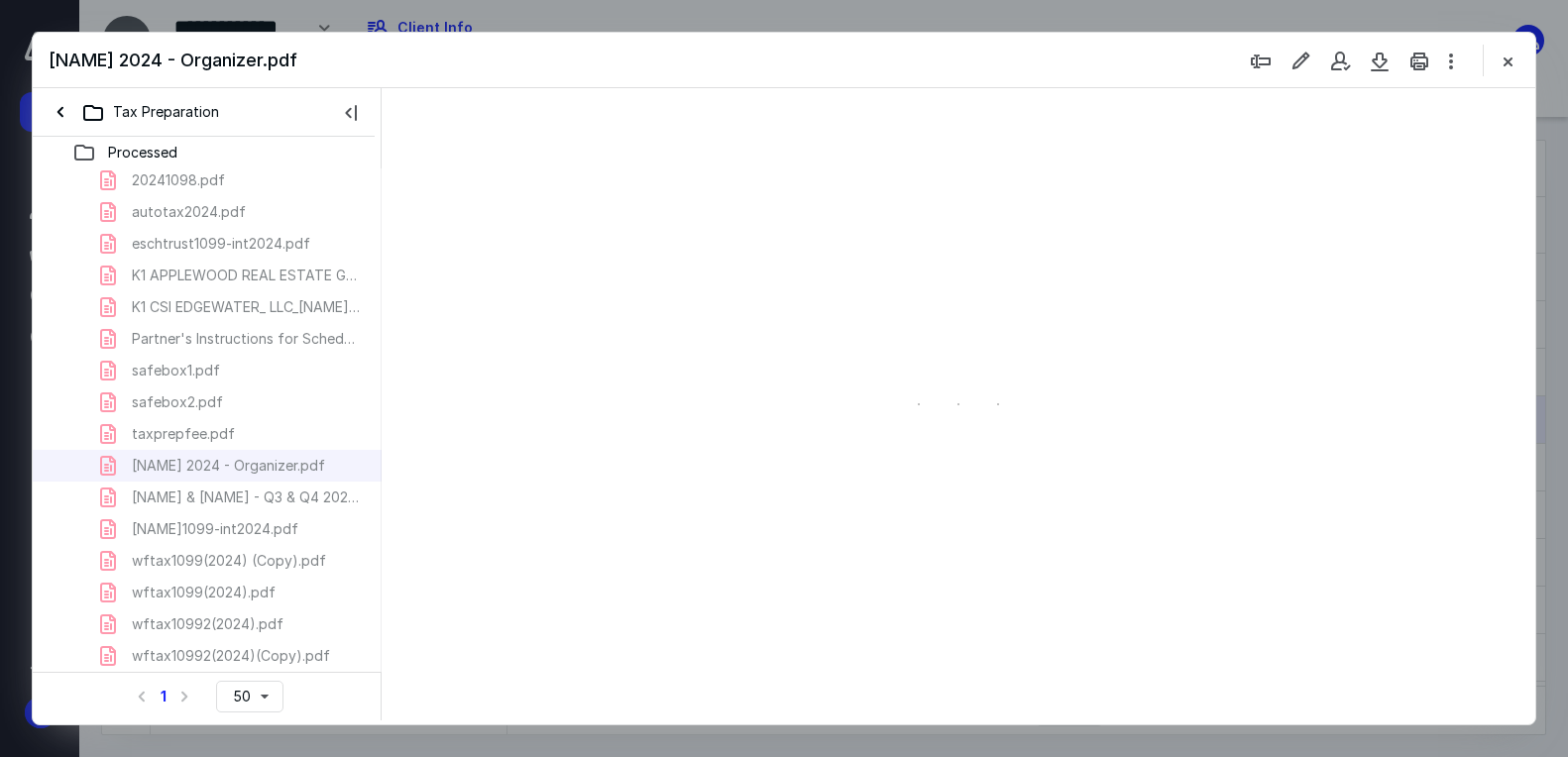 scroll, scrollTop: 82, scrollLeft: 0, axis: vertical 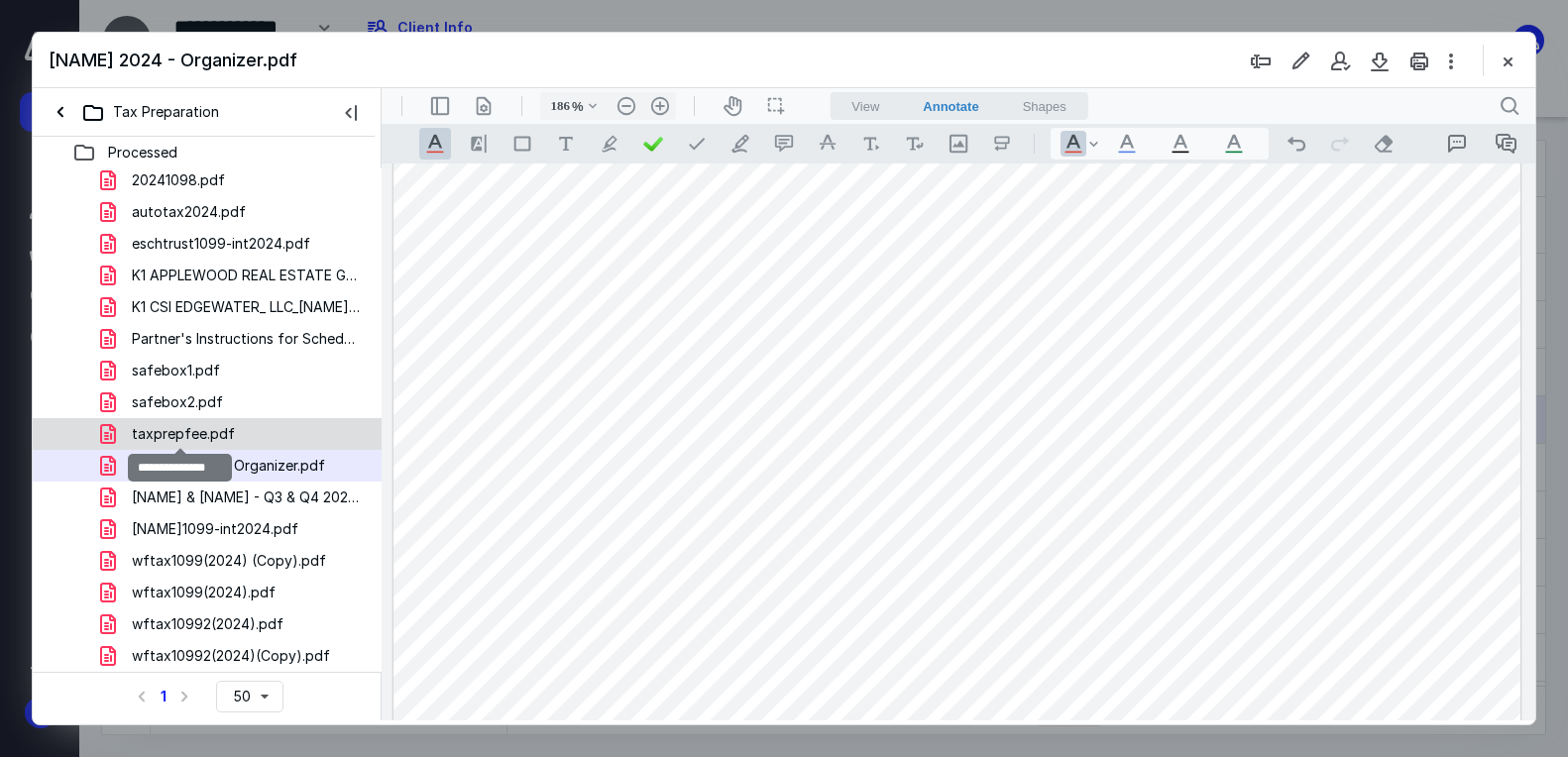 click on "taxprepfee.pdf" at bounding box center (178, 180) 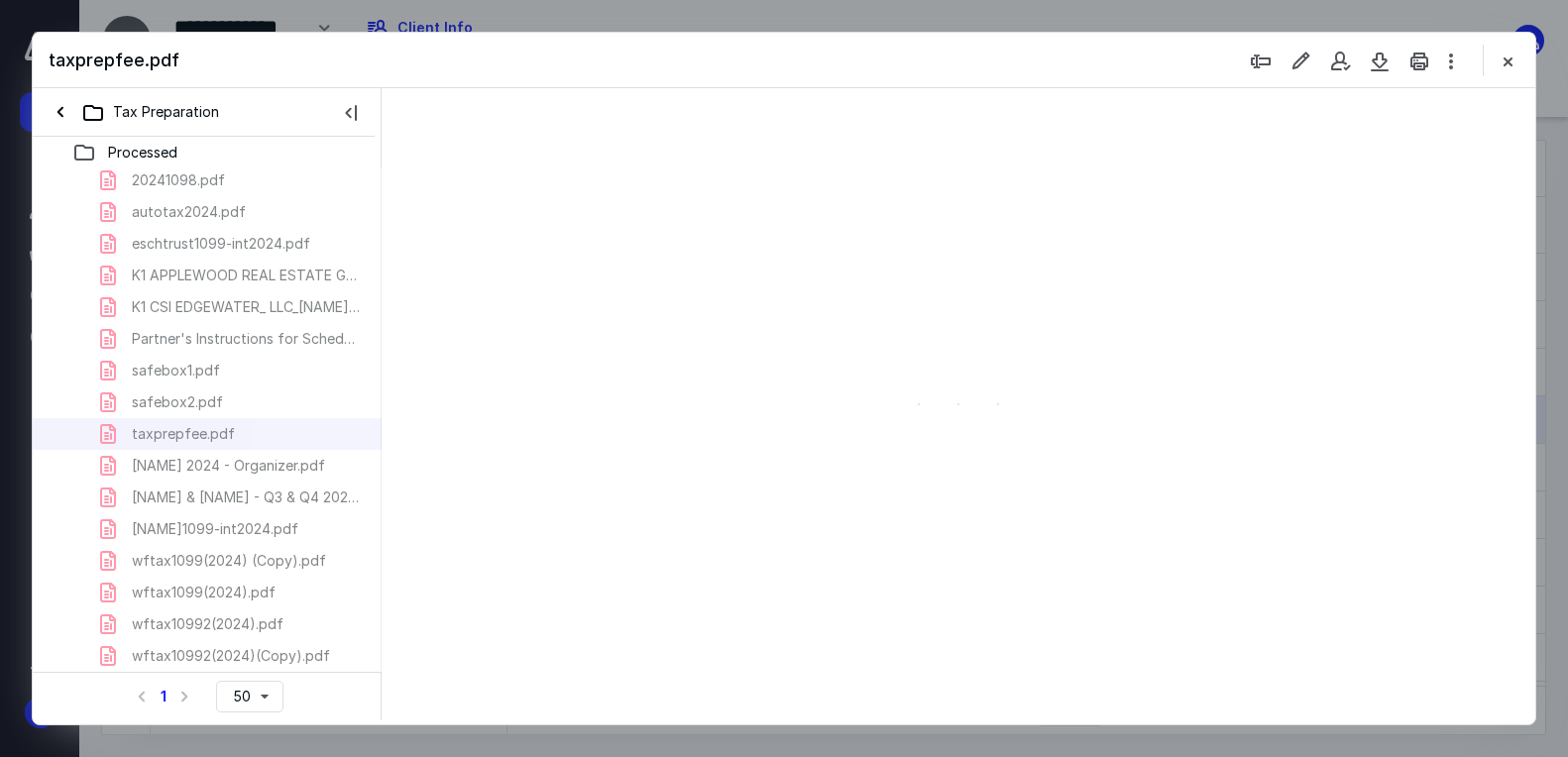 scroll, scrollTop: 0, scrollLeft: 0, axis: both 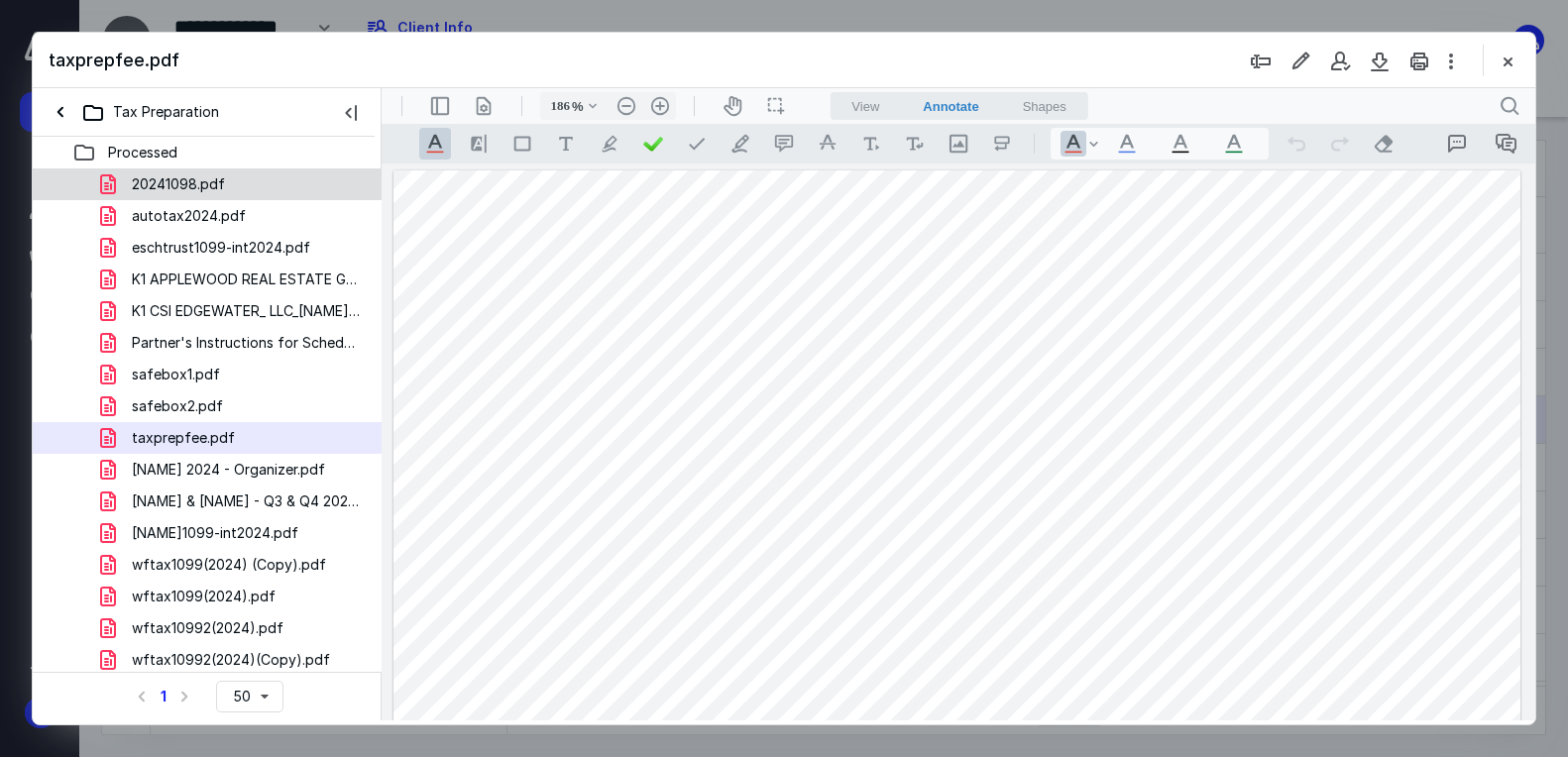 click on "20241098.pdf" at bounding box center (235, 184) 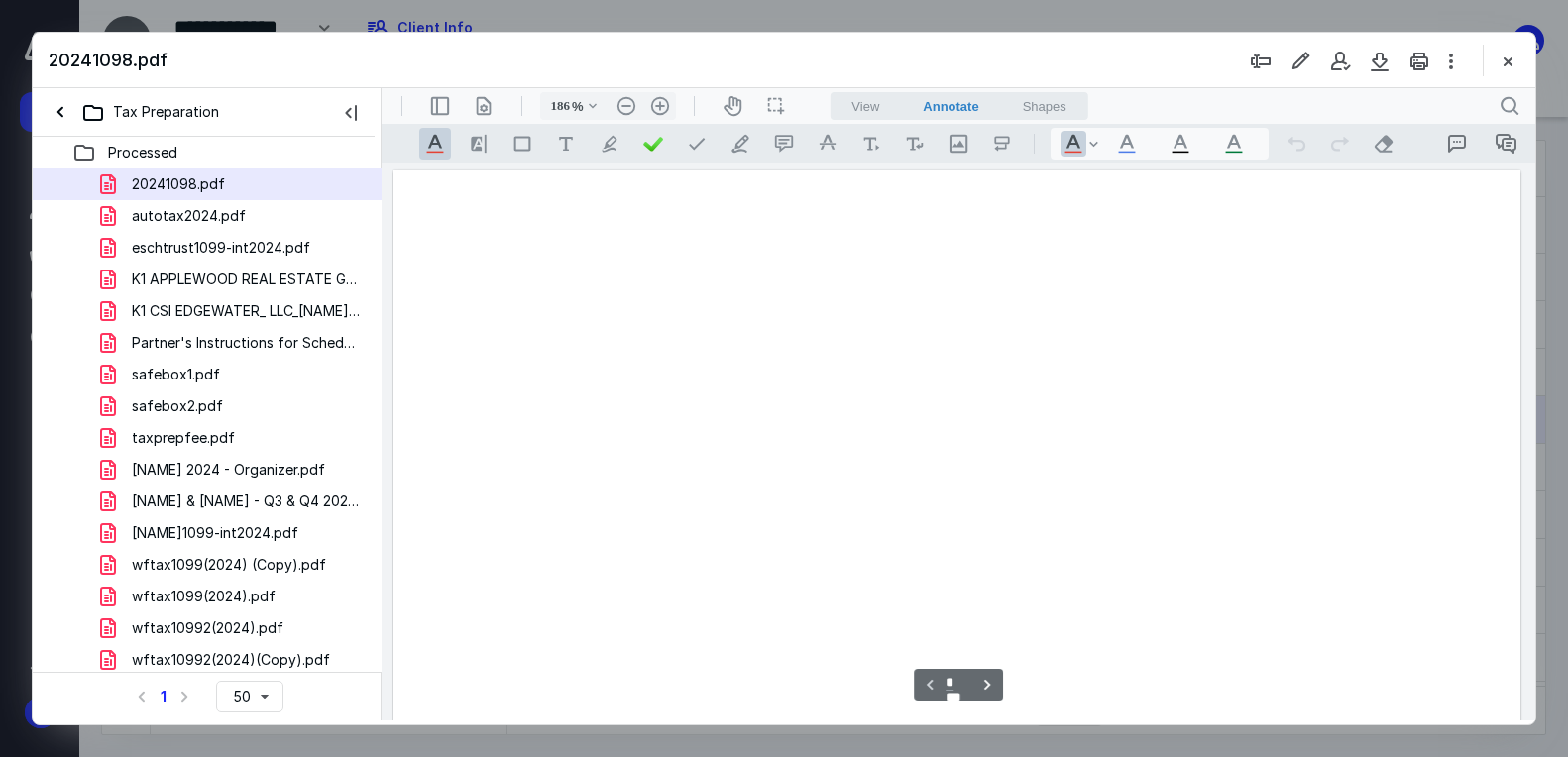 scroll, scrollTop: 82, scrollLeft: 0, axis: vertical 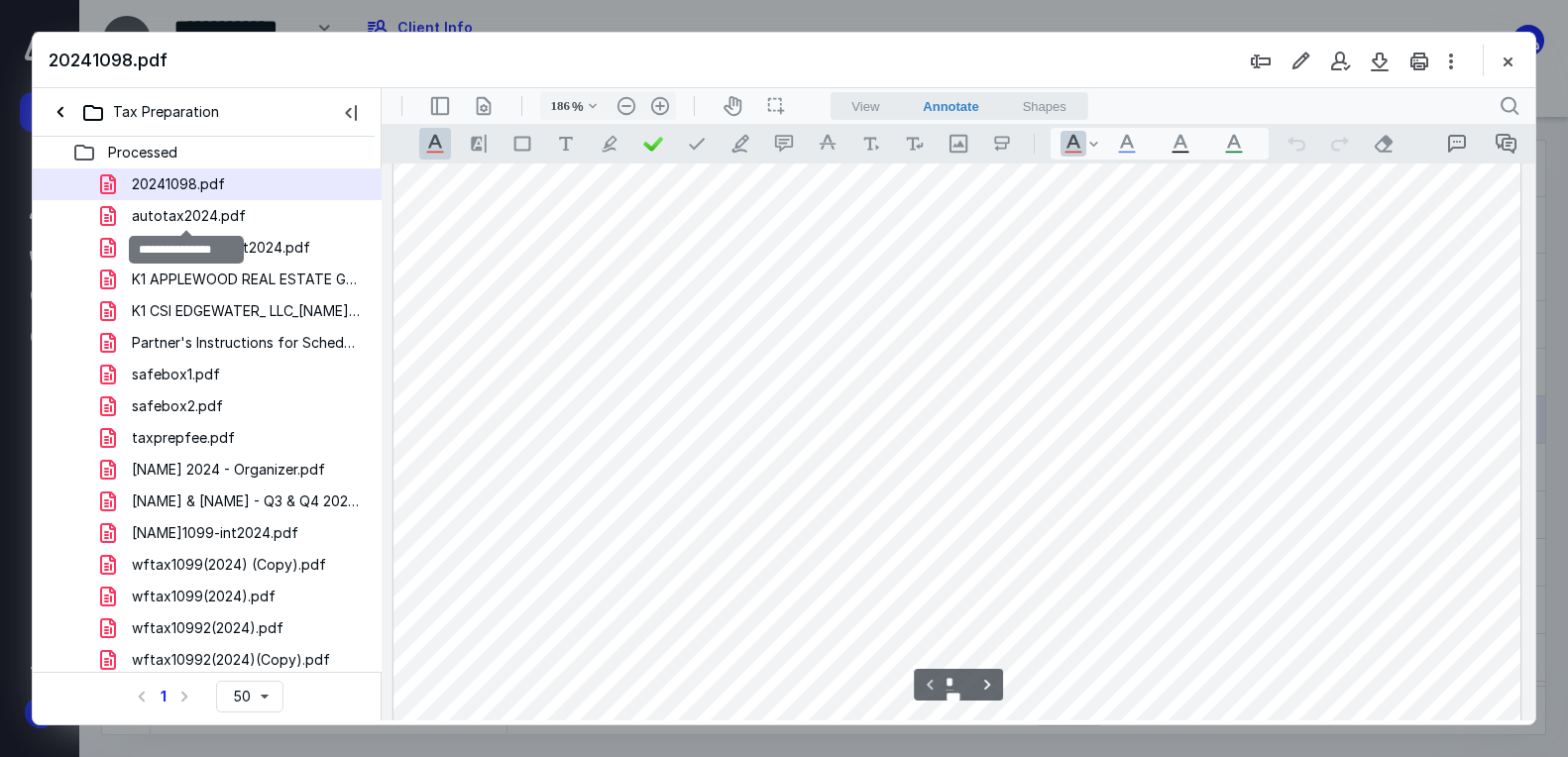 click on "autotax2024.pdf" at bounding box center (178, 184) 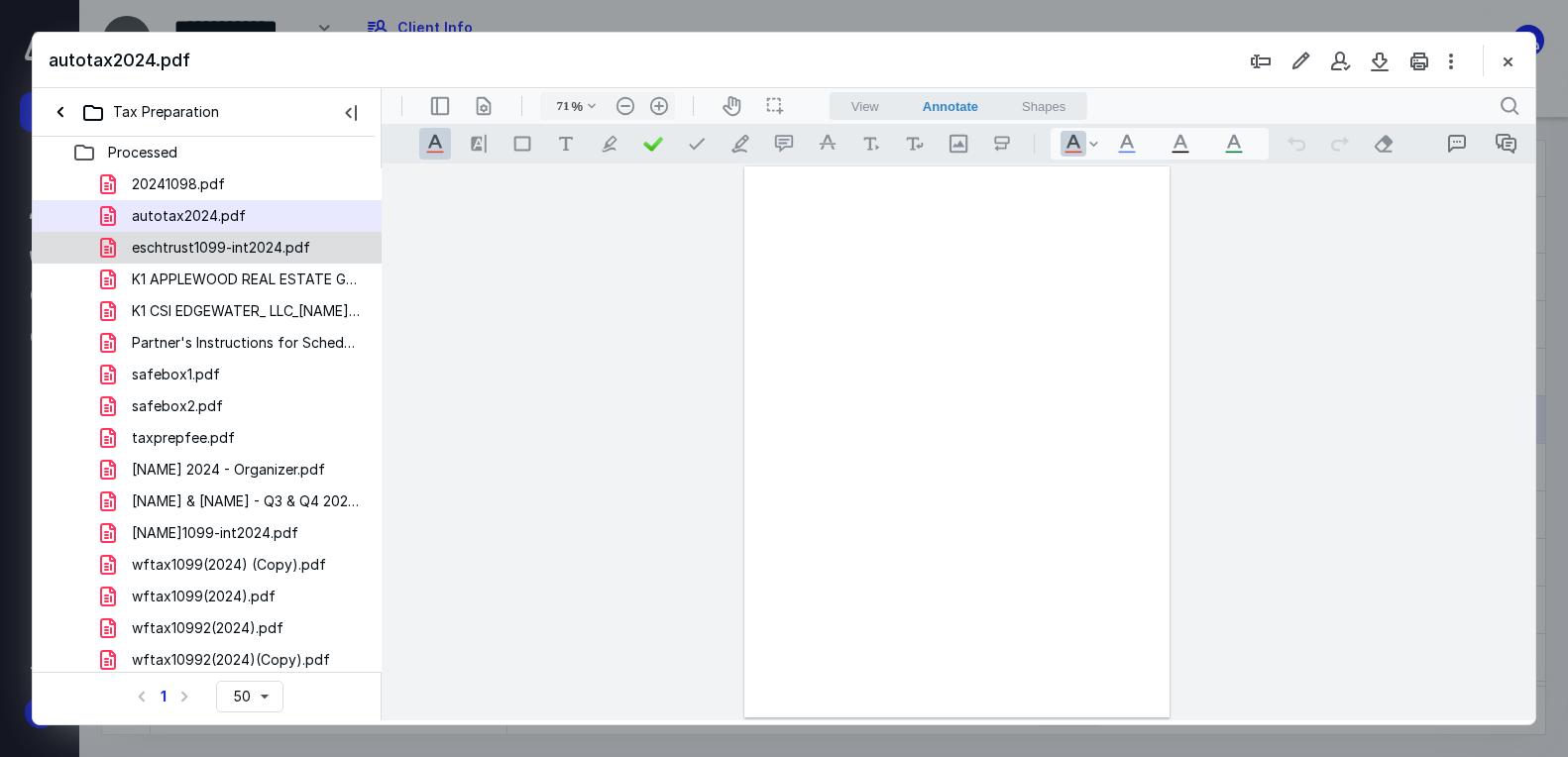 scroll, scrollTop: 0, scrollLeft: 0, axis: both 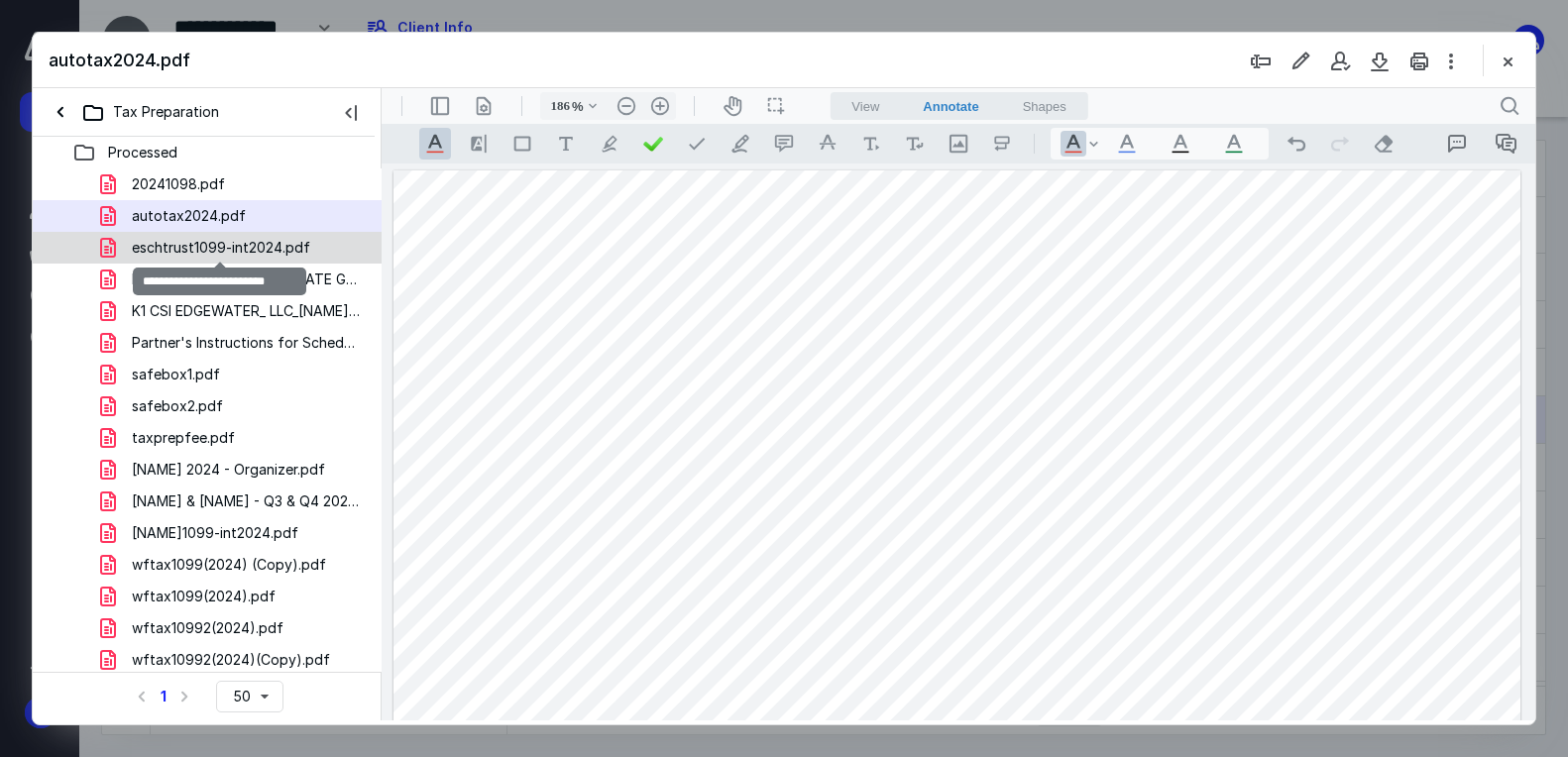 click on "eschtrust1099-int2024.pdf" at bounding box center (178, 184) 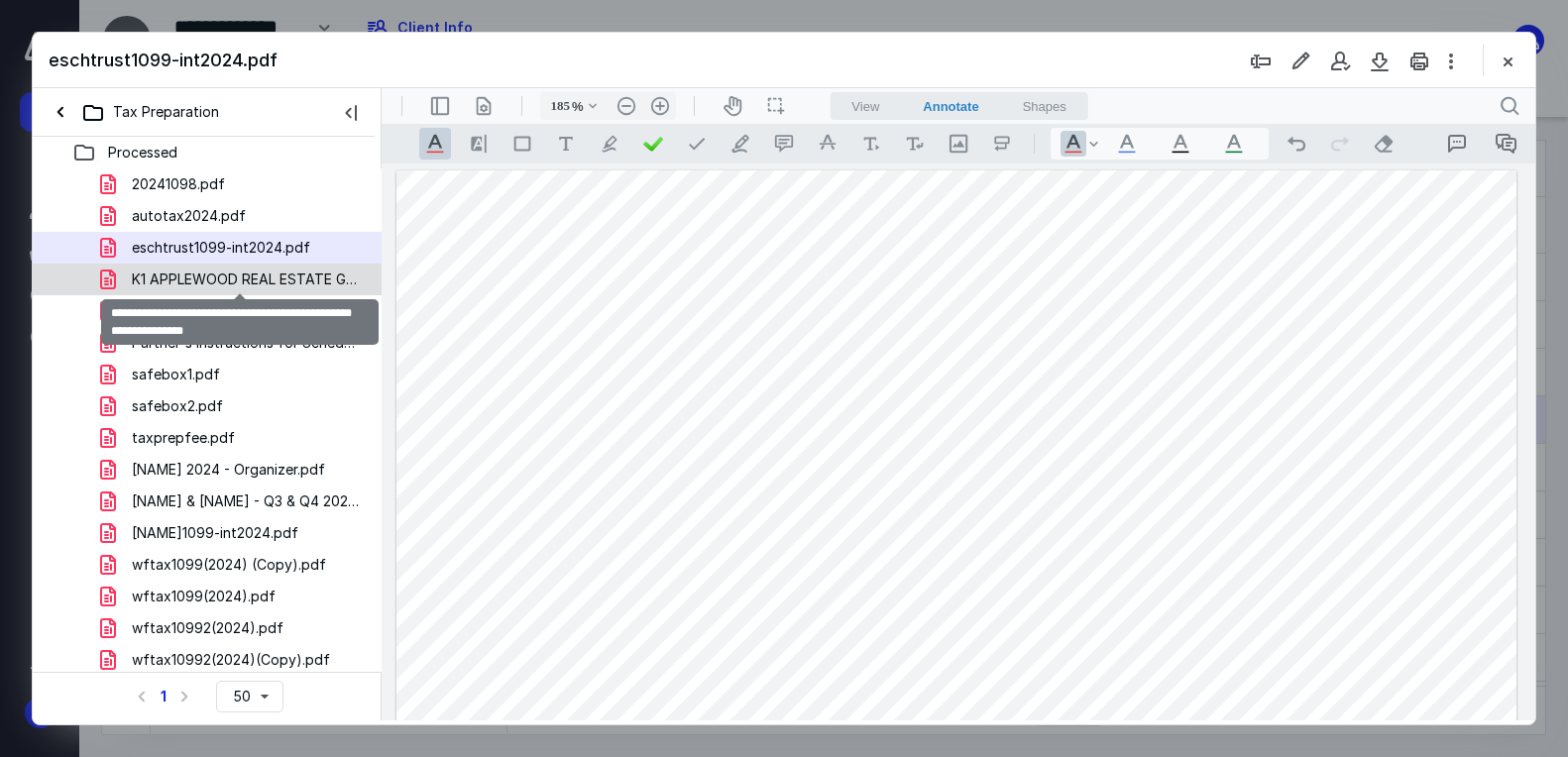 click on "K1 APPLEWOOD REAL ESTATE GROUP_ LLC_MATTHEW T VOSTREJS_2024_1.pdf" at bounding box center (178, 184) 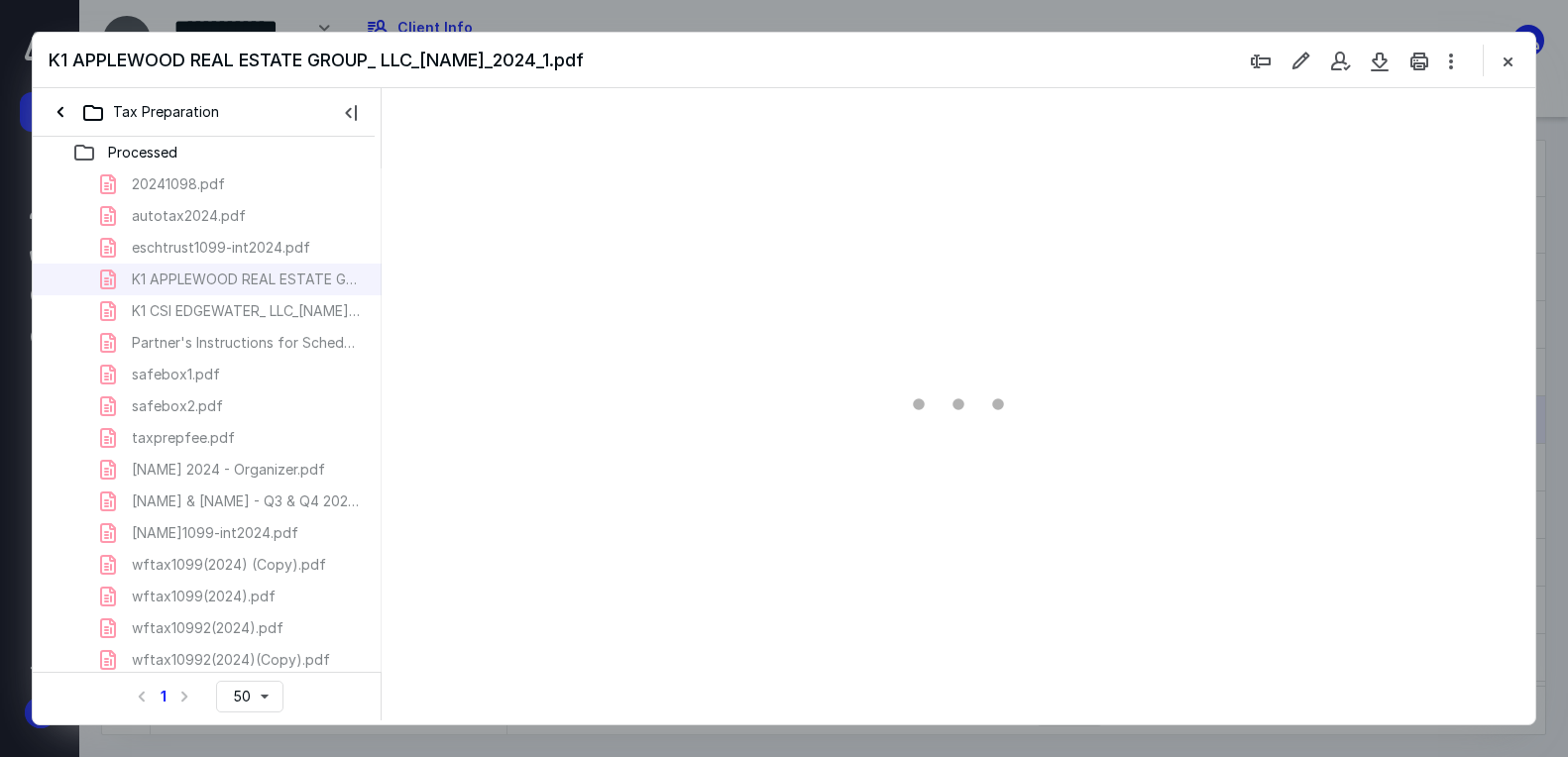 scroll, scrollTop: 82, scrollLeft: 0, axis: vertical 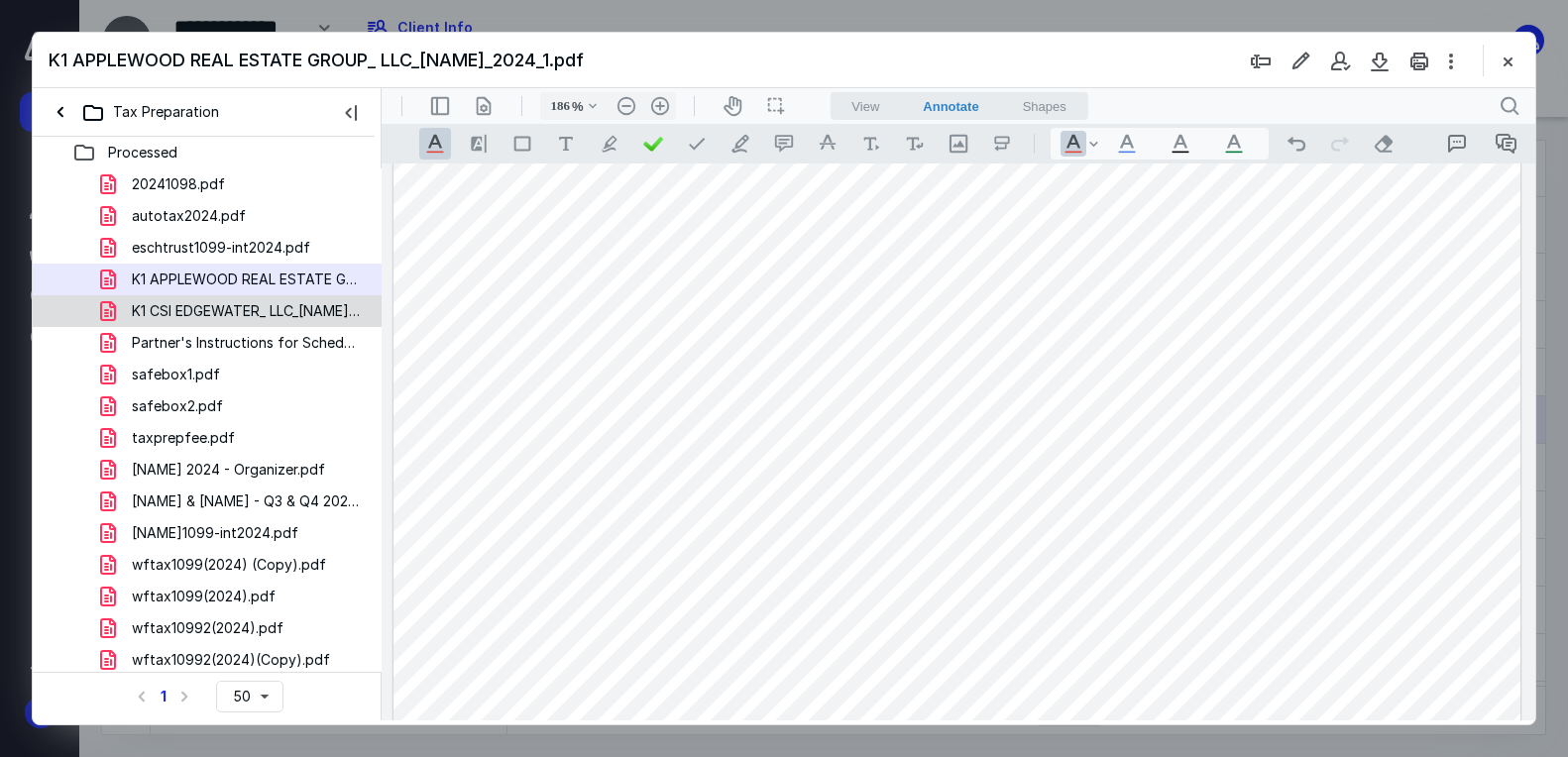 click on "K1 CSI EDGEWATER_ LLC_MATTHEW VOSTREJS_2024_1065_K1.pdf" at bounding box center (167, 184) 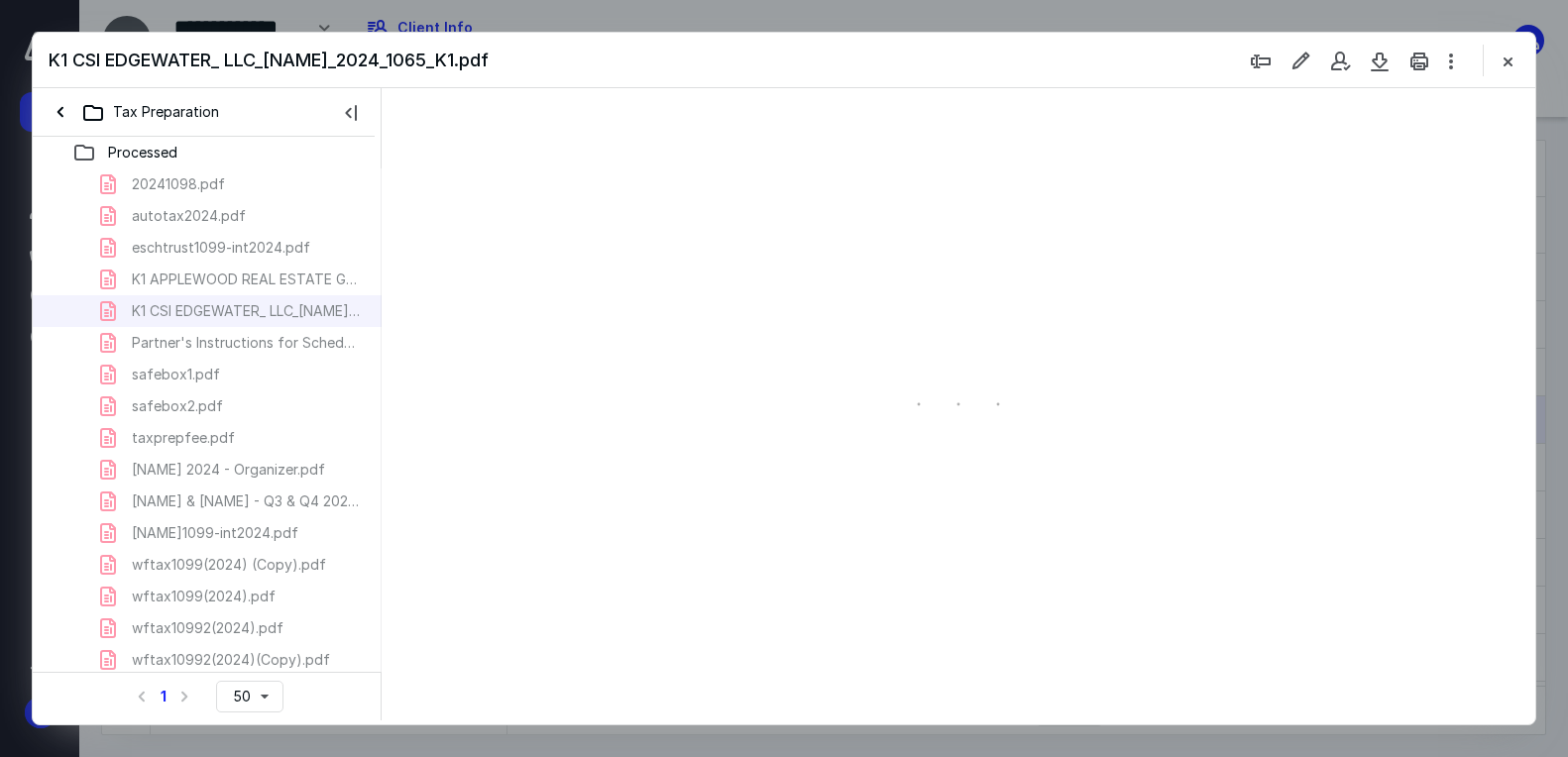 scroll, scrollTop: 82, scrollLeft: 0, axis: vertical 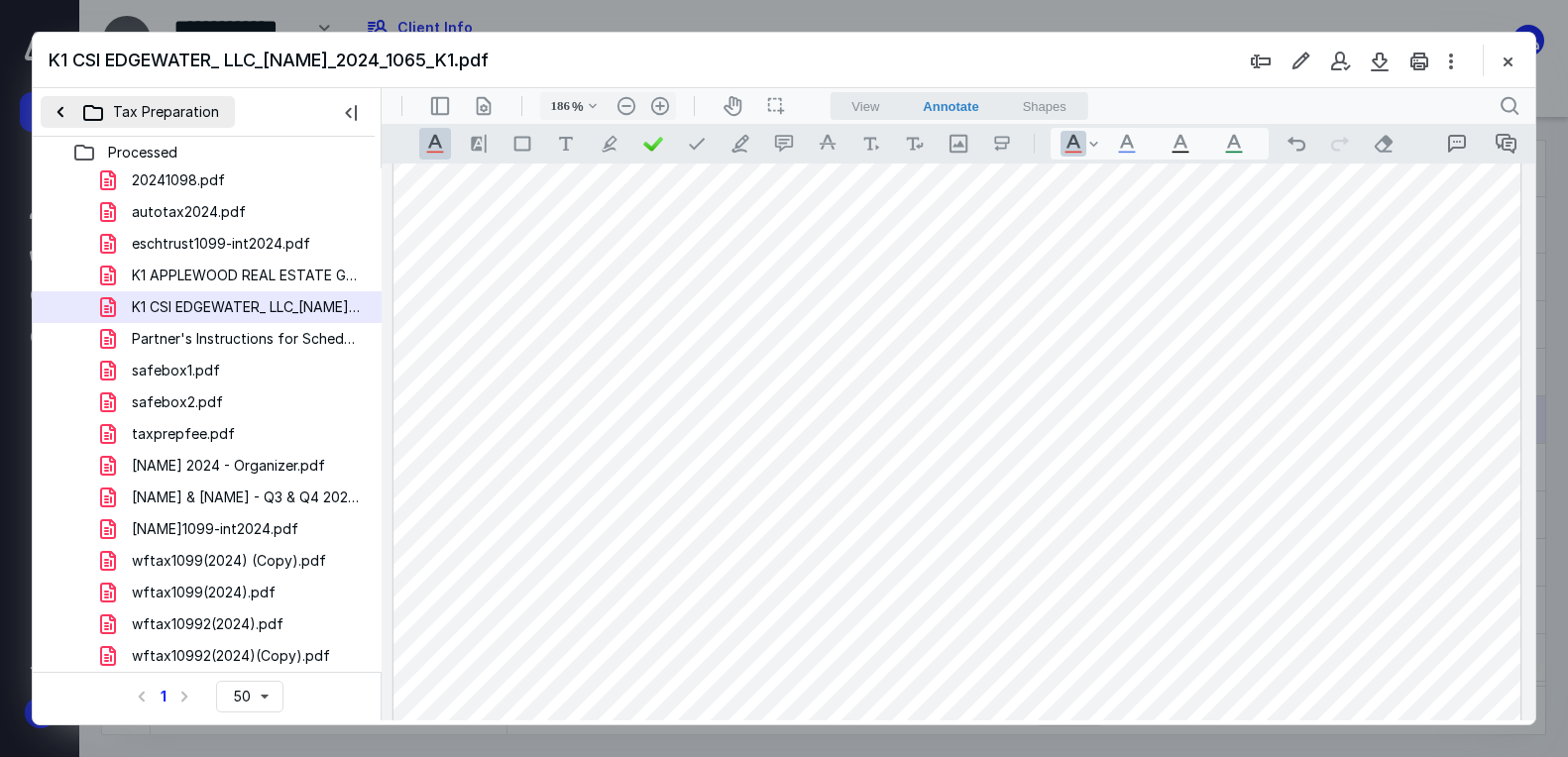 click on "Tax Preparation" at bounding box center [138, 112] 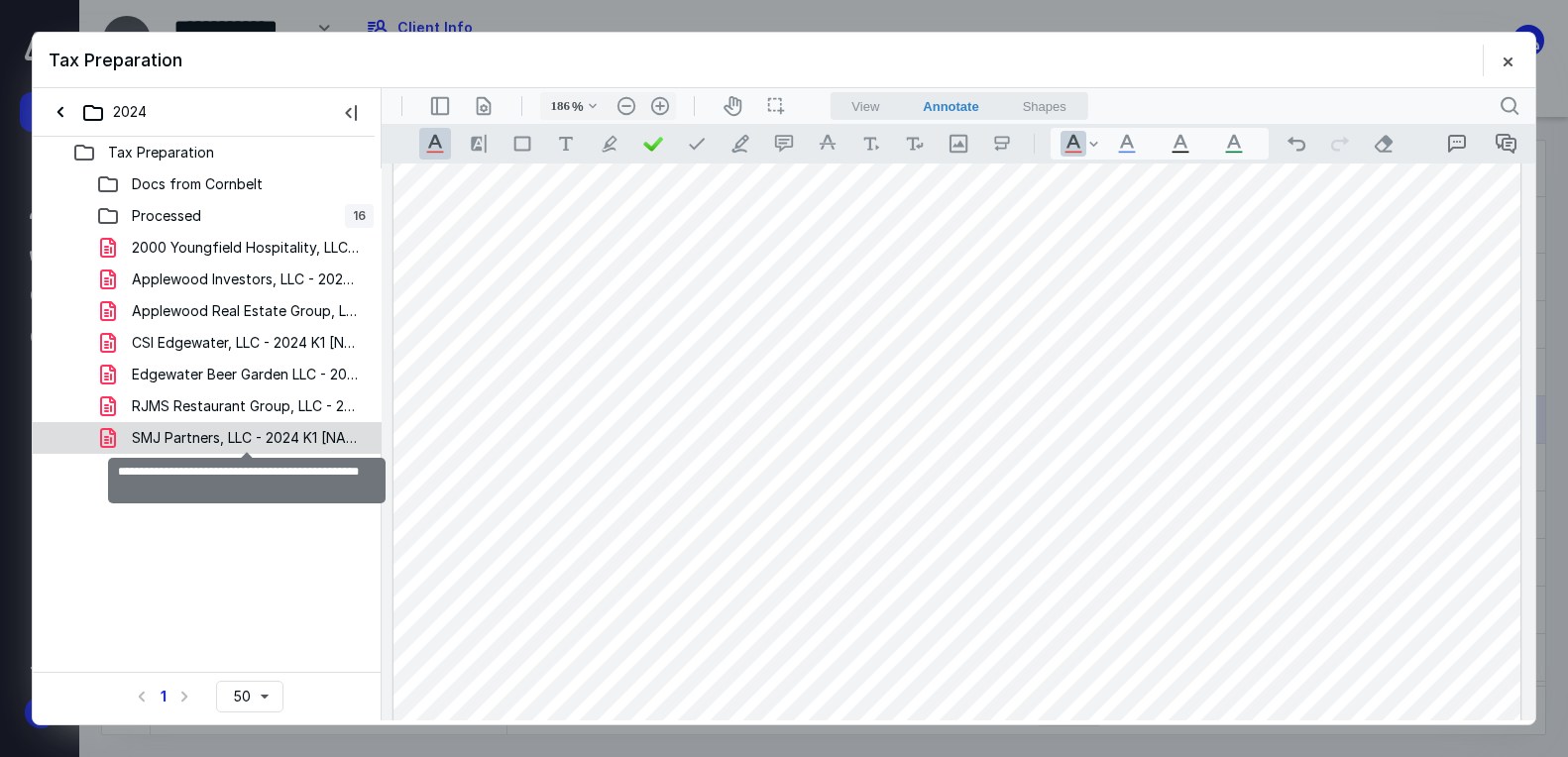 click on "SMJ Partners, LLC - 2024 K1 Vostrejs, Matthew.pdf" at bounding box center [197, 184] 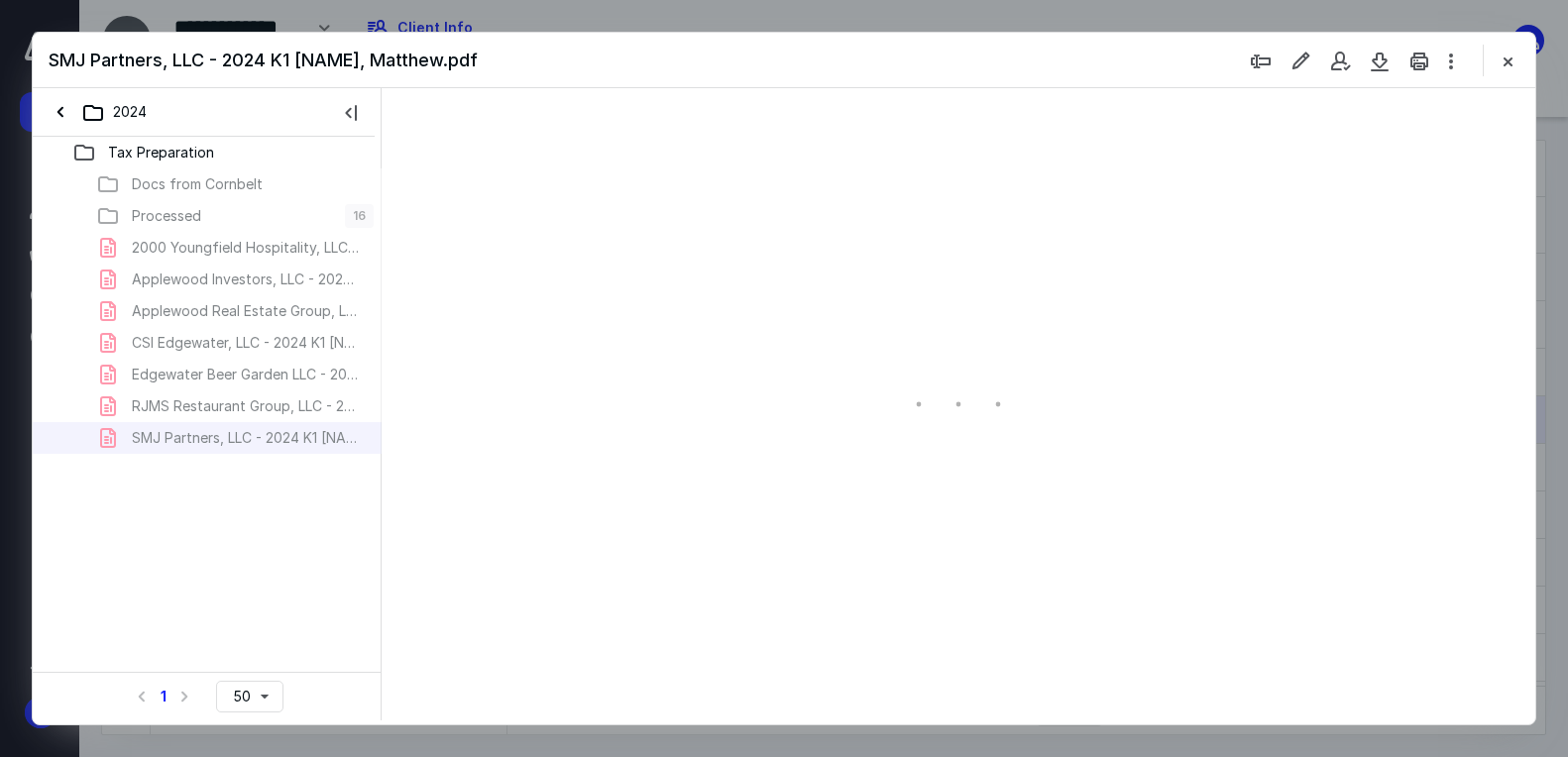 scroll, scrollTop: 82, scrollLeft: 0, axis: vertical 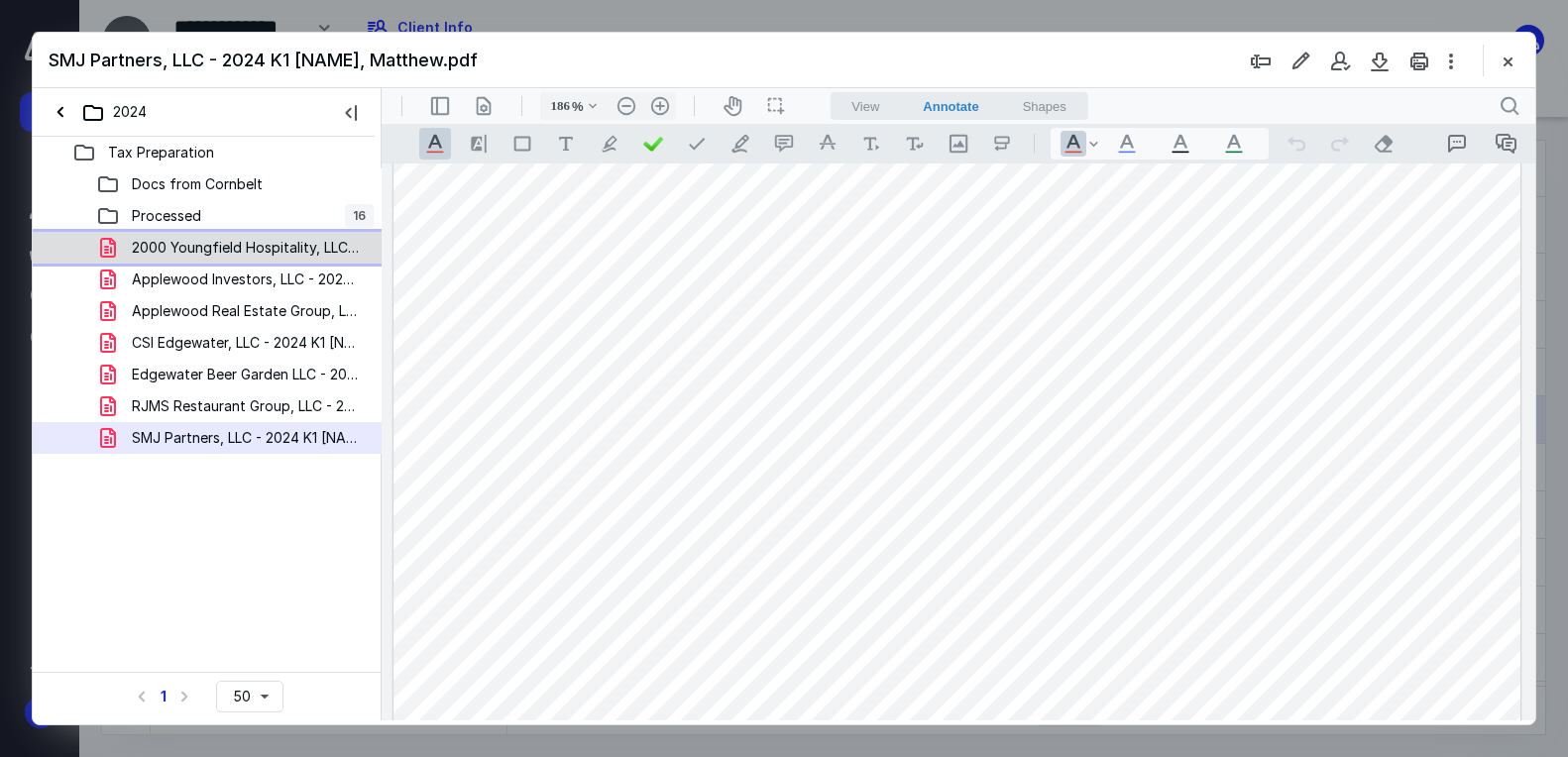 click on "2000 Youngfield Hospitality, LLC - 2024 K1 Vostrejs, Matth.pdf" at bounding box center (197, 184) 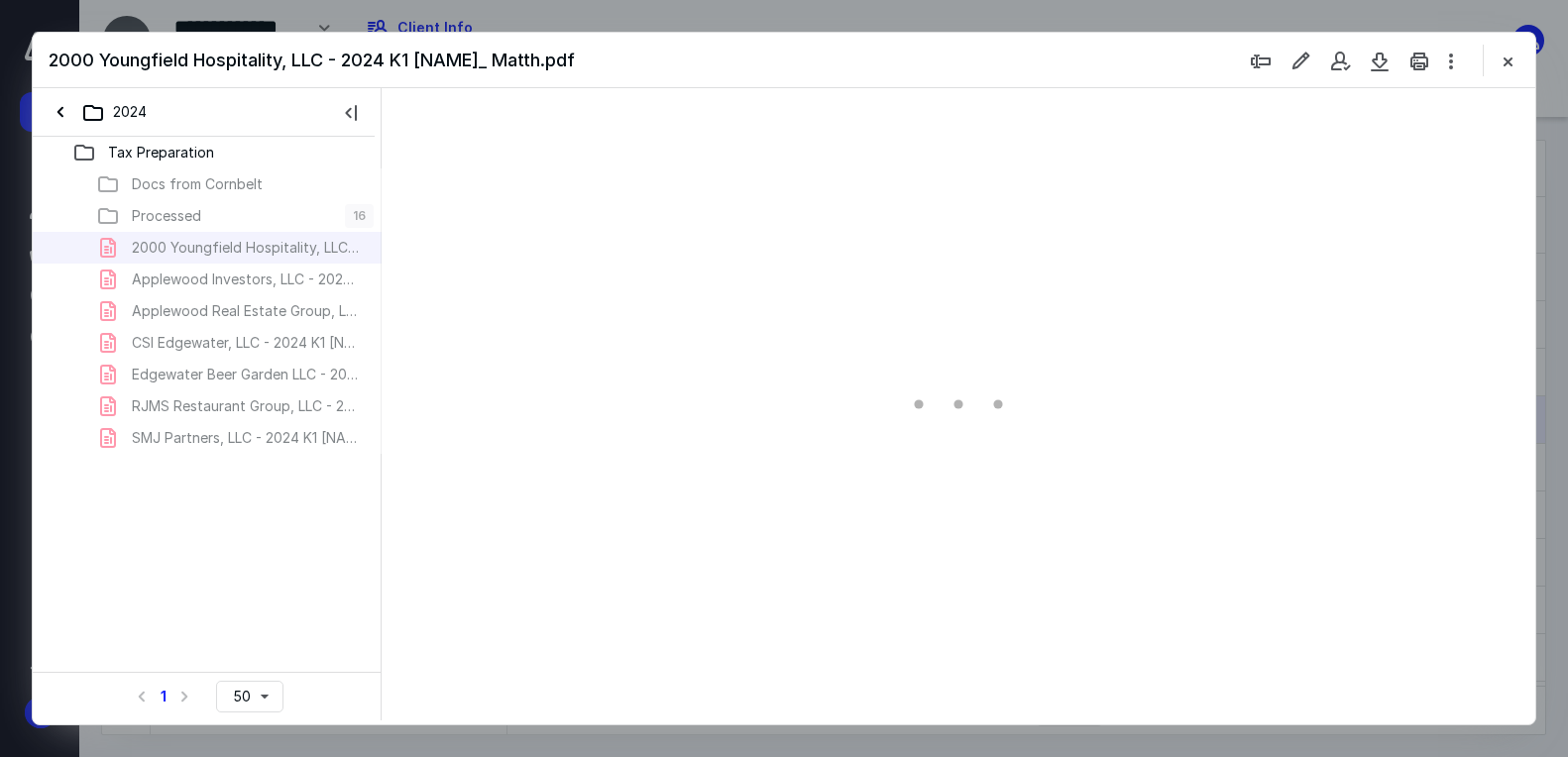 scroll, scrollTop: 82, scrollLeft: 0, axis: vertical 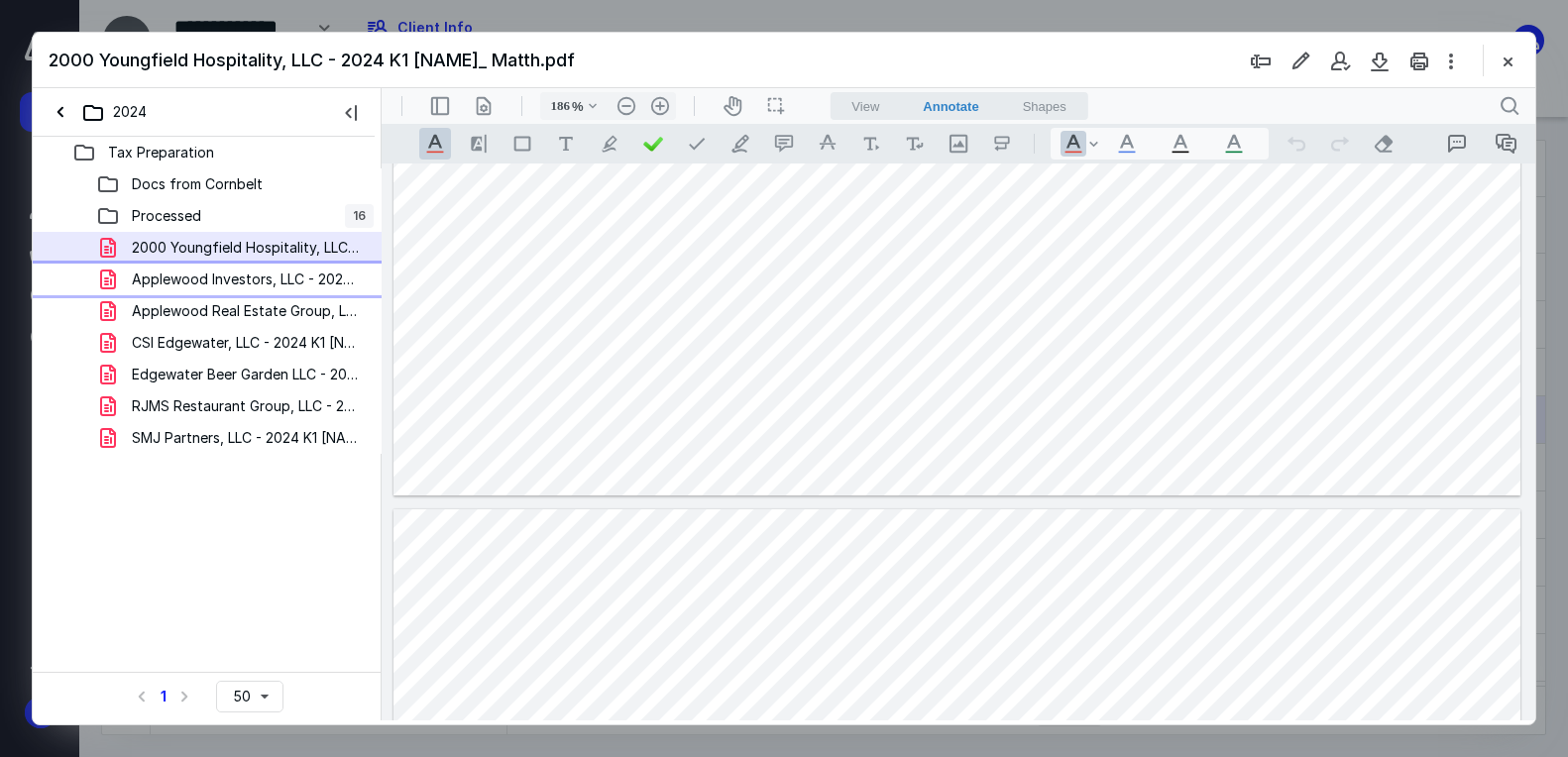drag, startPoint x: 322, startPoint y: 281, endPoint x: 338, endPoint y: 276, distance: 16.763055 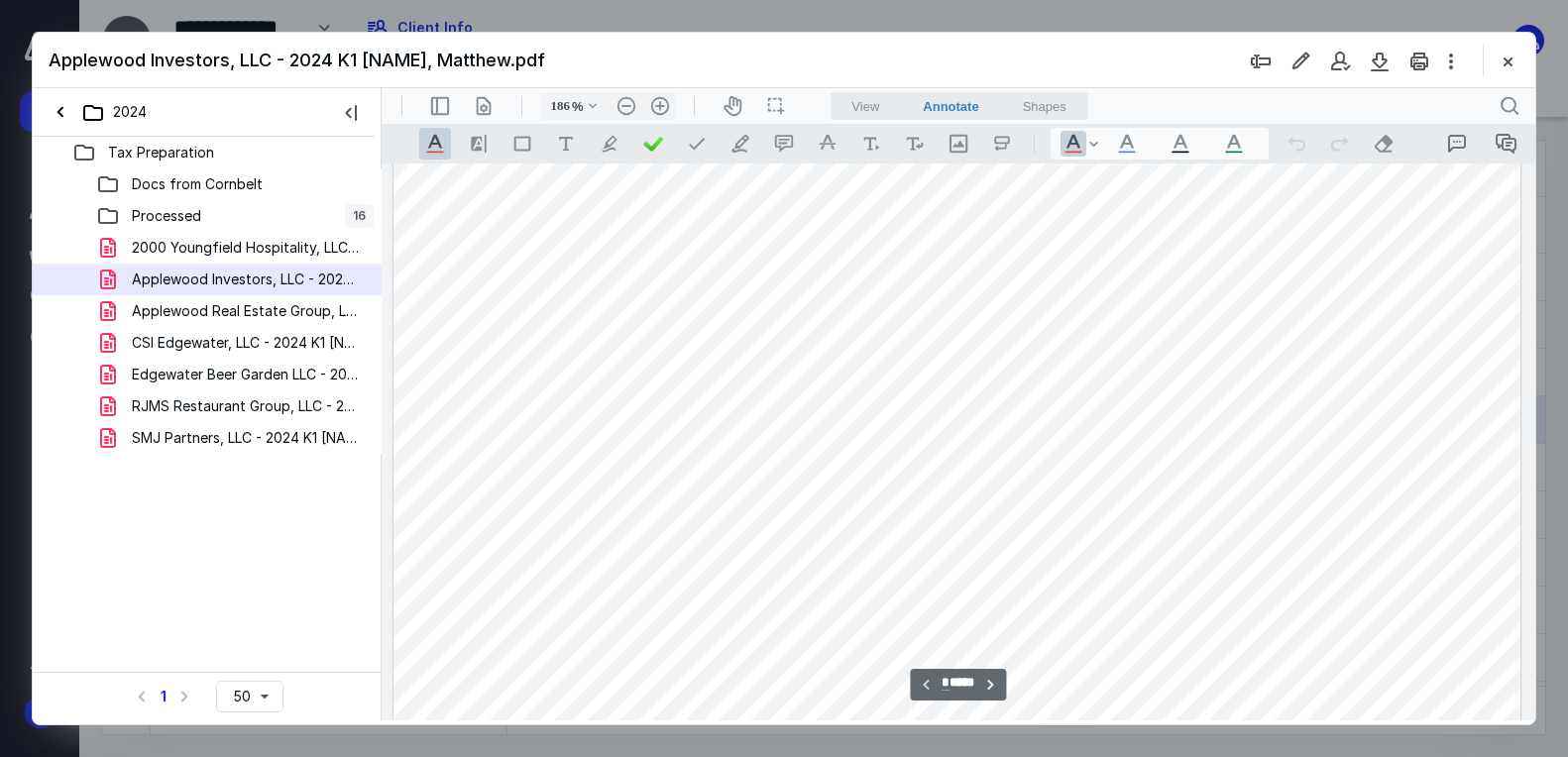 scroll, scrollTop: 730, scrollLeft: 0, axis: vertical 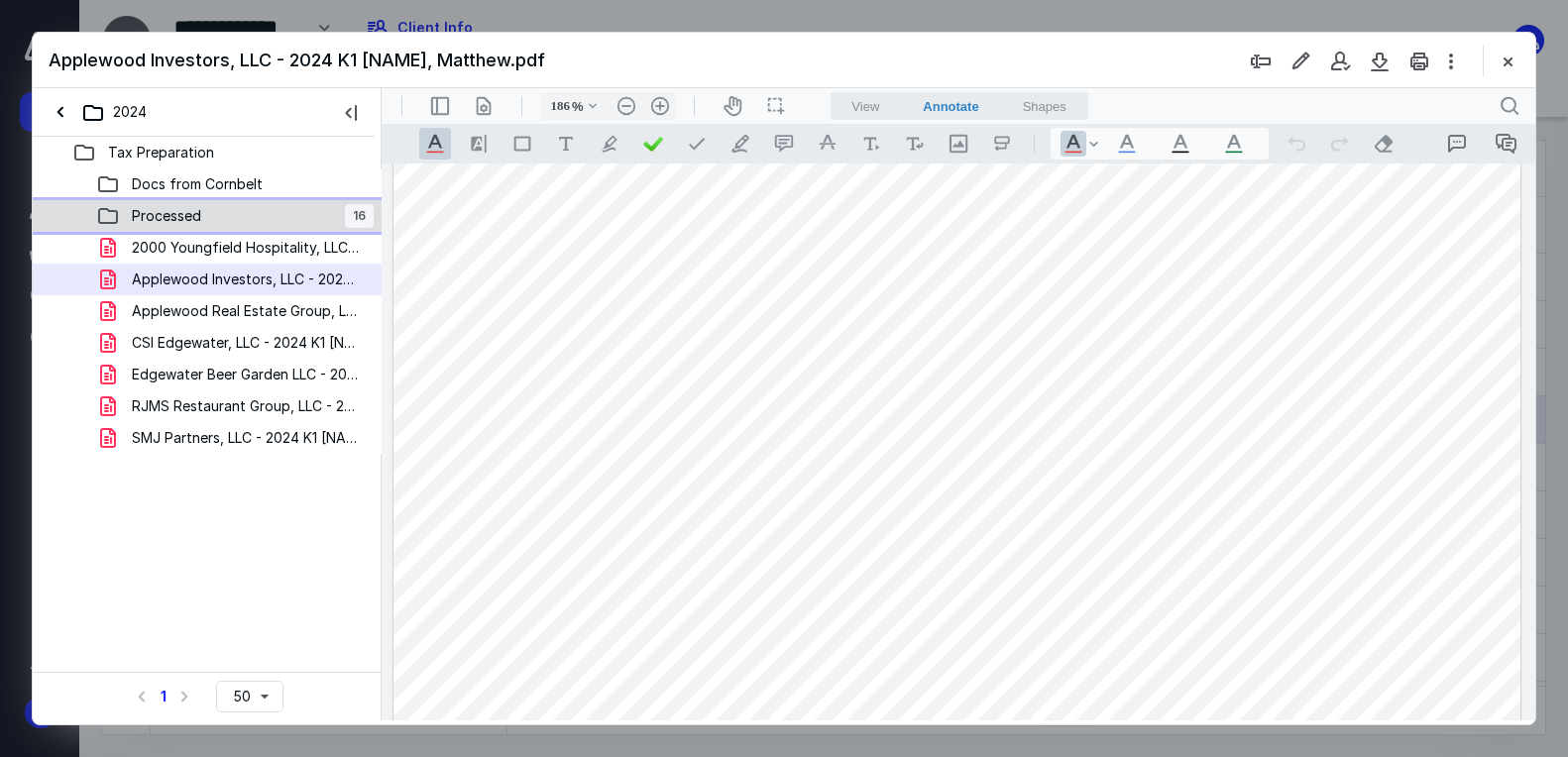 click on "Processed 16" at bounding box center (235, 184) 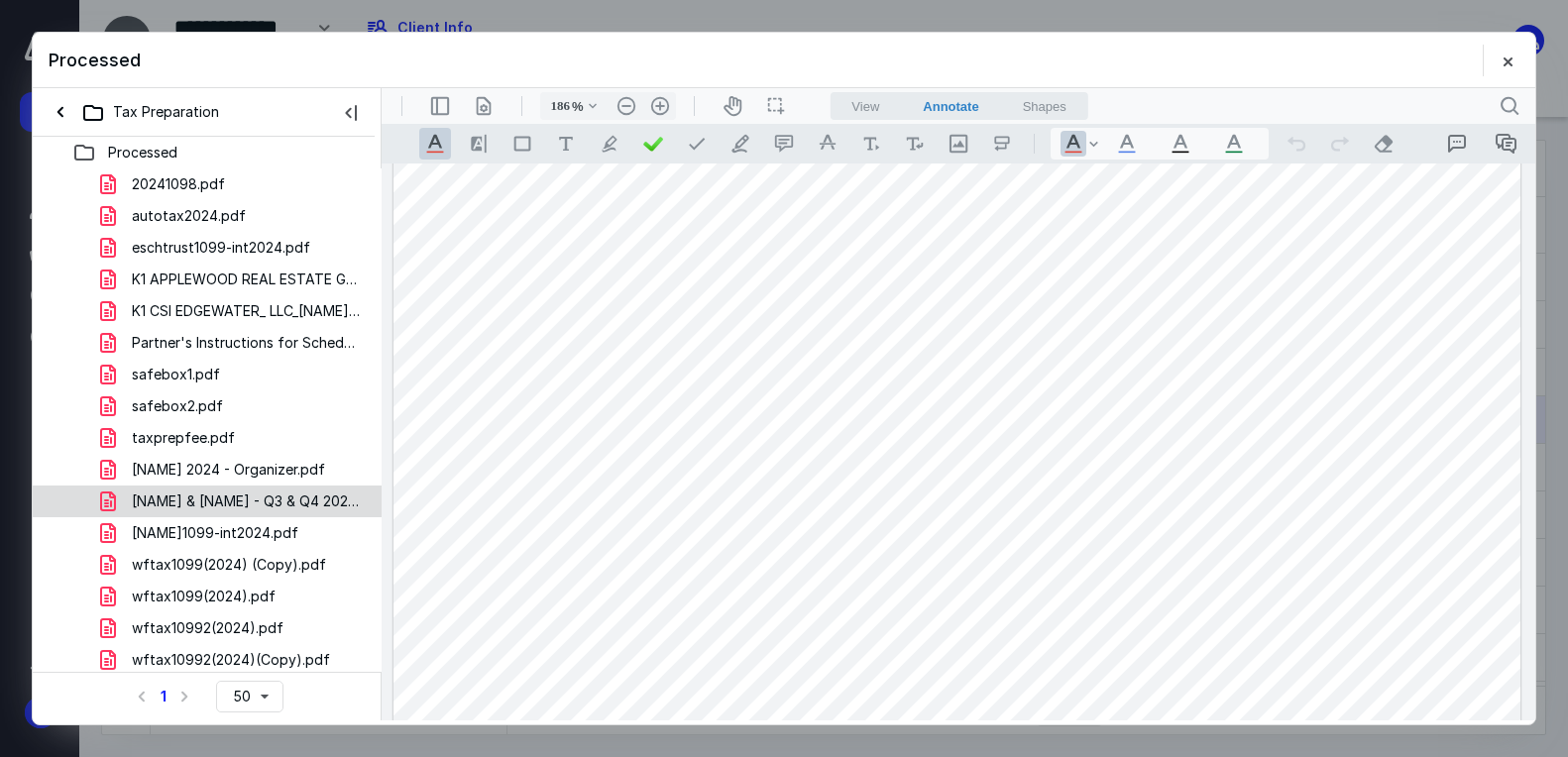 scroll, scrollTop: 4, scrollLeft: 0, axis: vertical 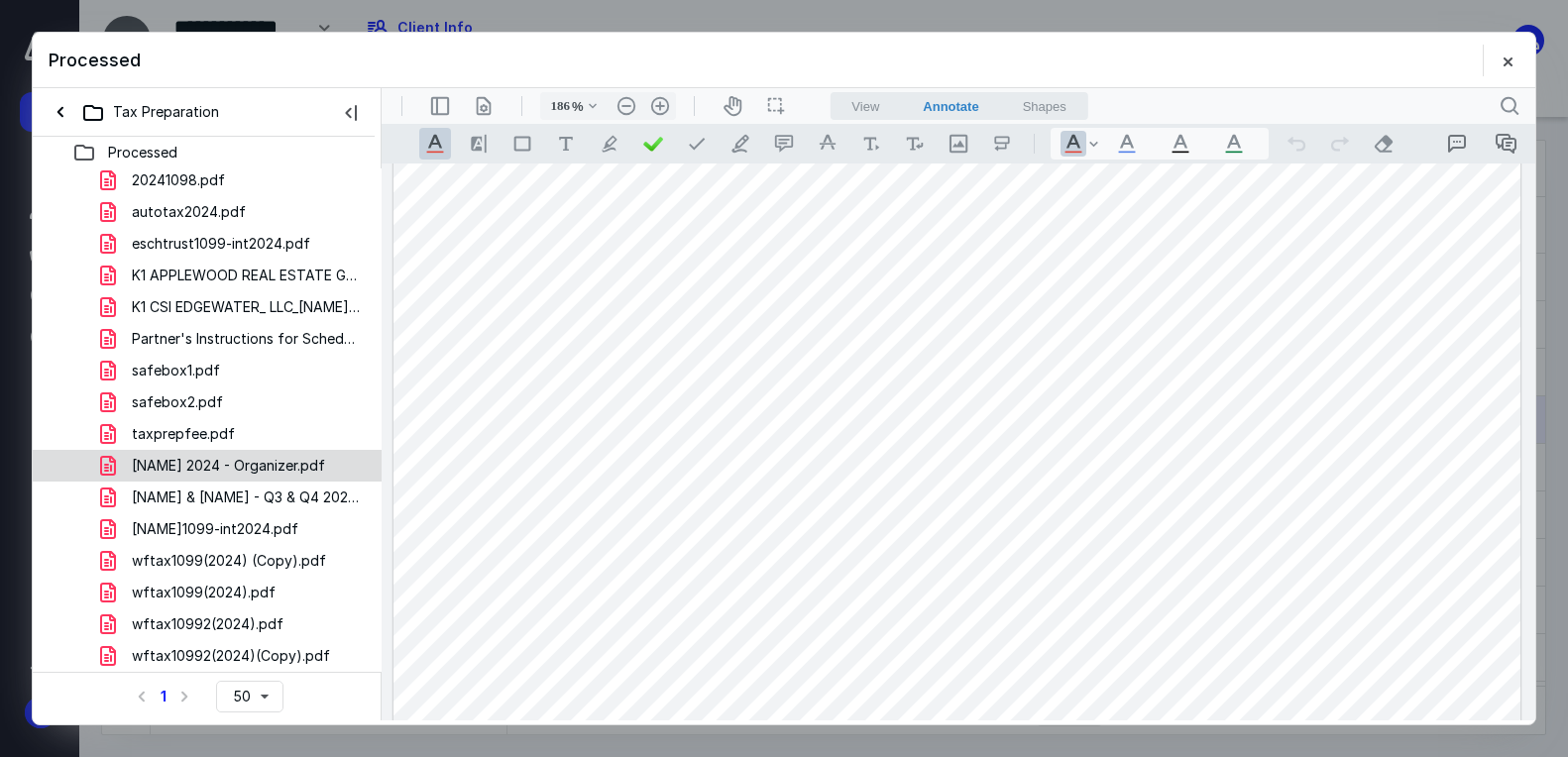 click on "Vostrejs 2024 - Organizer.pdf" at bounding box center (178, 180) 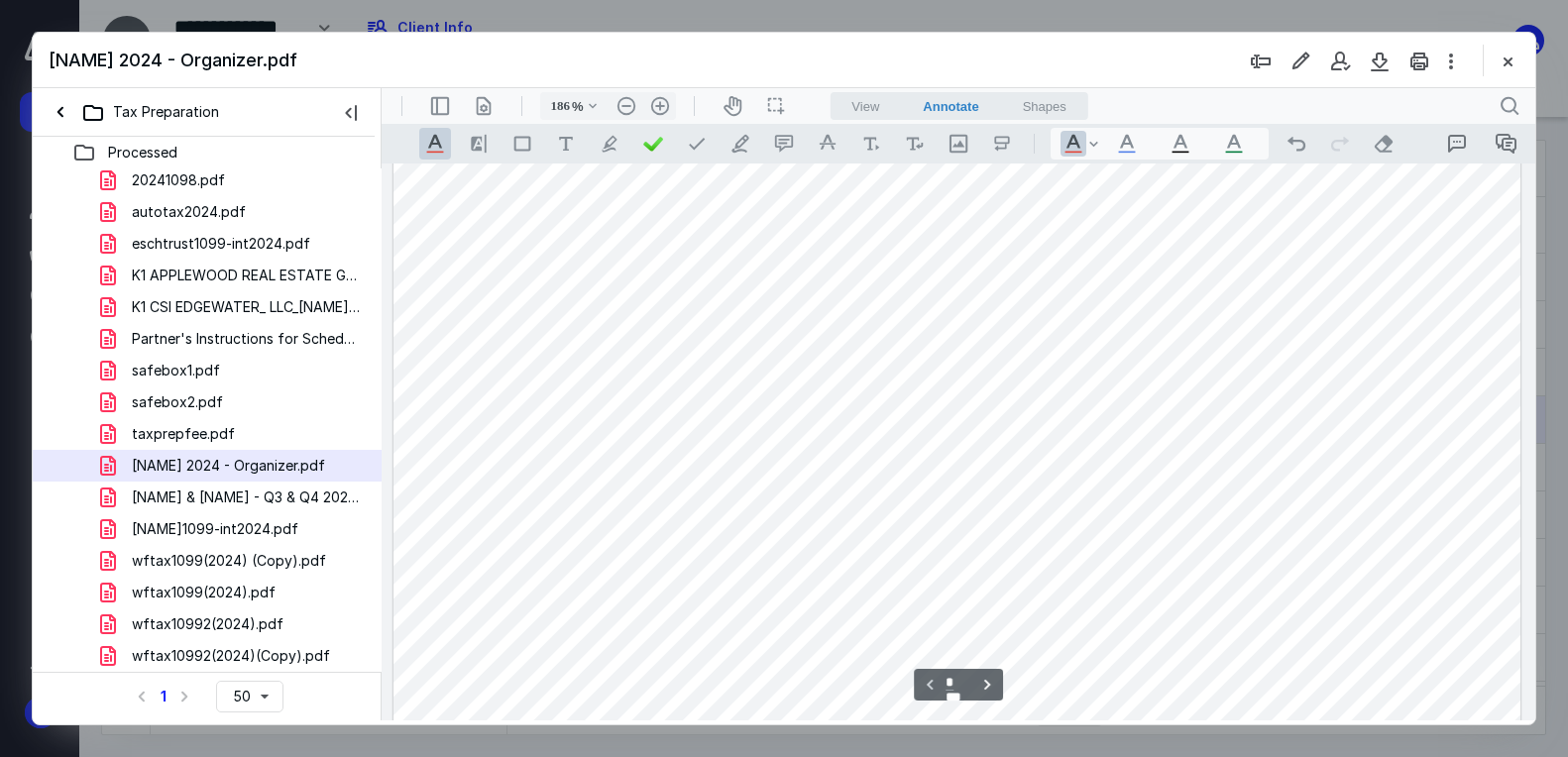 scroll, scrollTop: 686, scrollLeft: 0, axis: vertical 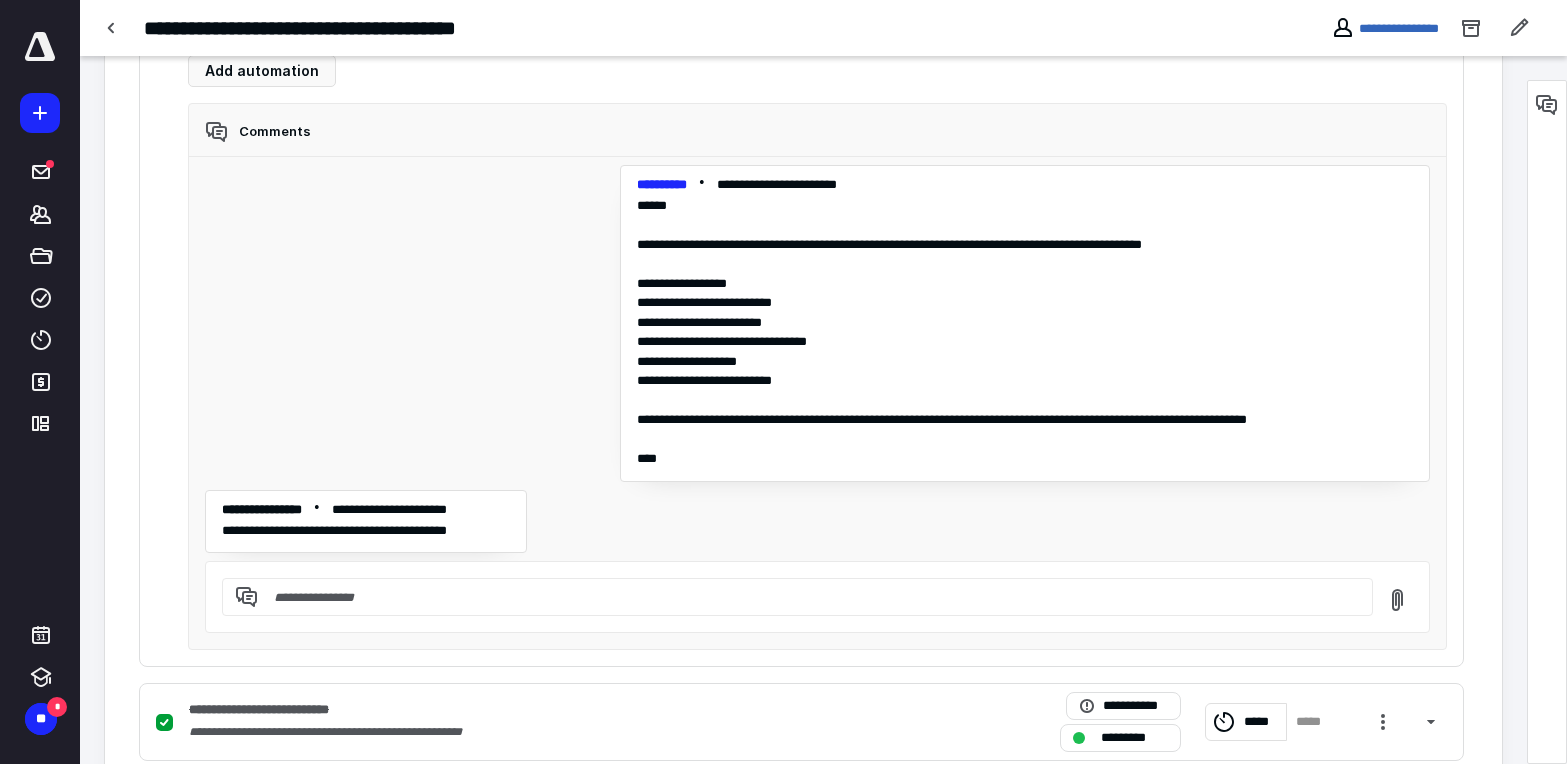 click on "[FIRST] [LAST]
[ADDRESS]
[CITY]
[STATE]
[POSTAL_CODE]
[COUNTRY]
[PHONE]
[EMAIL]
[ADDRESS]" at bounding box center [1025, 332] 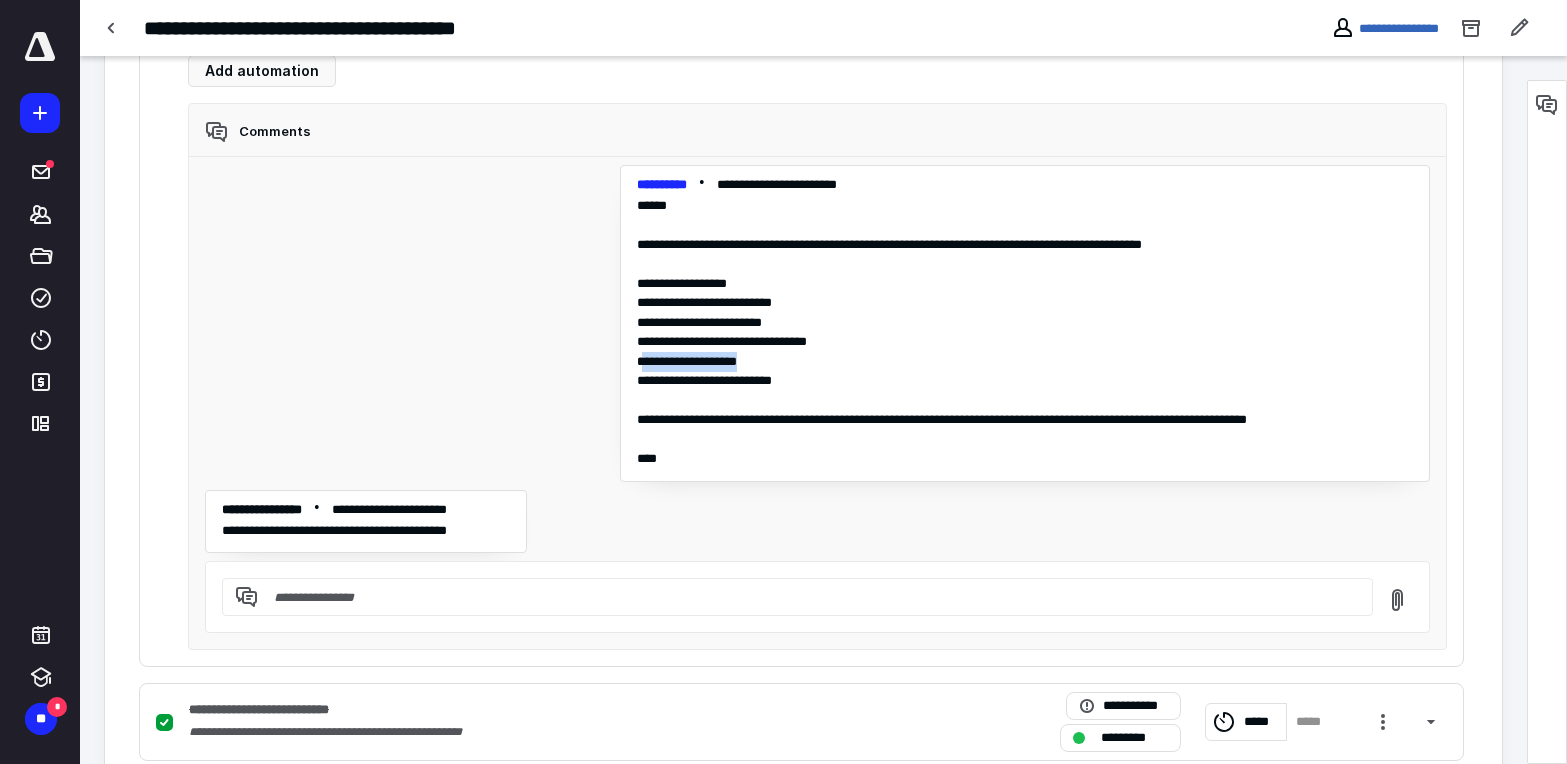 drag, startPoint x: 764, startPoint y: 364, endPoint x: 622, endPoint y: 368, distance: 142.05632 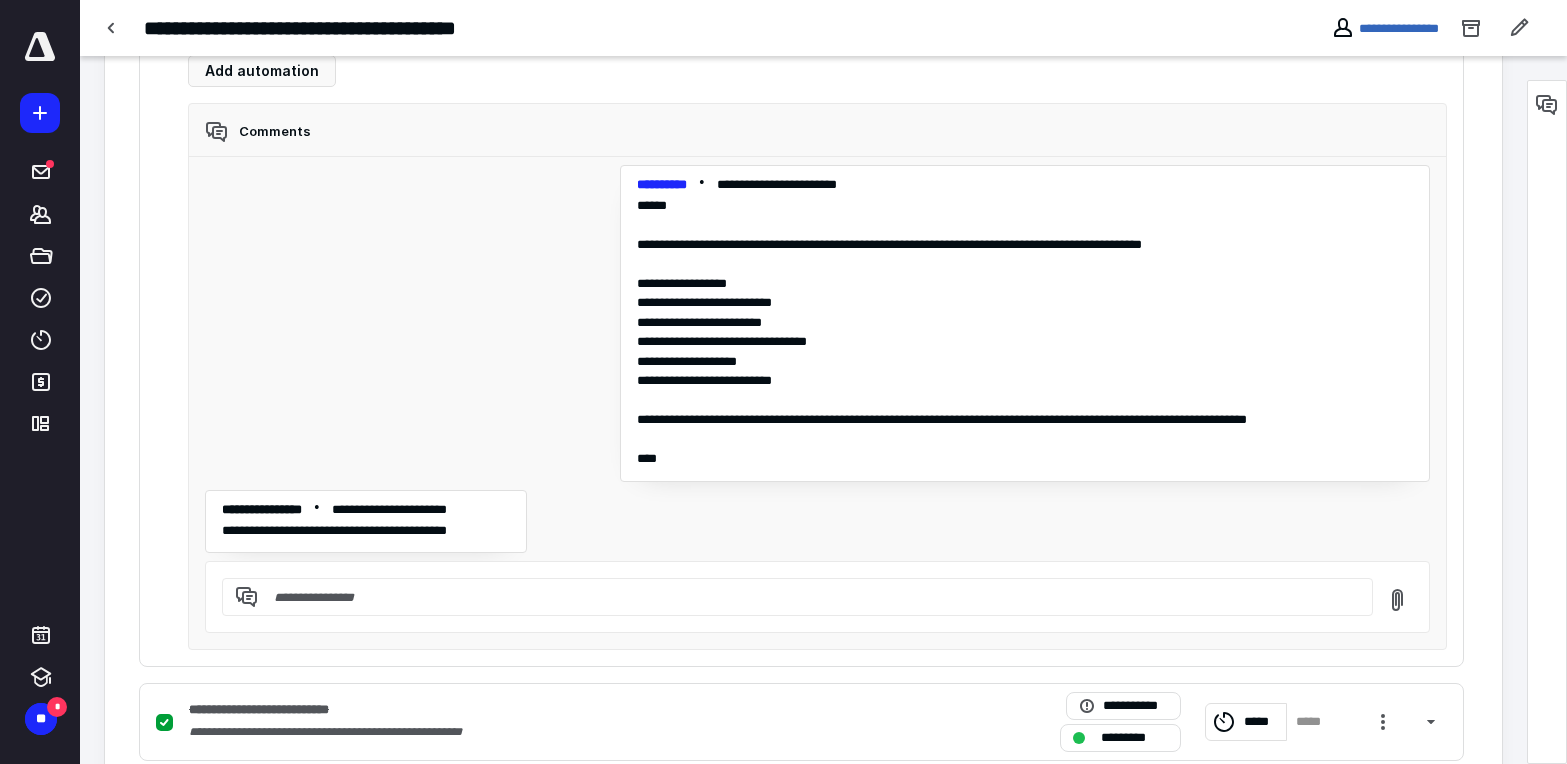 click at bounding box center [809, 597] 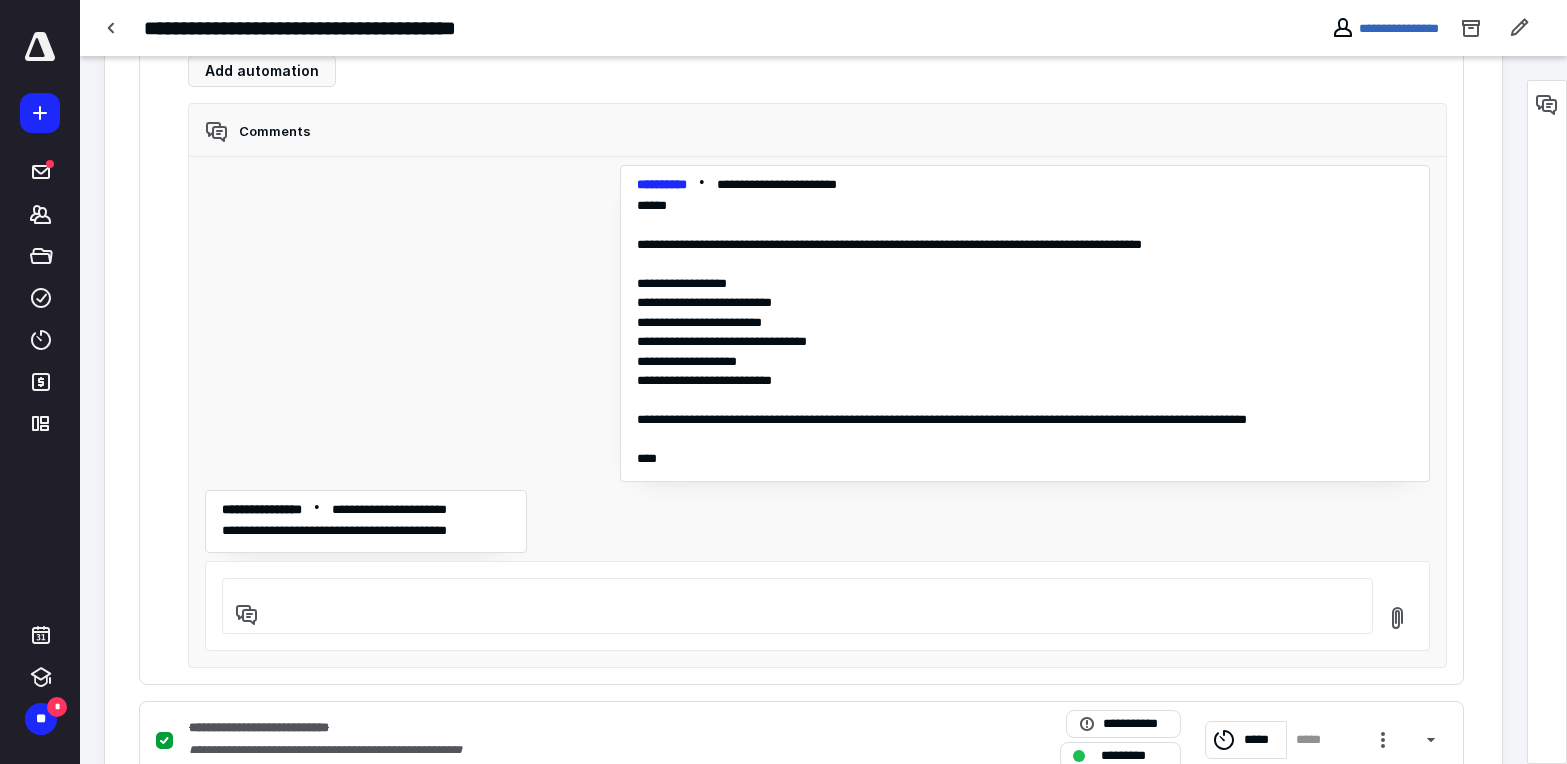 paste on "**********" 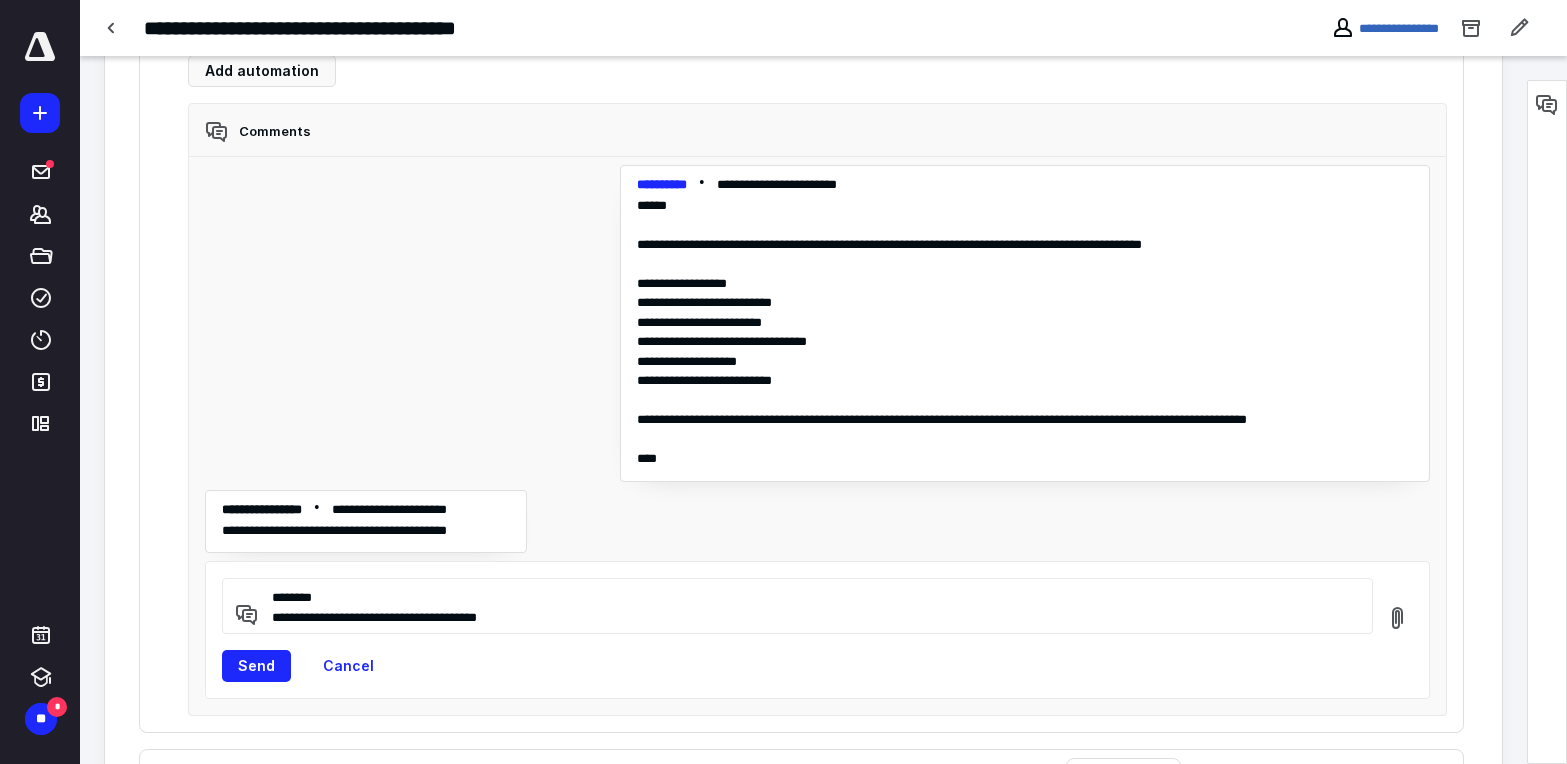 click on "**********" at bounding box center [809, 606] 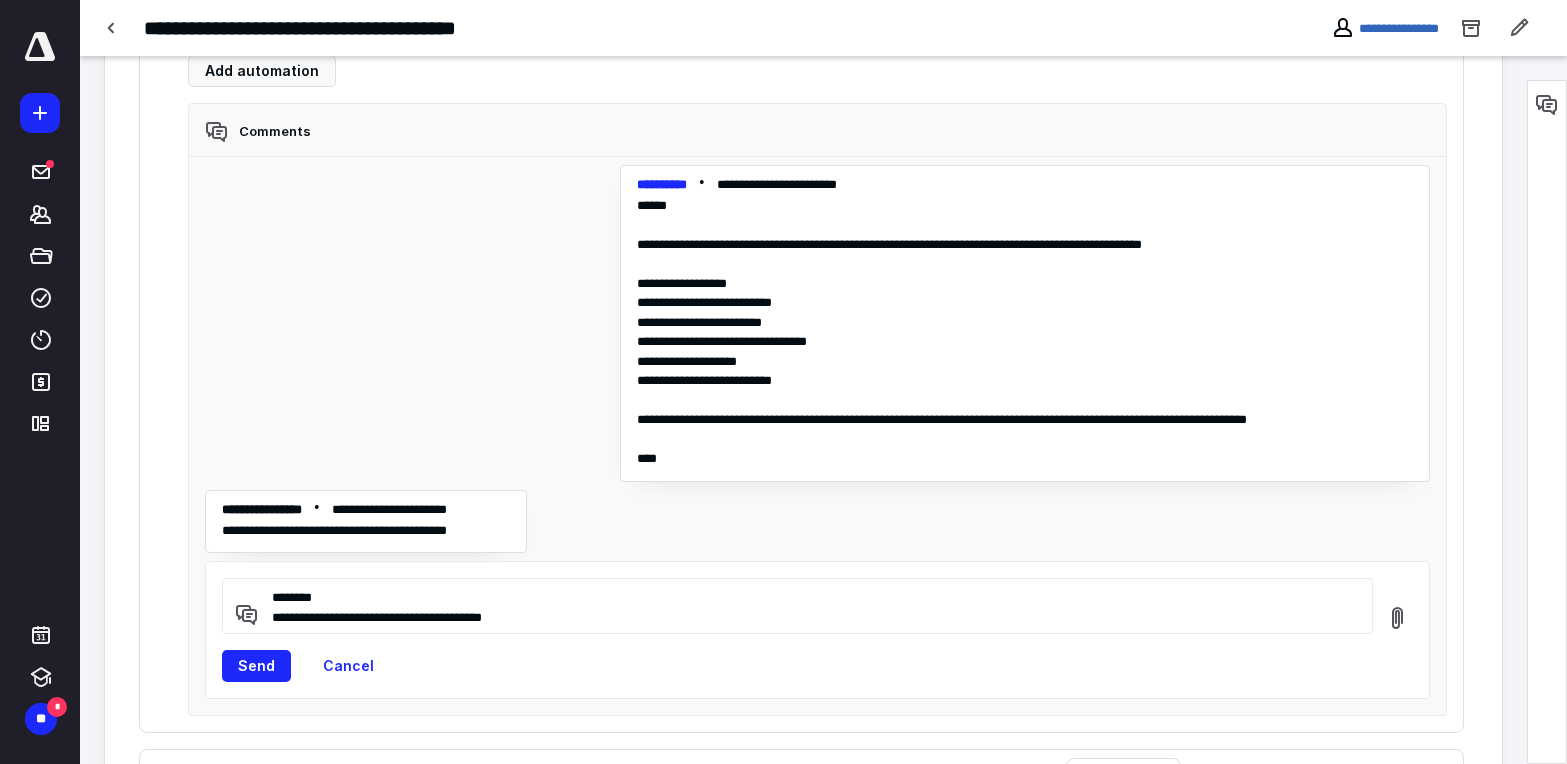click on "**********" at bounding box center (809, 606) 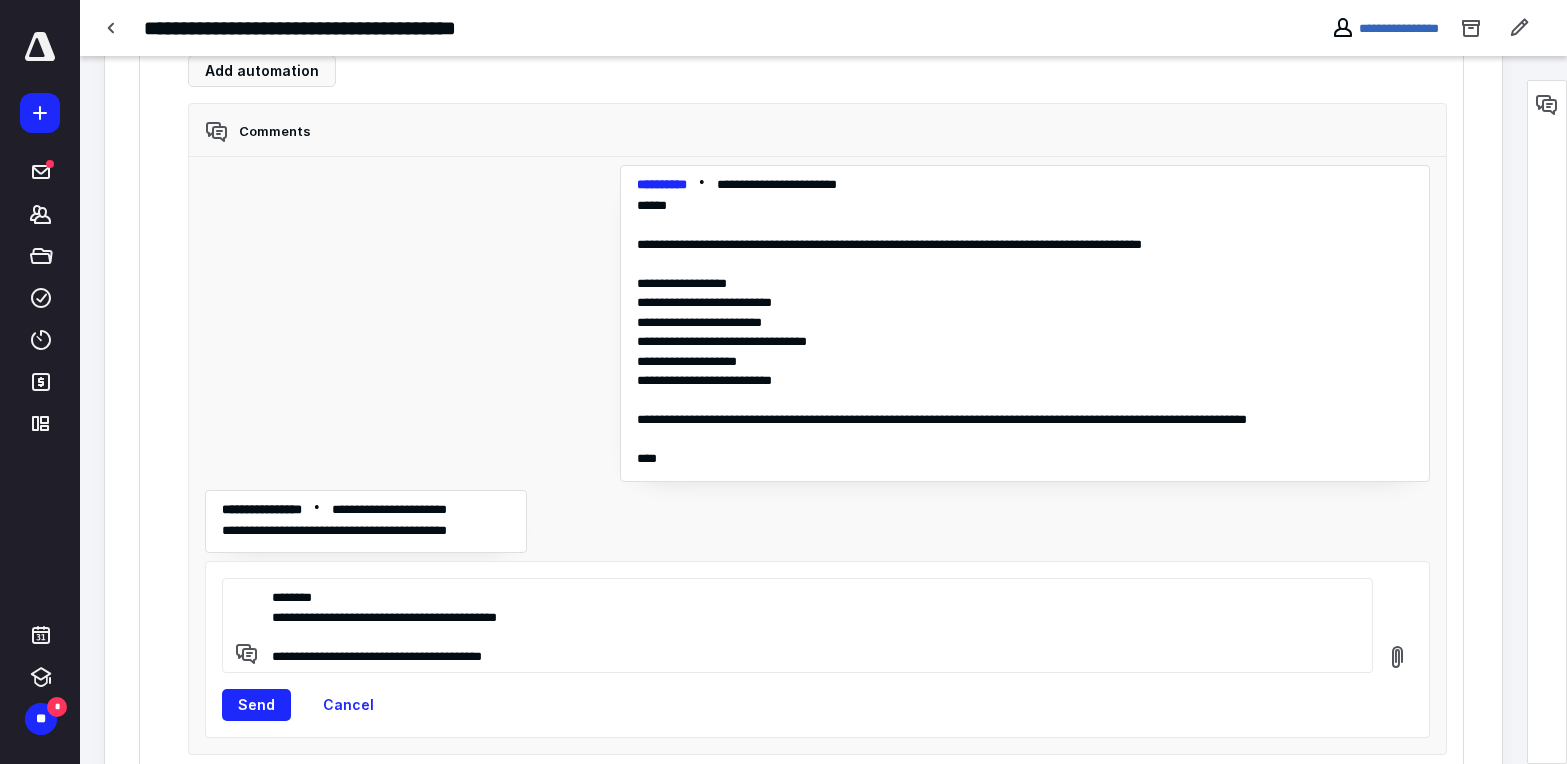 click on "**********" at bounding box center (809, 625) 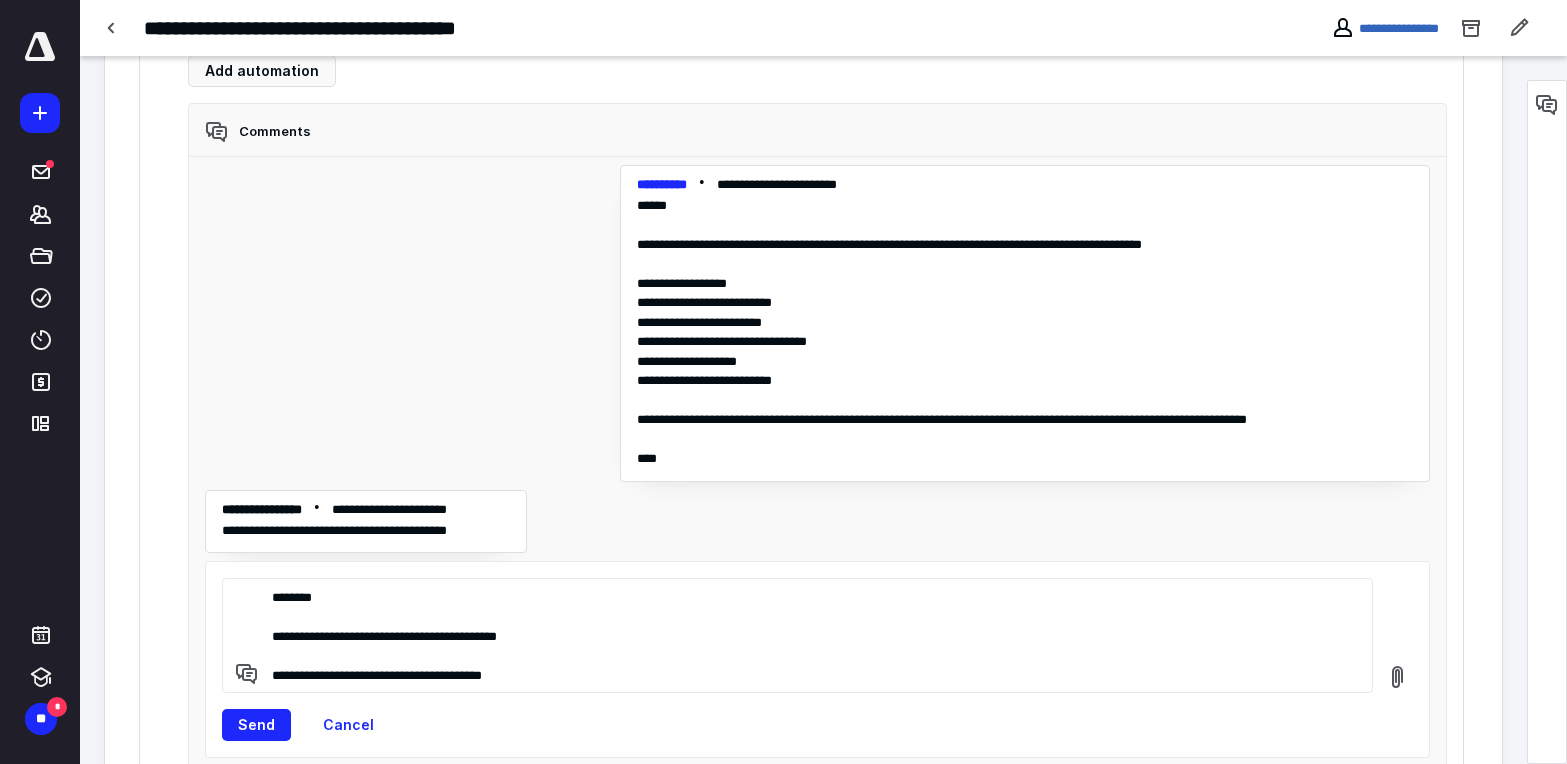 drag, startPoint x: 268, startPoint y: 623, endPoint x: 256, endPoint y: 592, distance: 33.24154 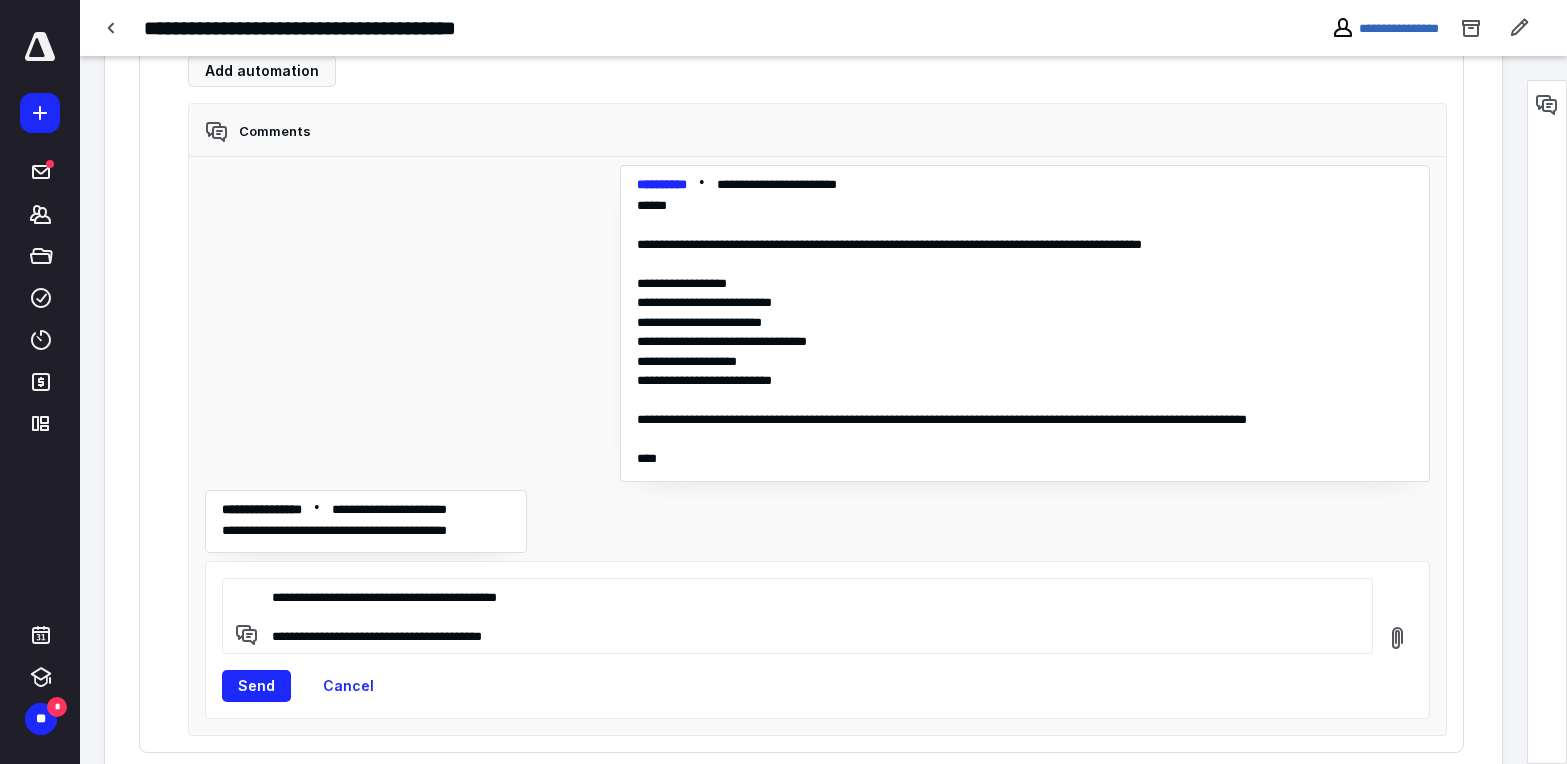 click on "**********" at bounding box center (809, 616) 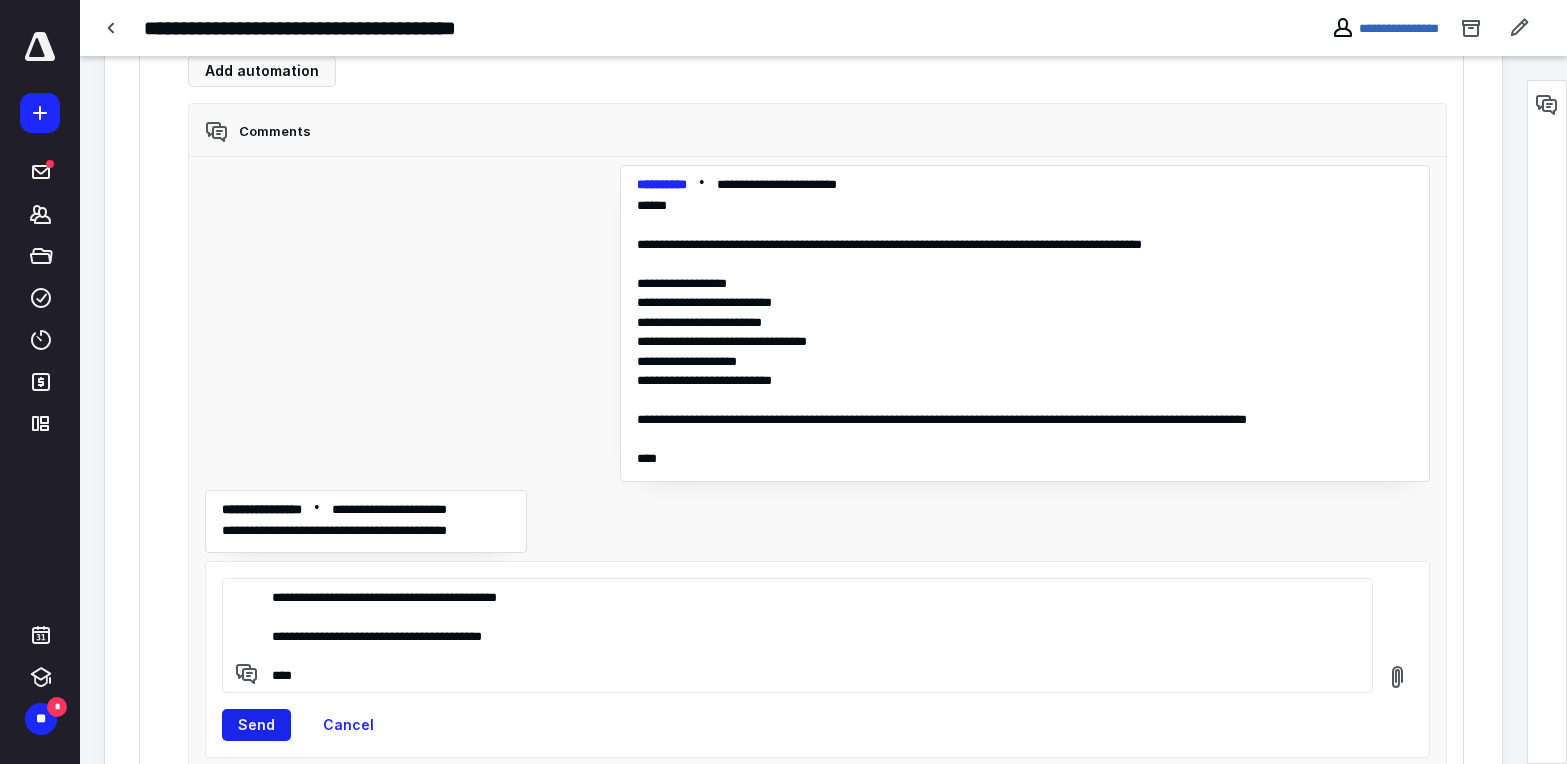 type on "**********" 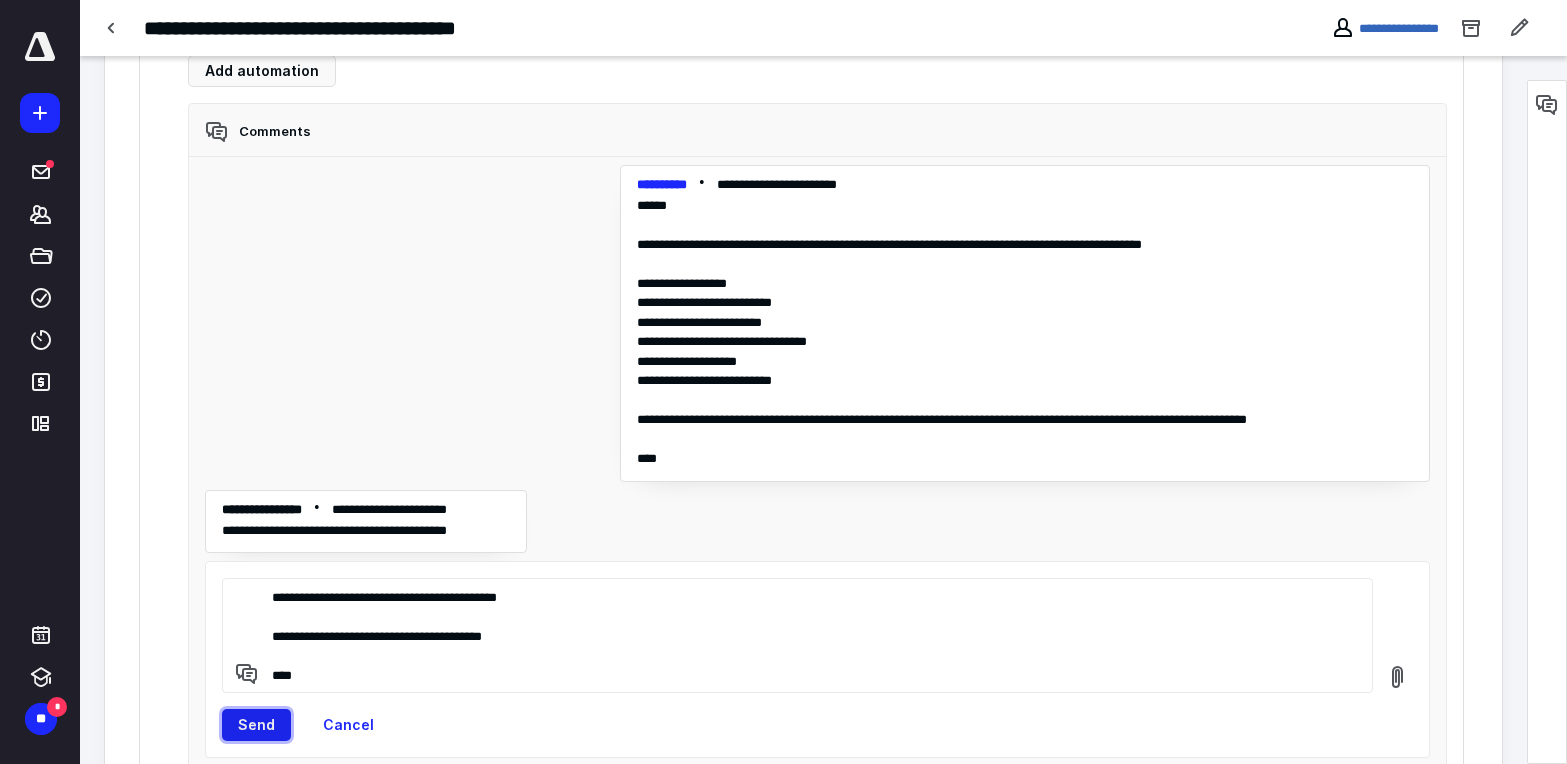 click on "Send" at bounding box center [256, 725] 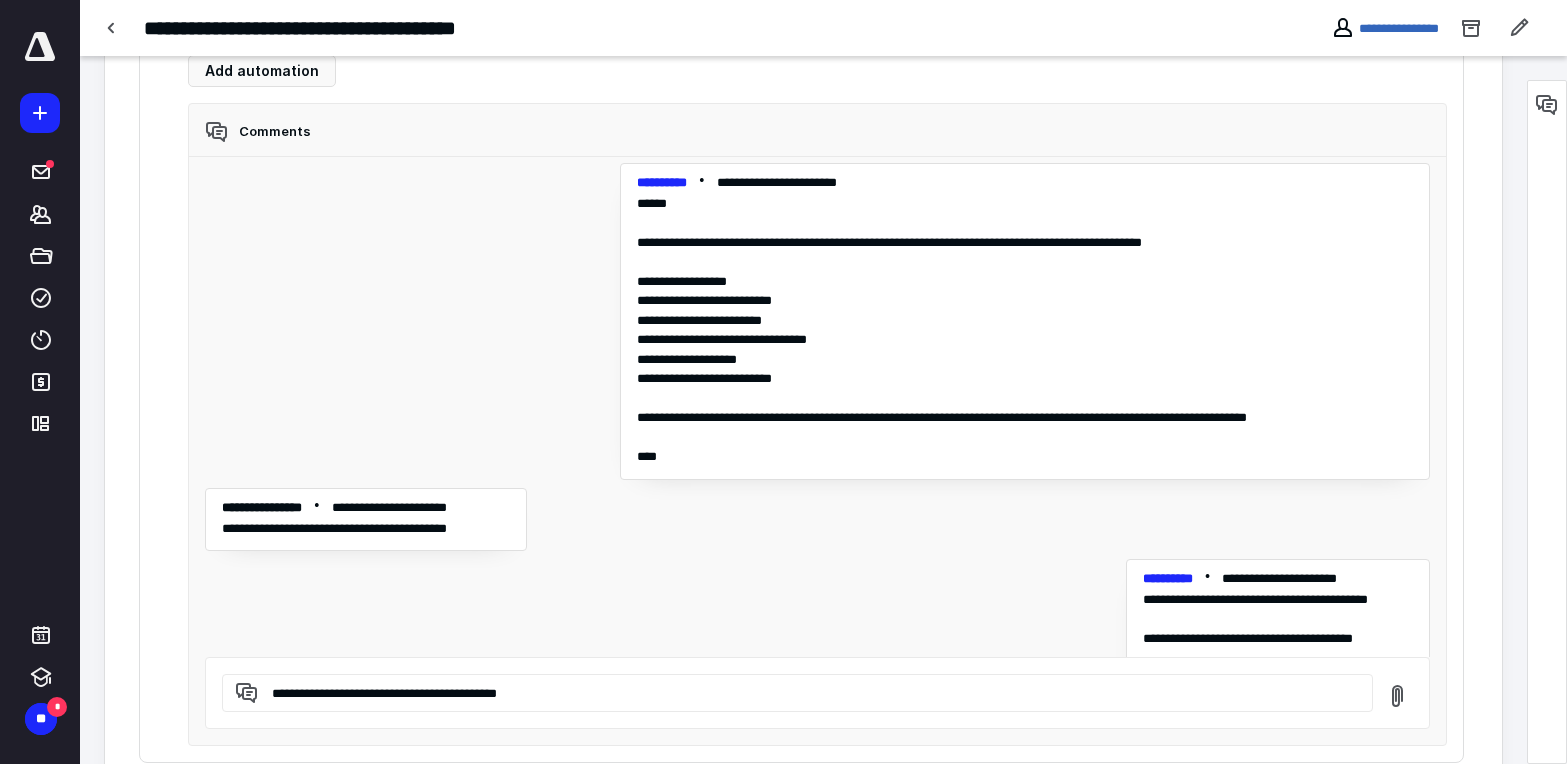scroll, scrollTop: 0, scrollLeft: 0, axis: both 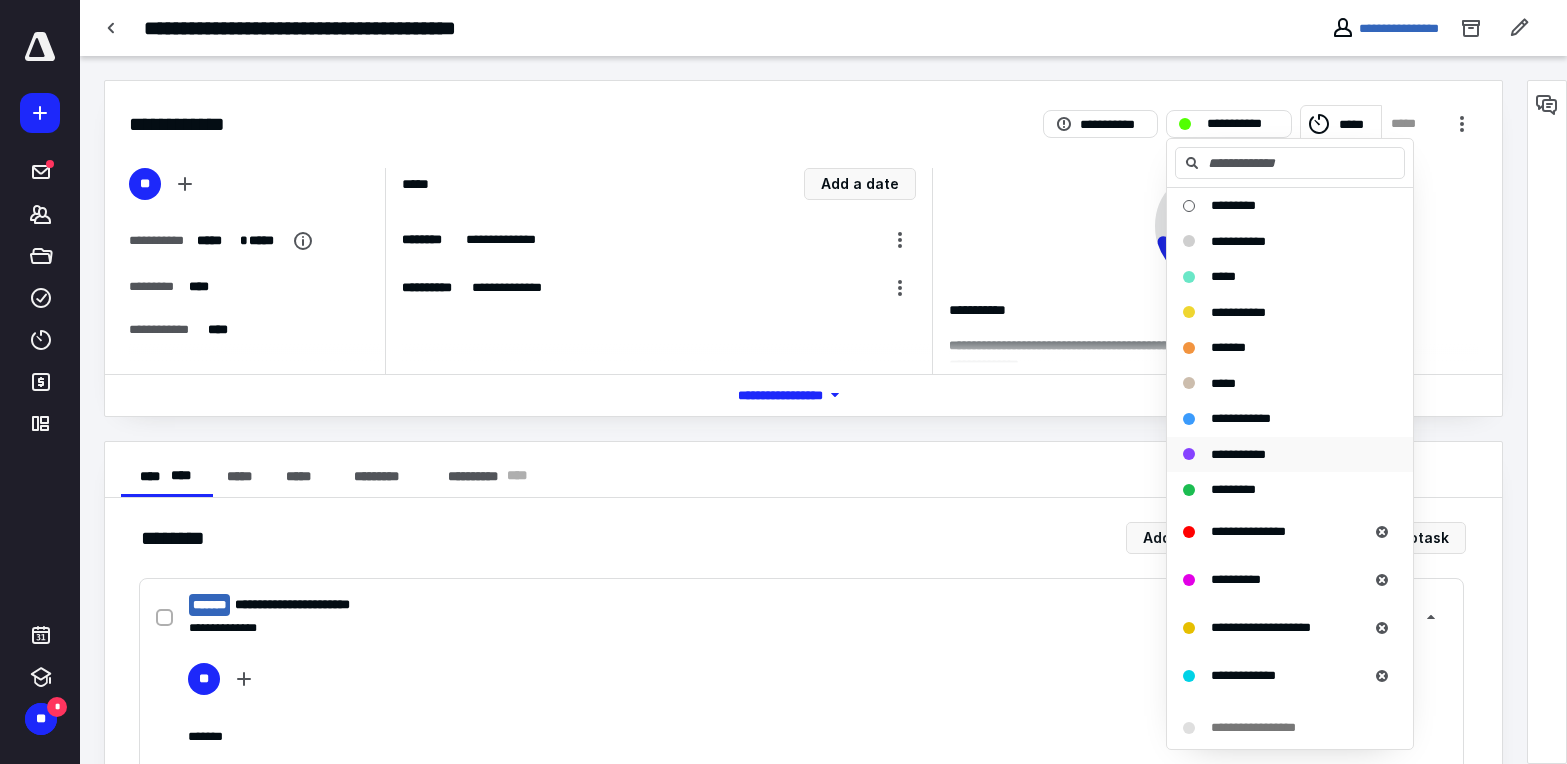 click on "**********" at bounding box center (1278, 206) 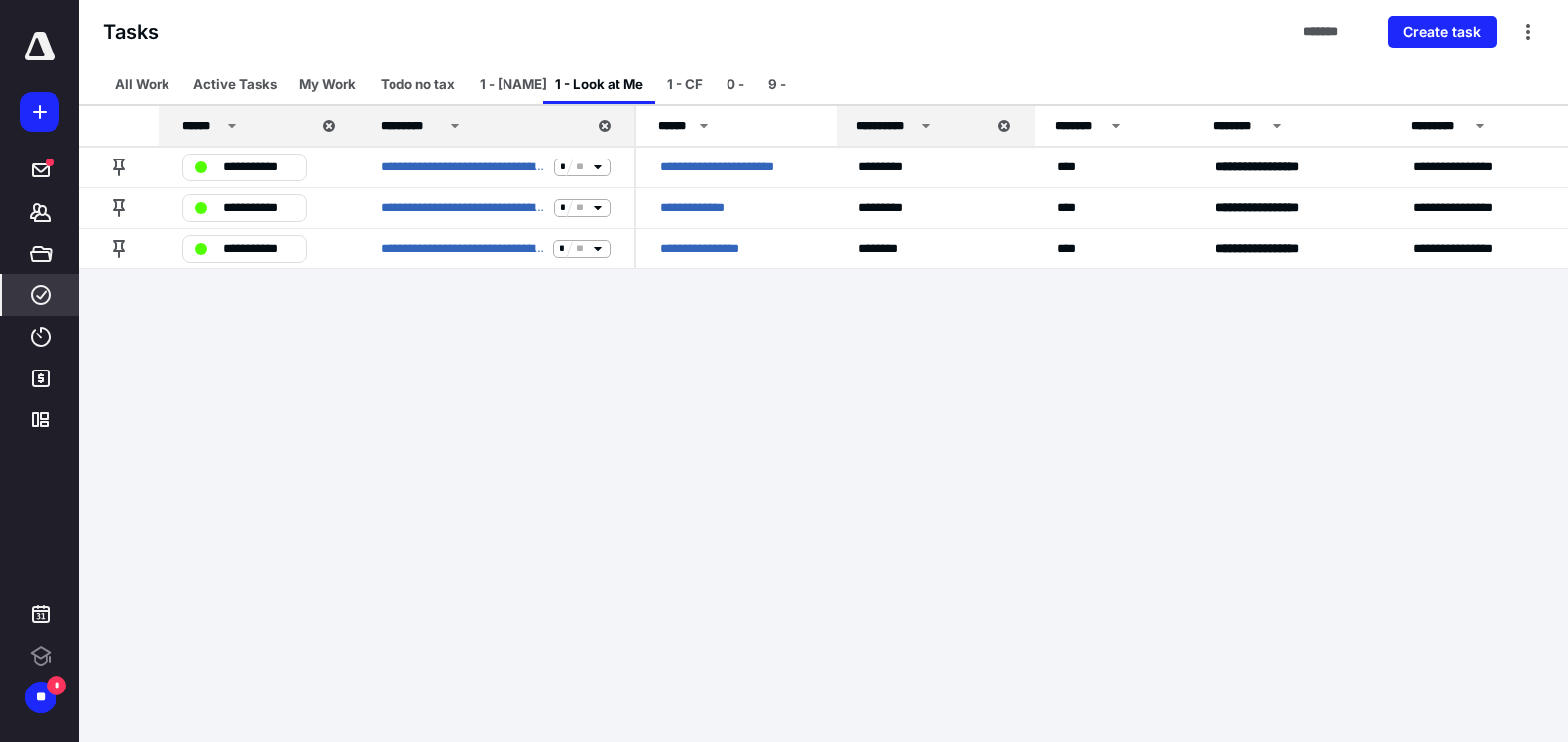 scroll, scrollTop: 0, scrollLeft: 0, axis: both 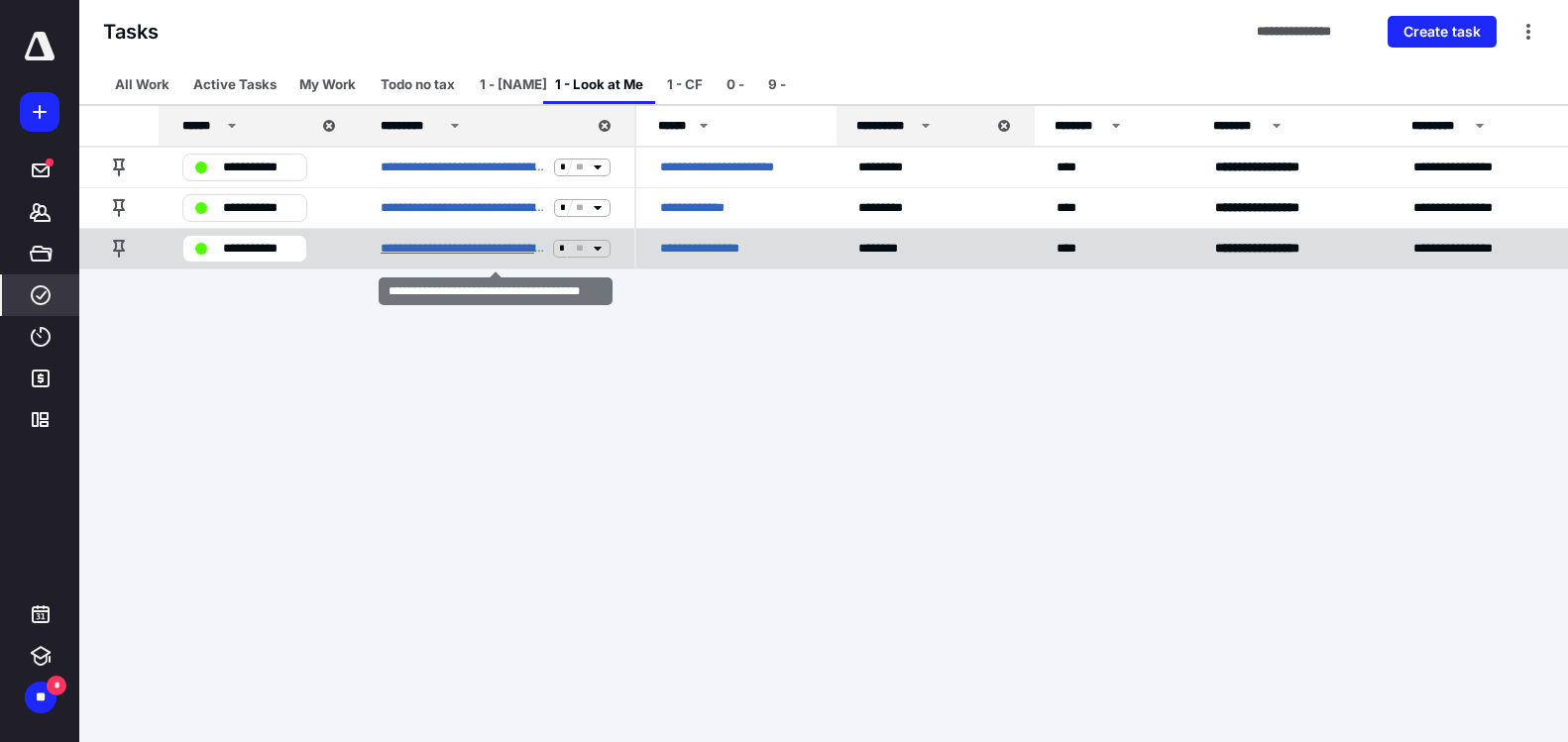 click on "**********" at bounding box center [463, 249] 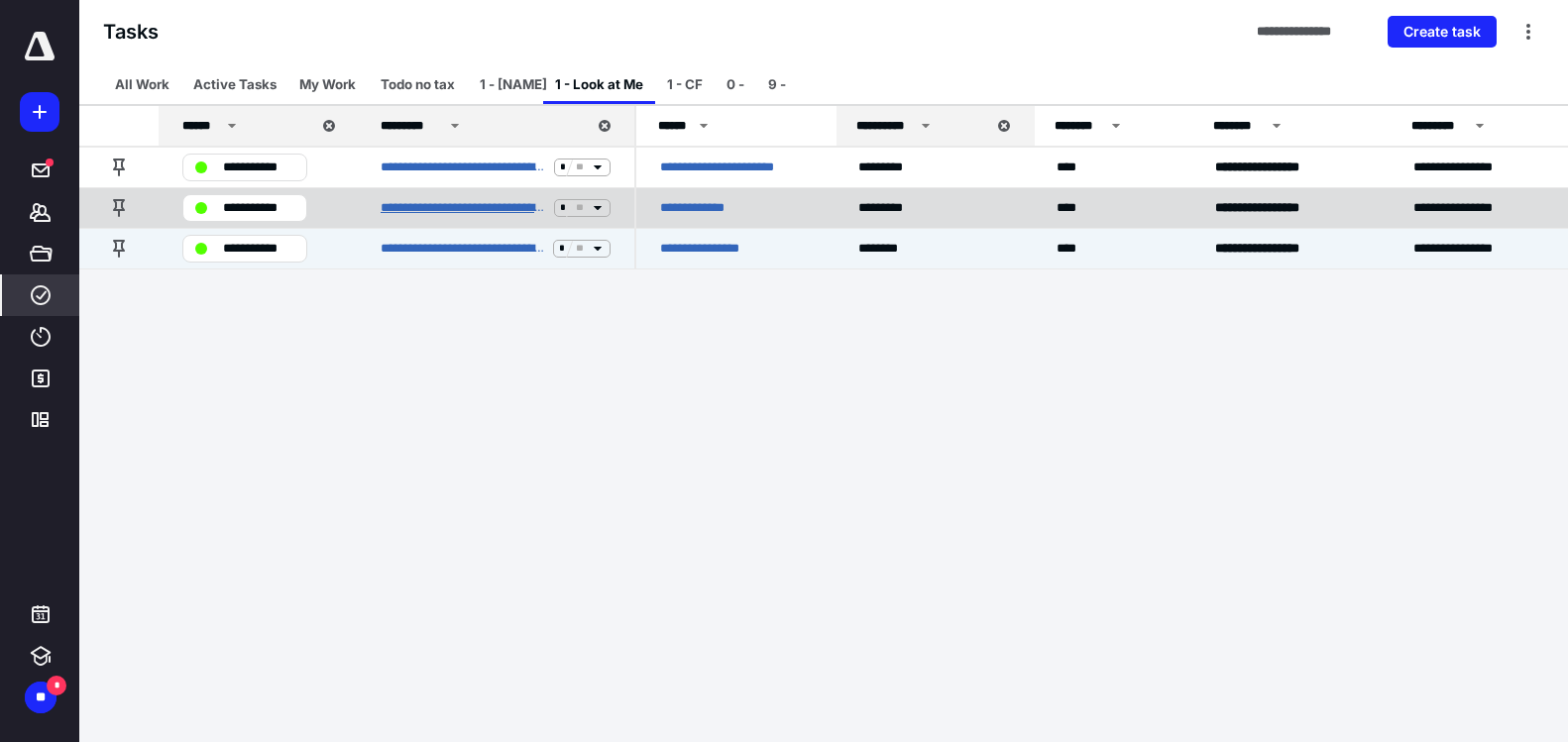 click on "**********" at bounding box center (463, 208) 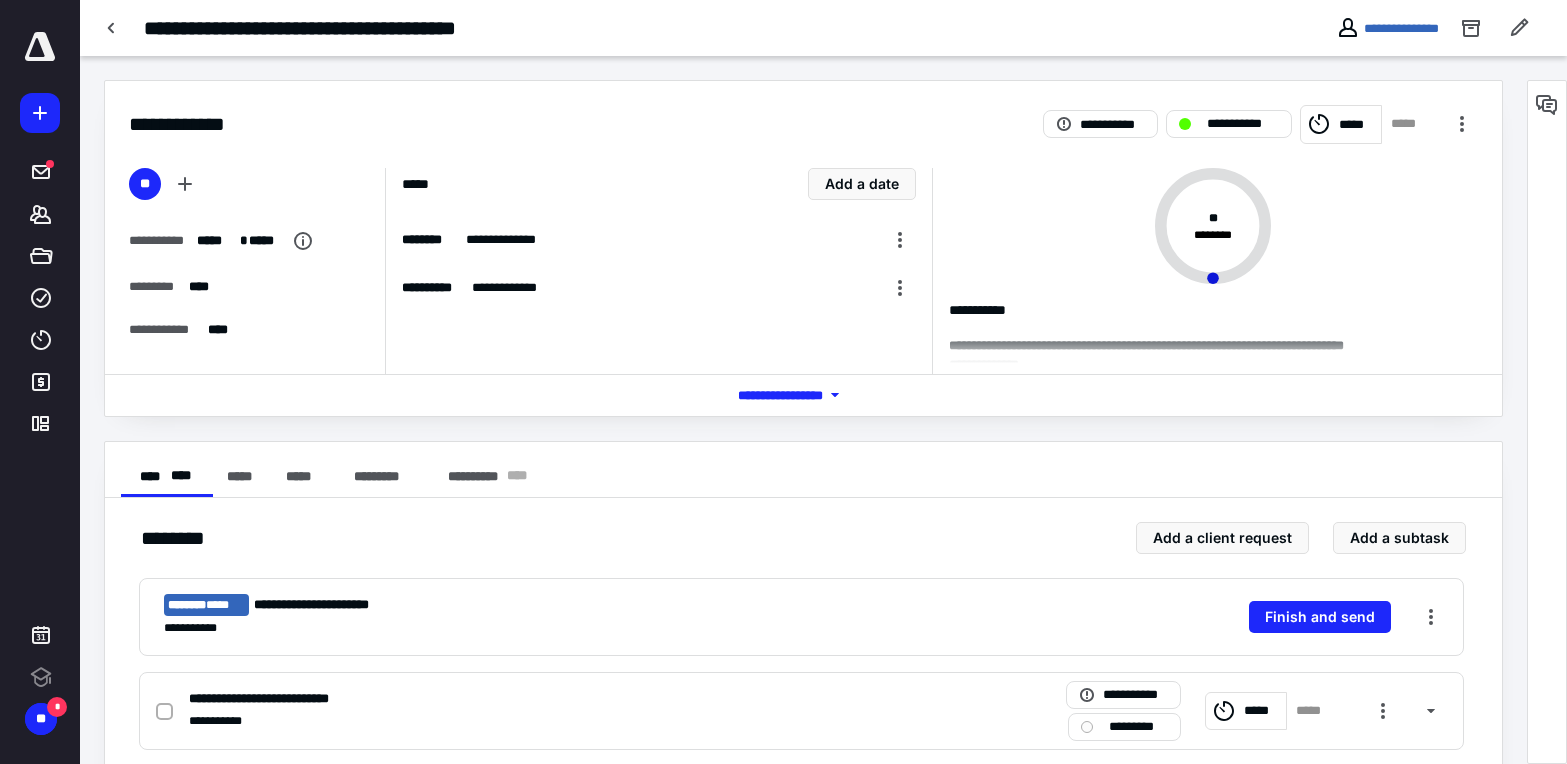 scroll, scrollTop: 0, scrollLeft: 0, axis: both 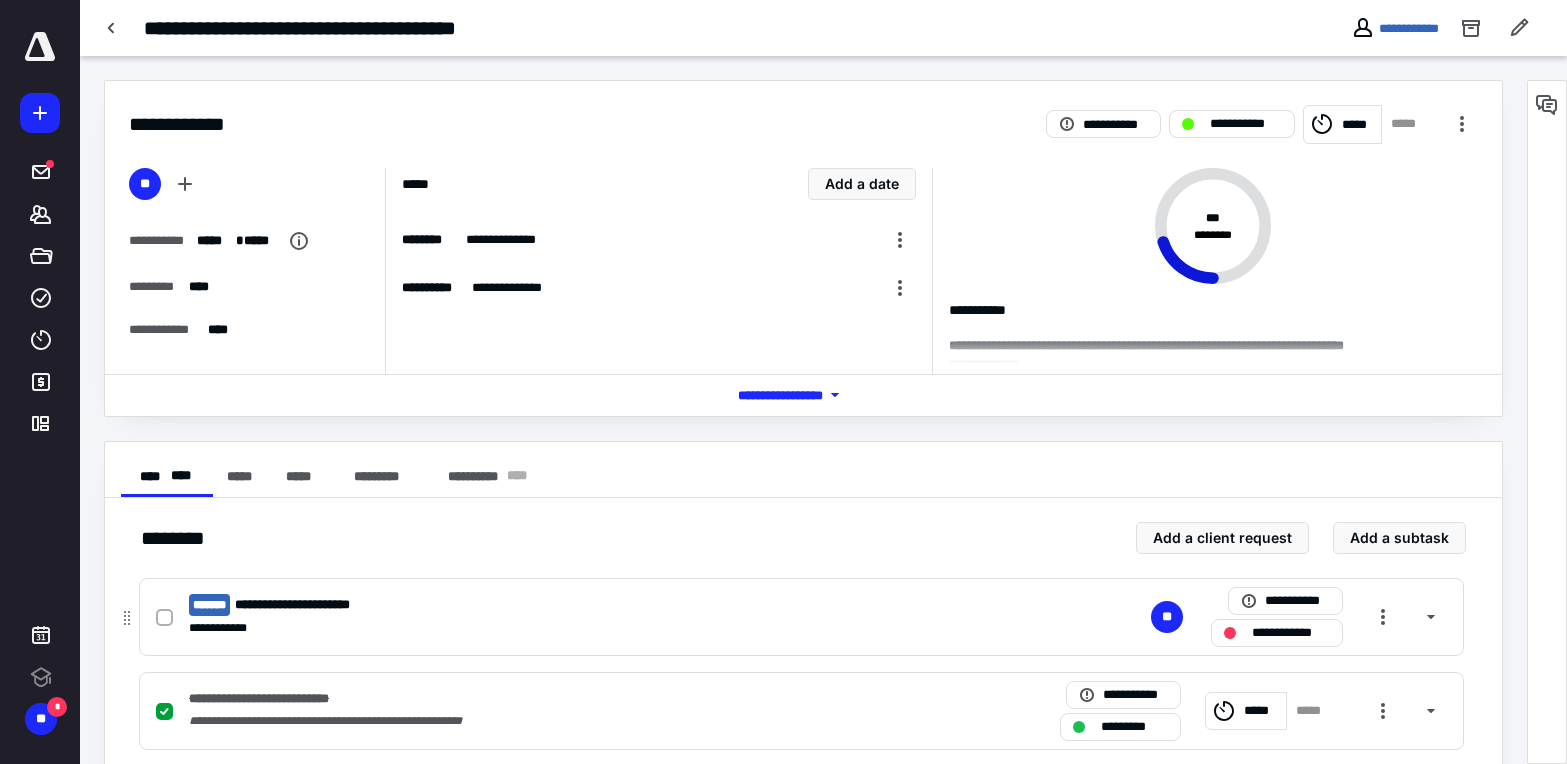 drag, startPoint x: 497, startPoint y: 613, endPoint x: 513, endPoint y: 578, distance: 38.483765 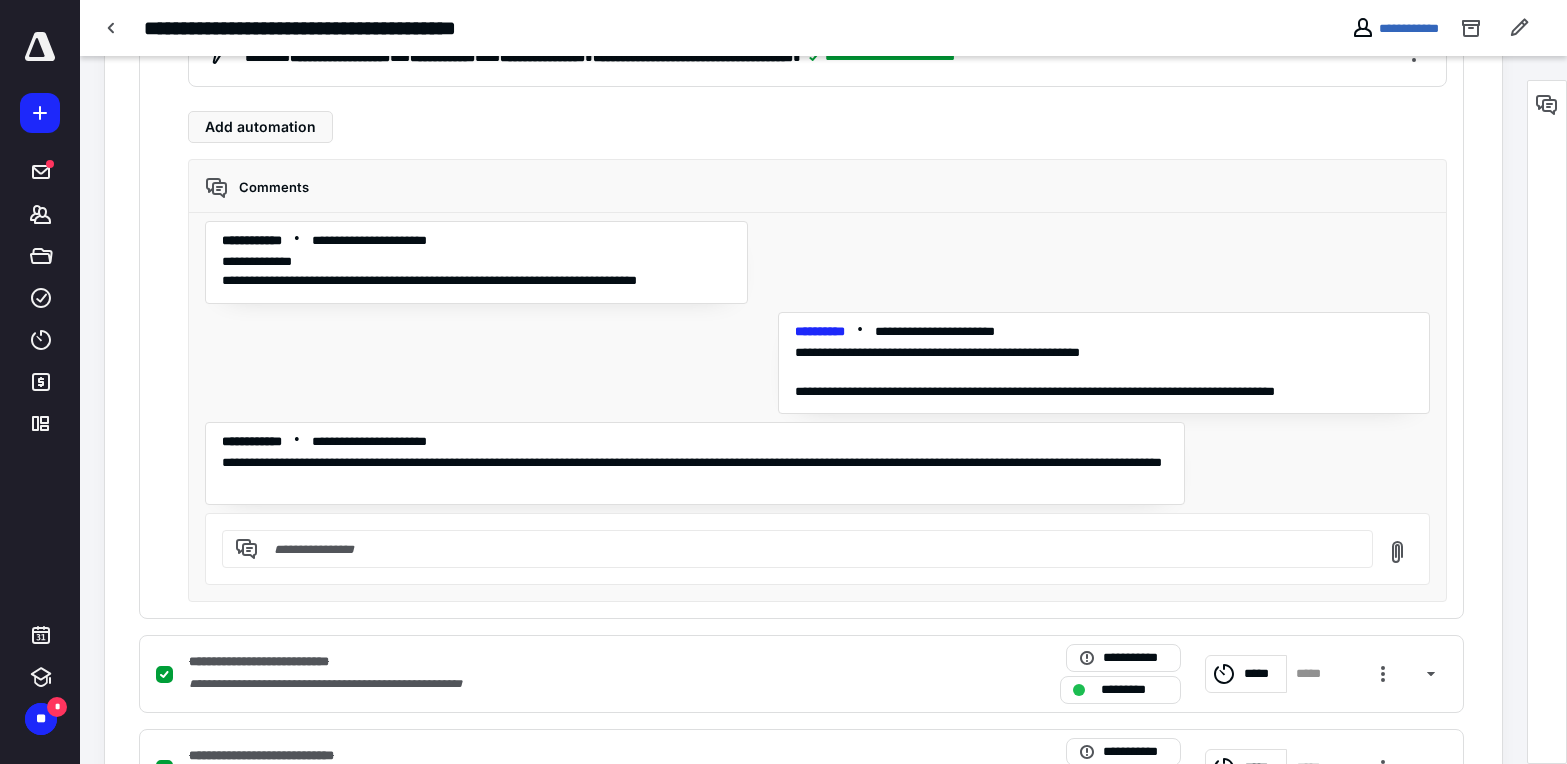 scroll, scrollTop: 1128, scrollLeft: 0, axis: vertical 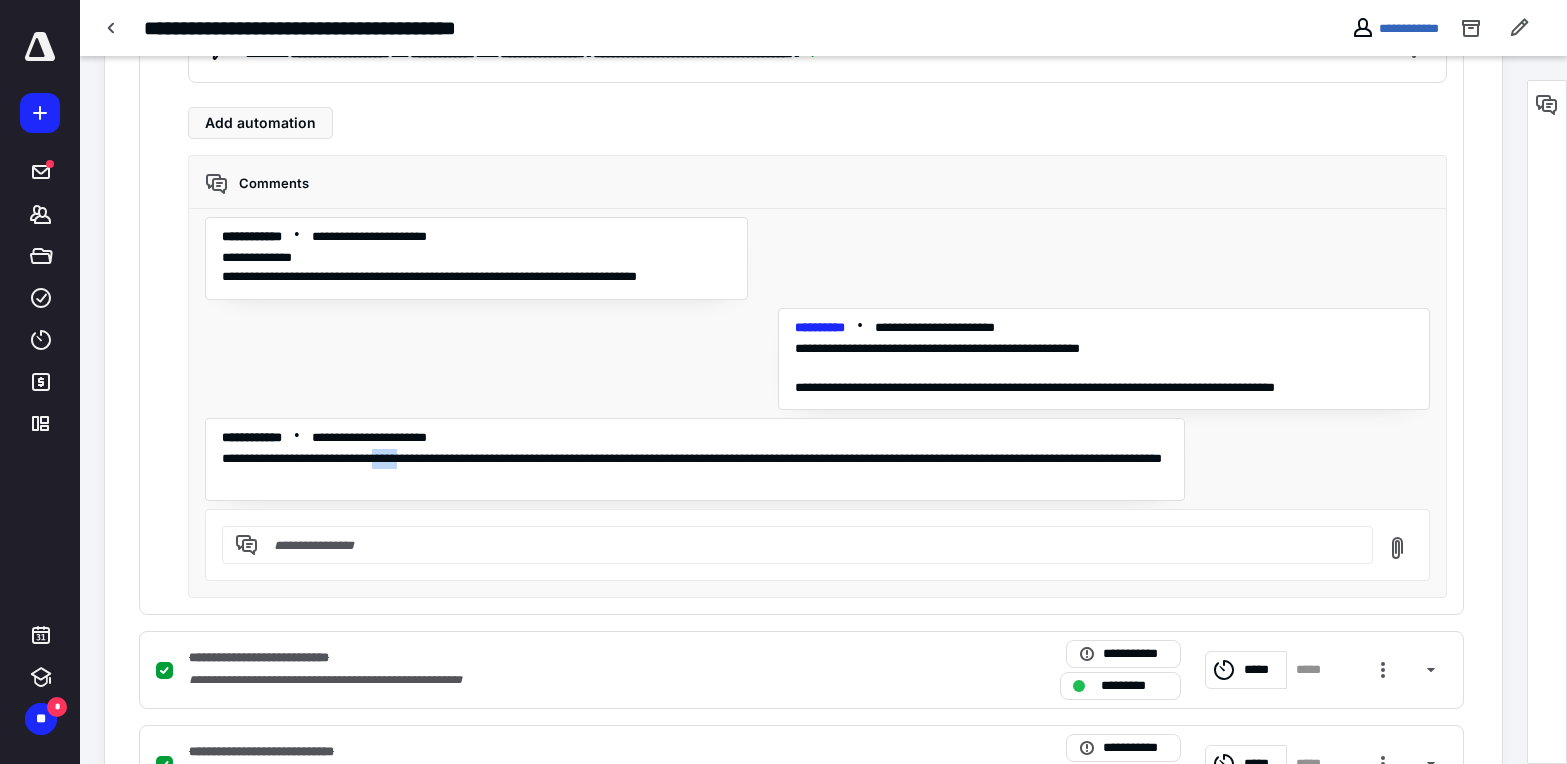 drag, startPoint x: 402, startPoint y: 459, endPoint x: 426, endPoint y: 466, distance: 25 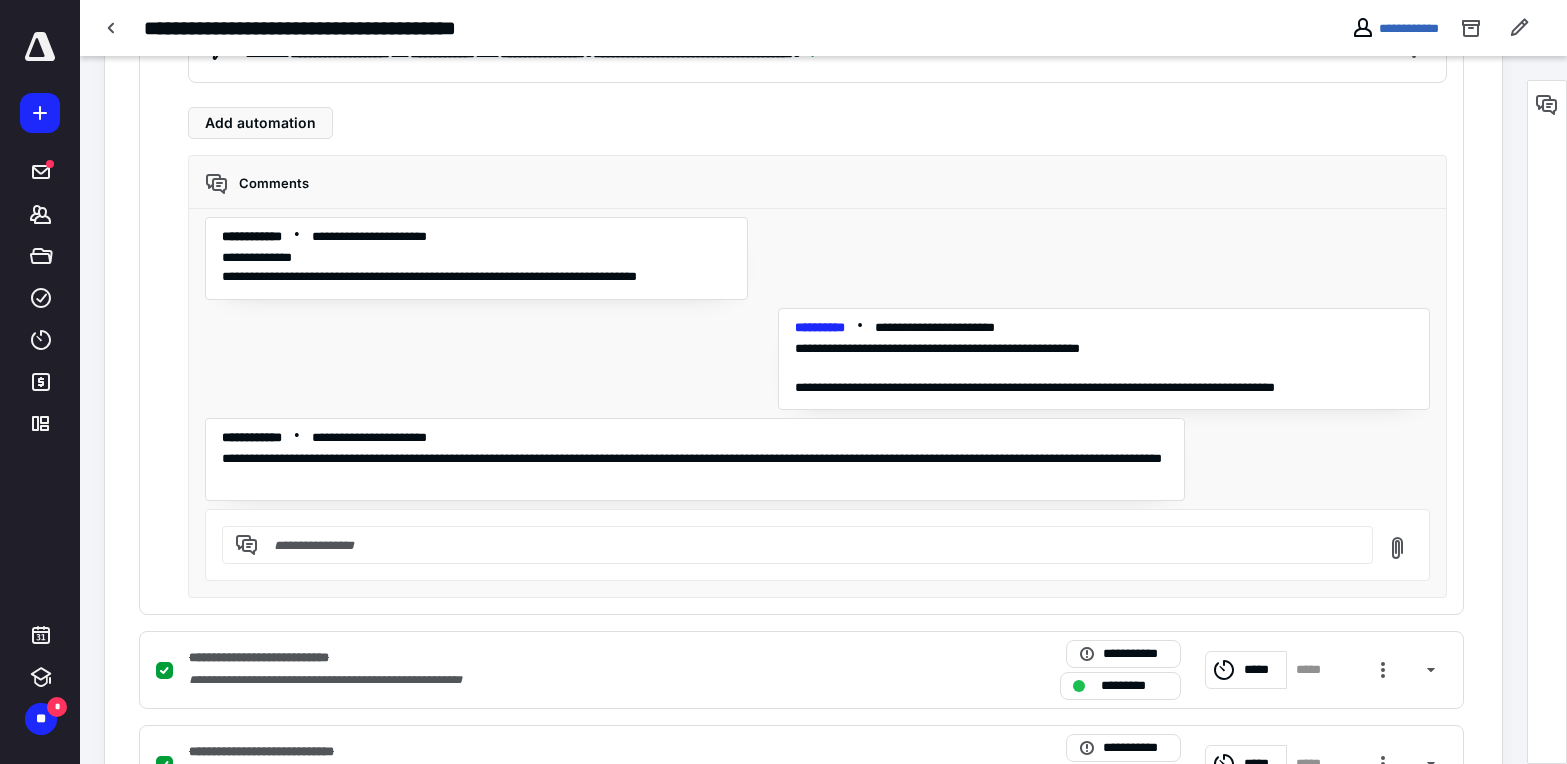 click at bounding box center (809, 545) 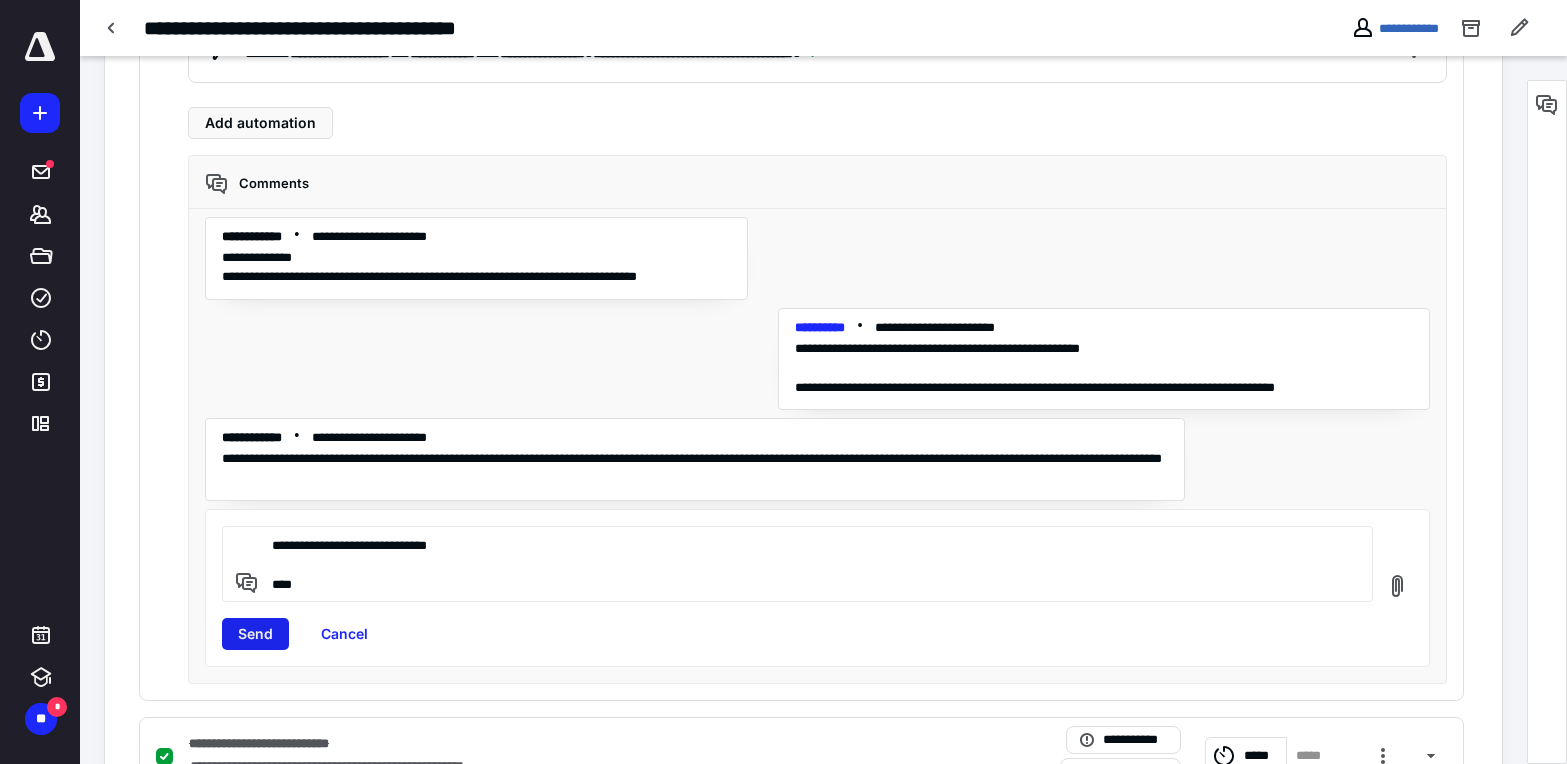 type on "**********" 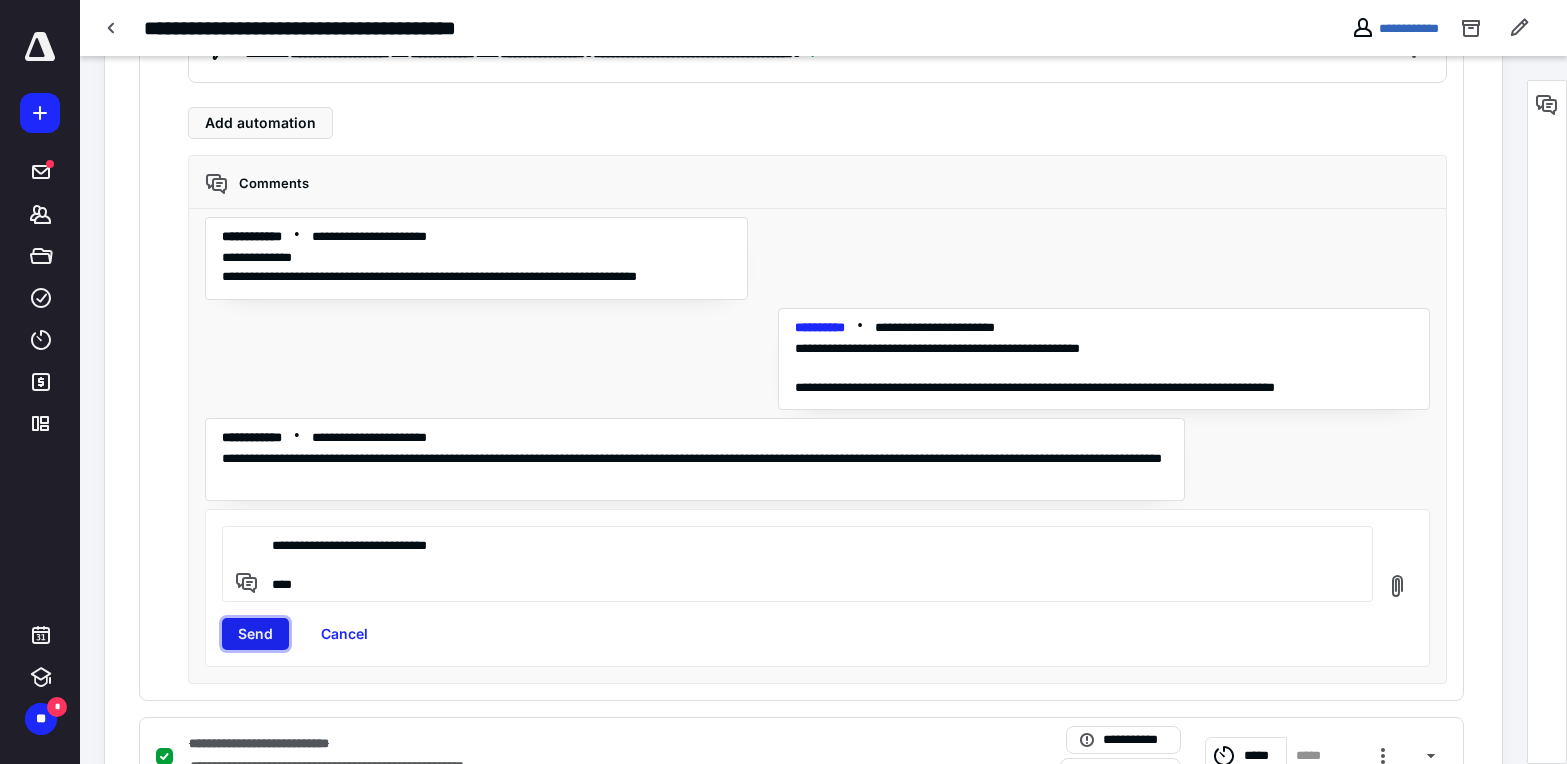 click on "Send" at bounding box center [255, 634] 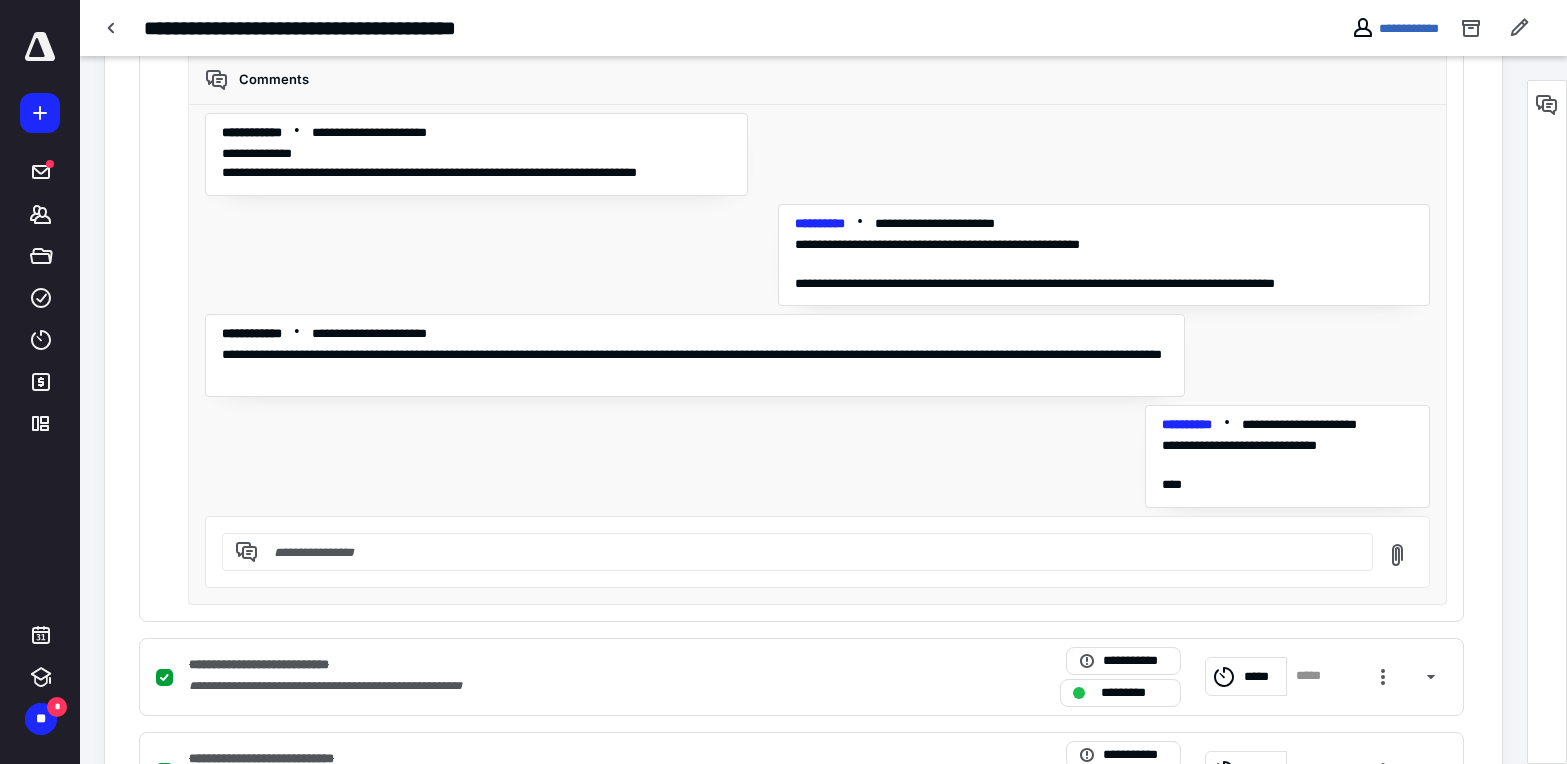 scroll, scrollTop: 1235, scrollLeft: 0, axis: vertical 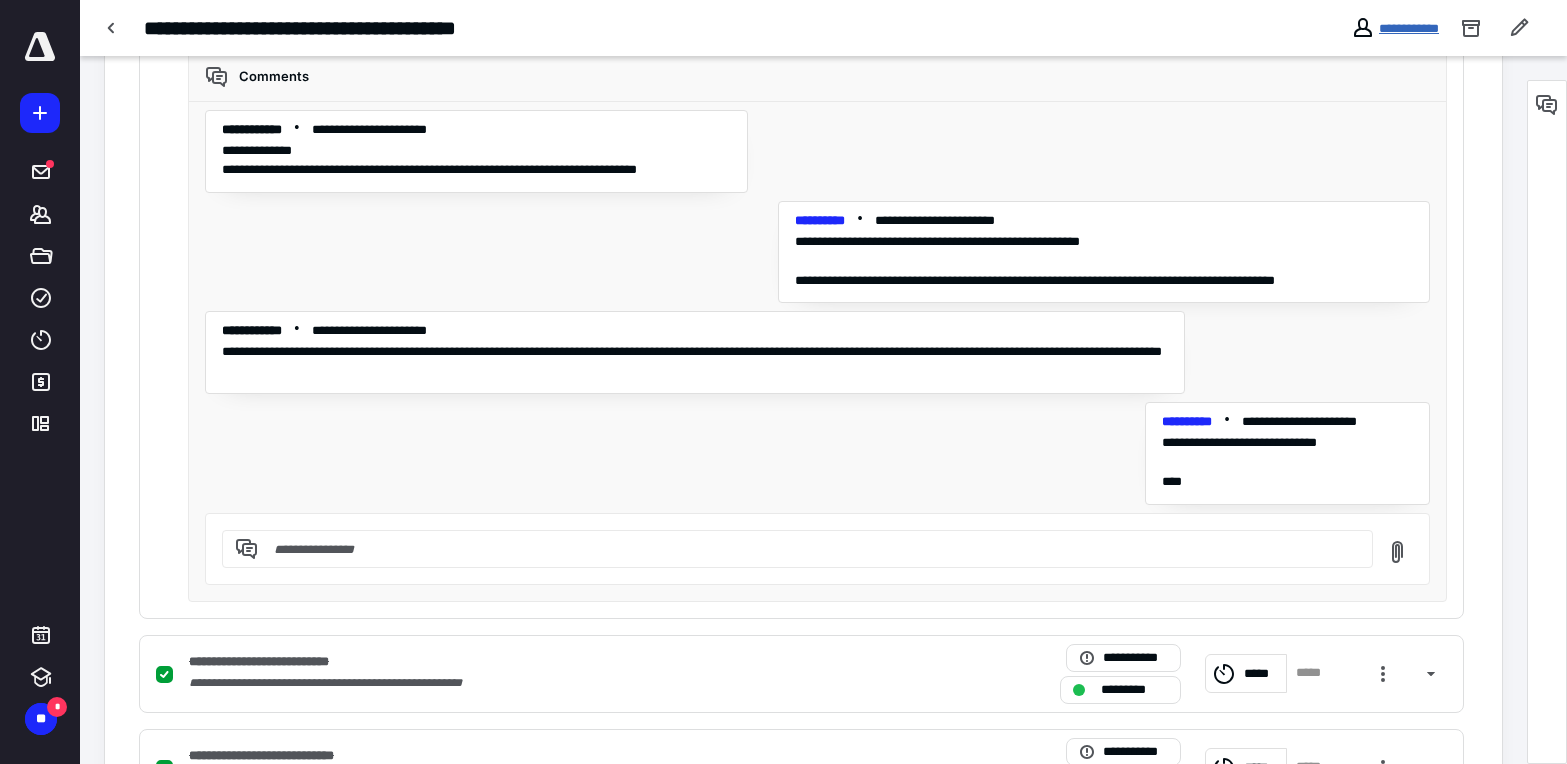 click on "**********" at bounding box center (1409, 28) 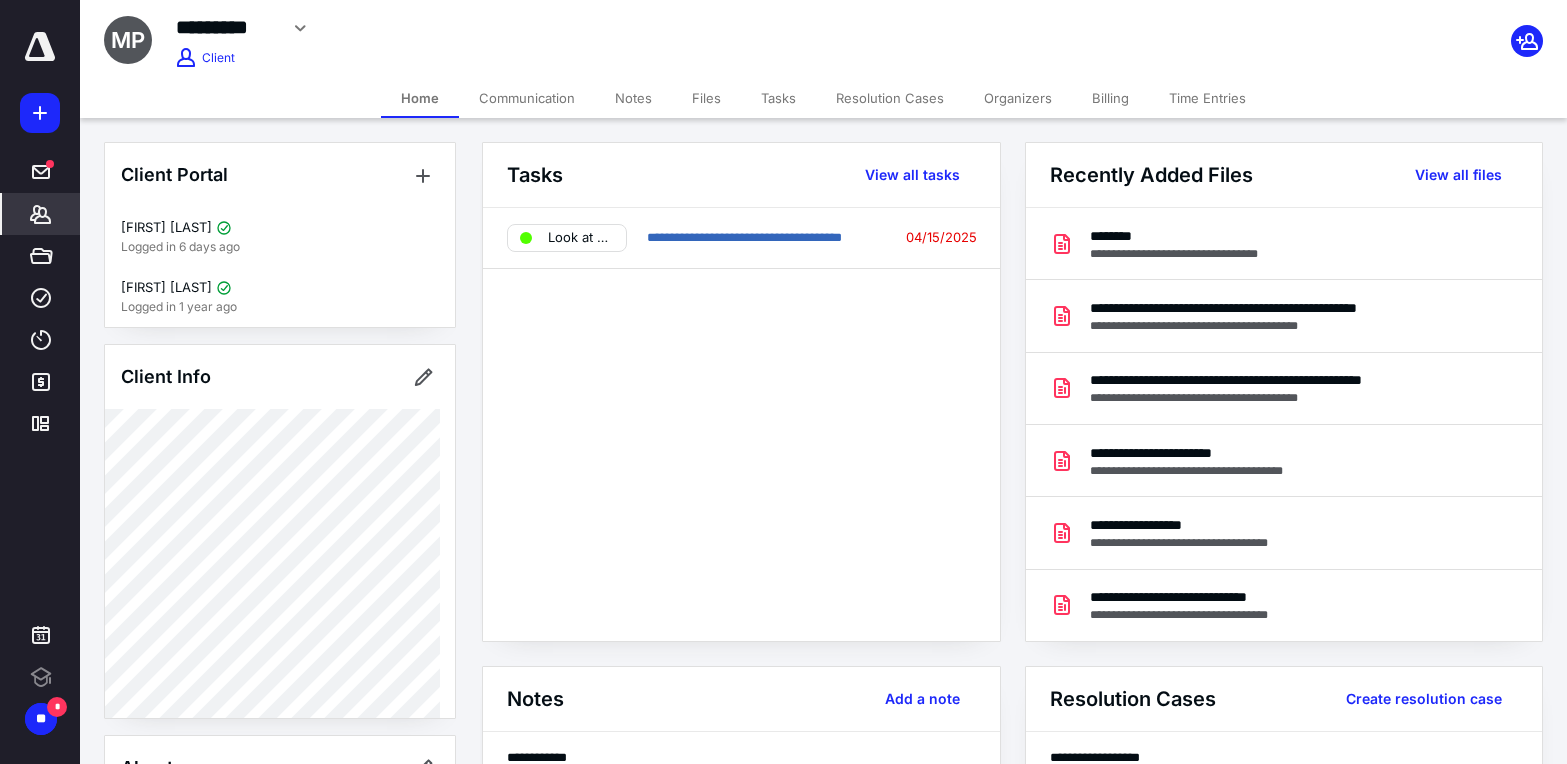 scroll, scrollTop: 0, scrollLeft: 0, axis: both 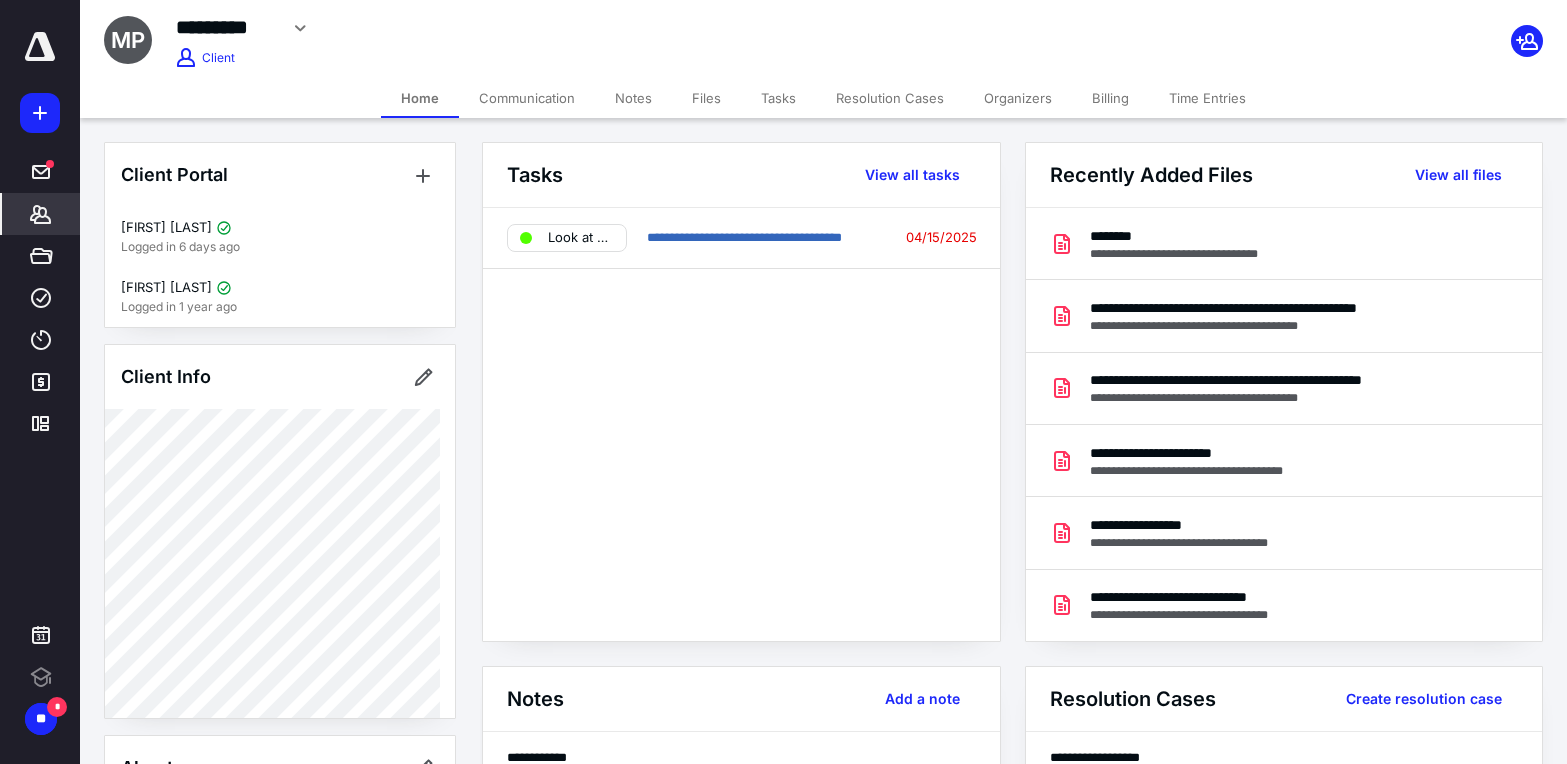 click on "Files" at bounding box center (706, 98) 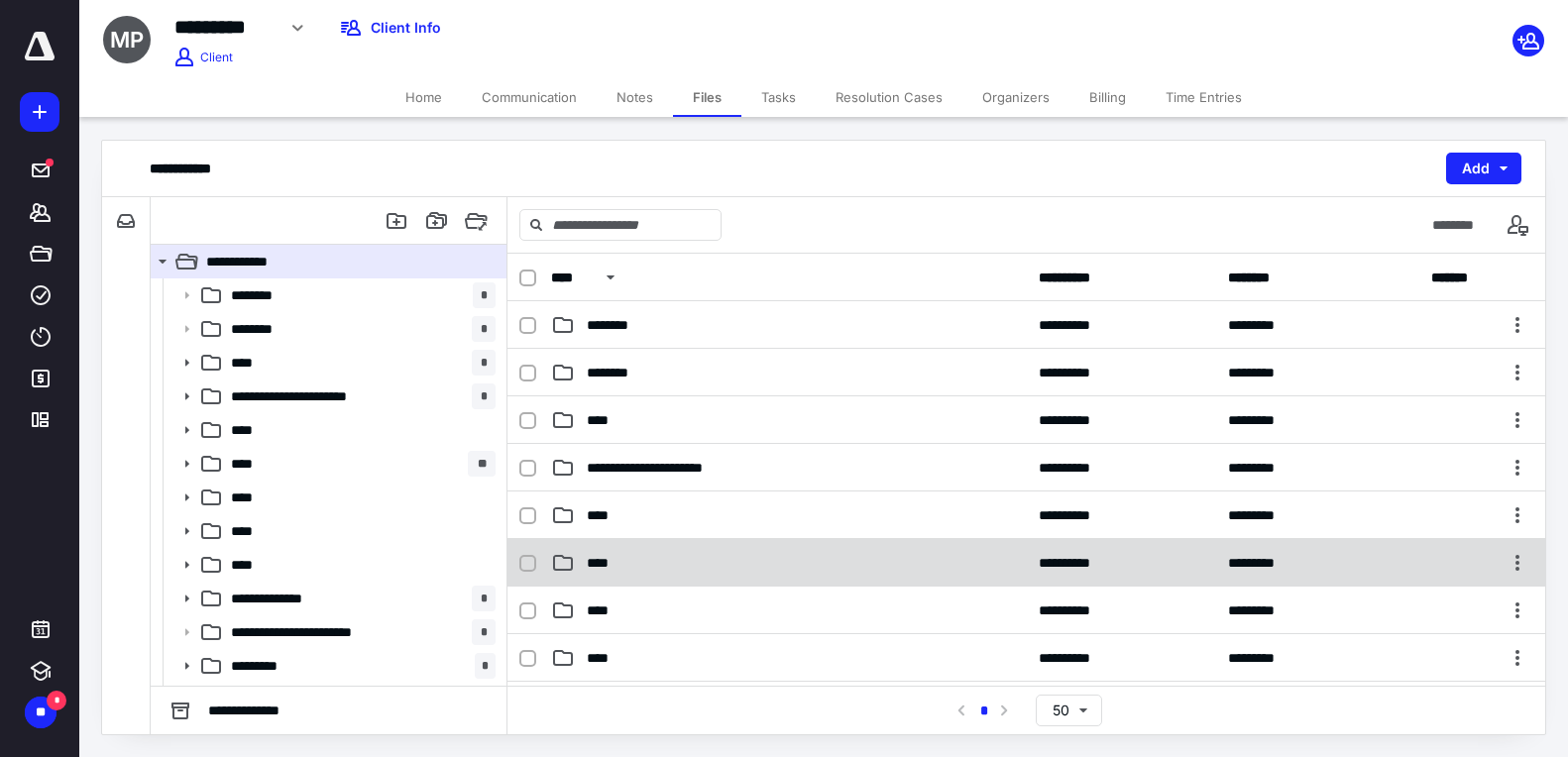 scroll, scrollTop: 4, scrollLeft: 0, axis: vertical 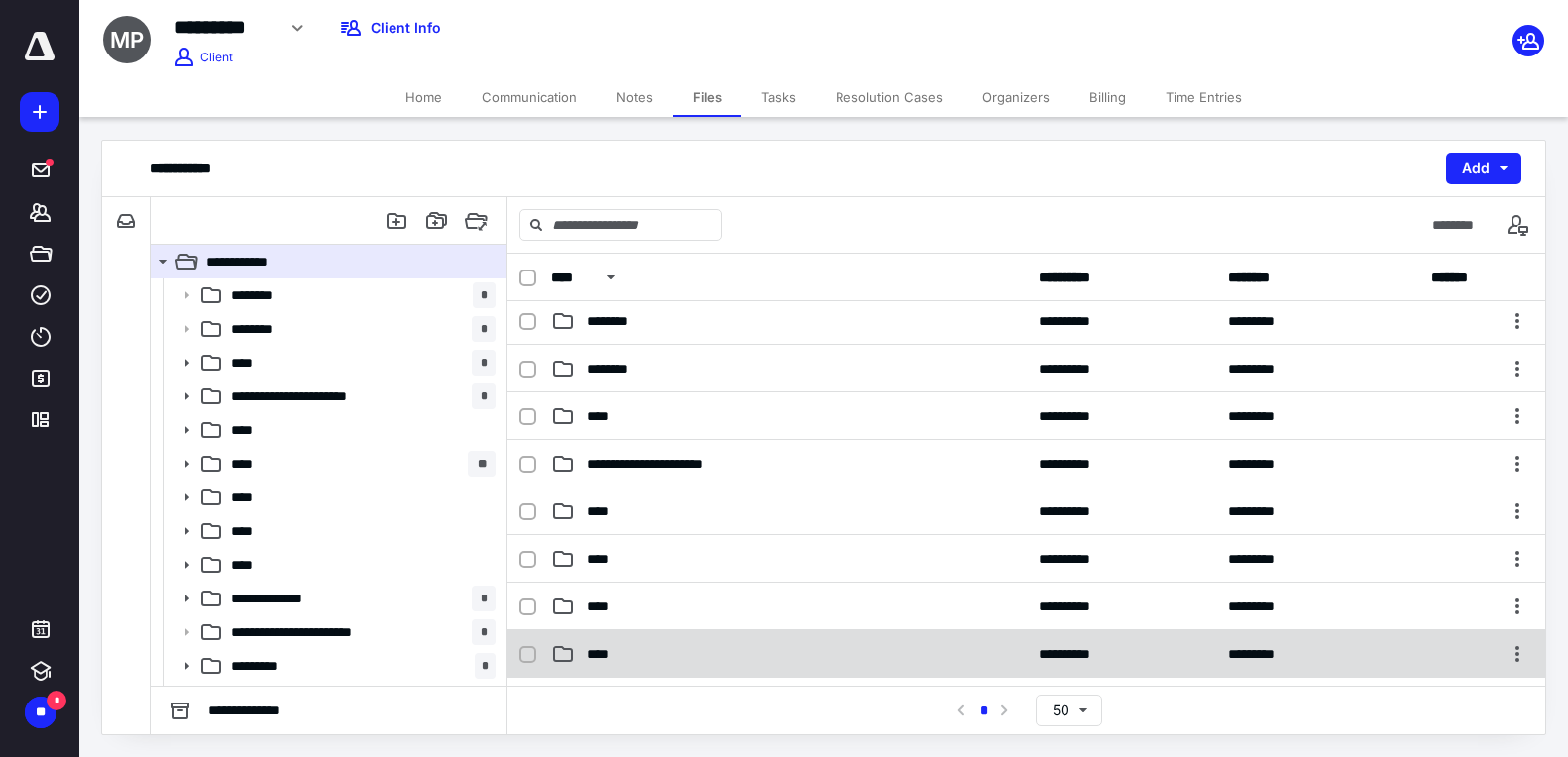 click on "**********" at bounding box center (1026, 321) 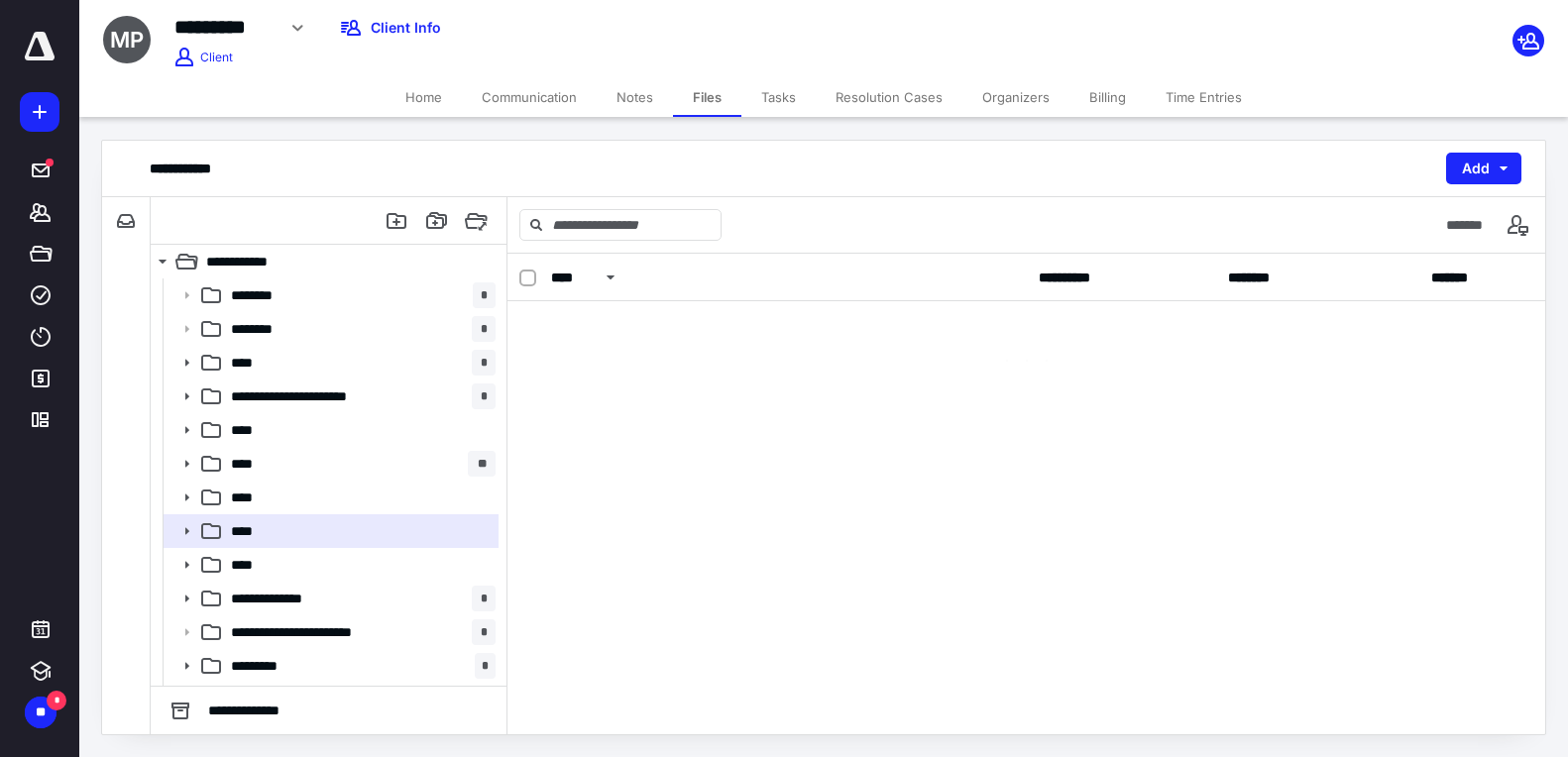scroll, scrollTop: 0, scrollLeft: 0, axis: both 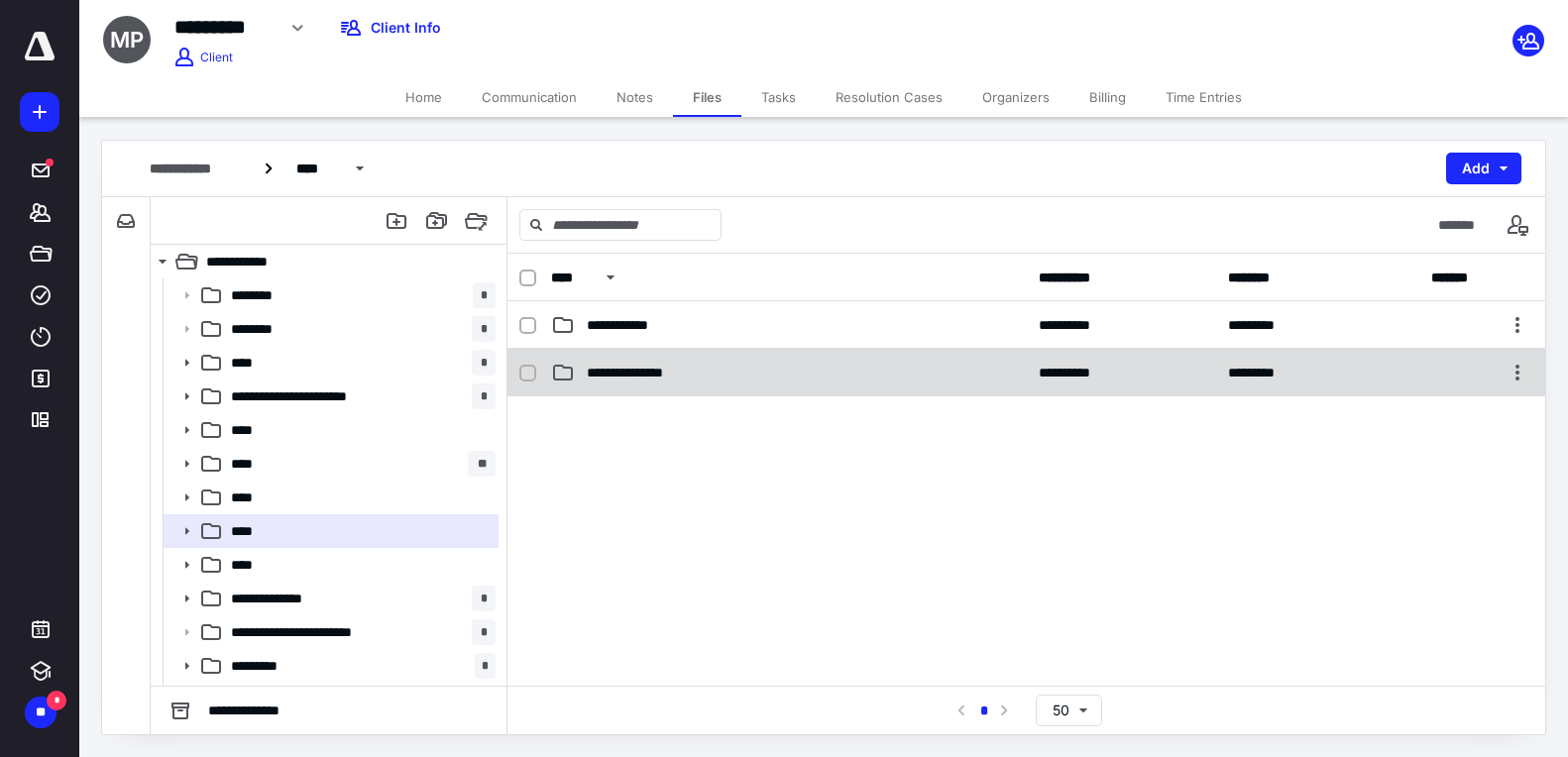 click on "**********" at bounding box center (789, 325) 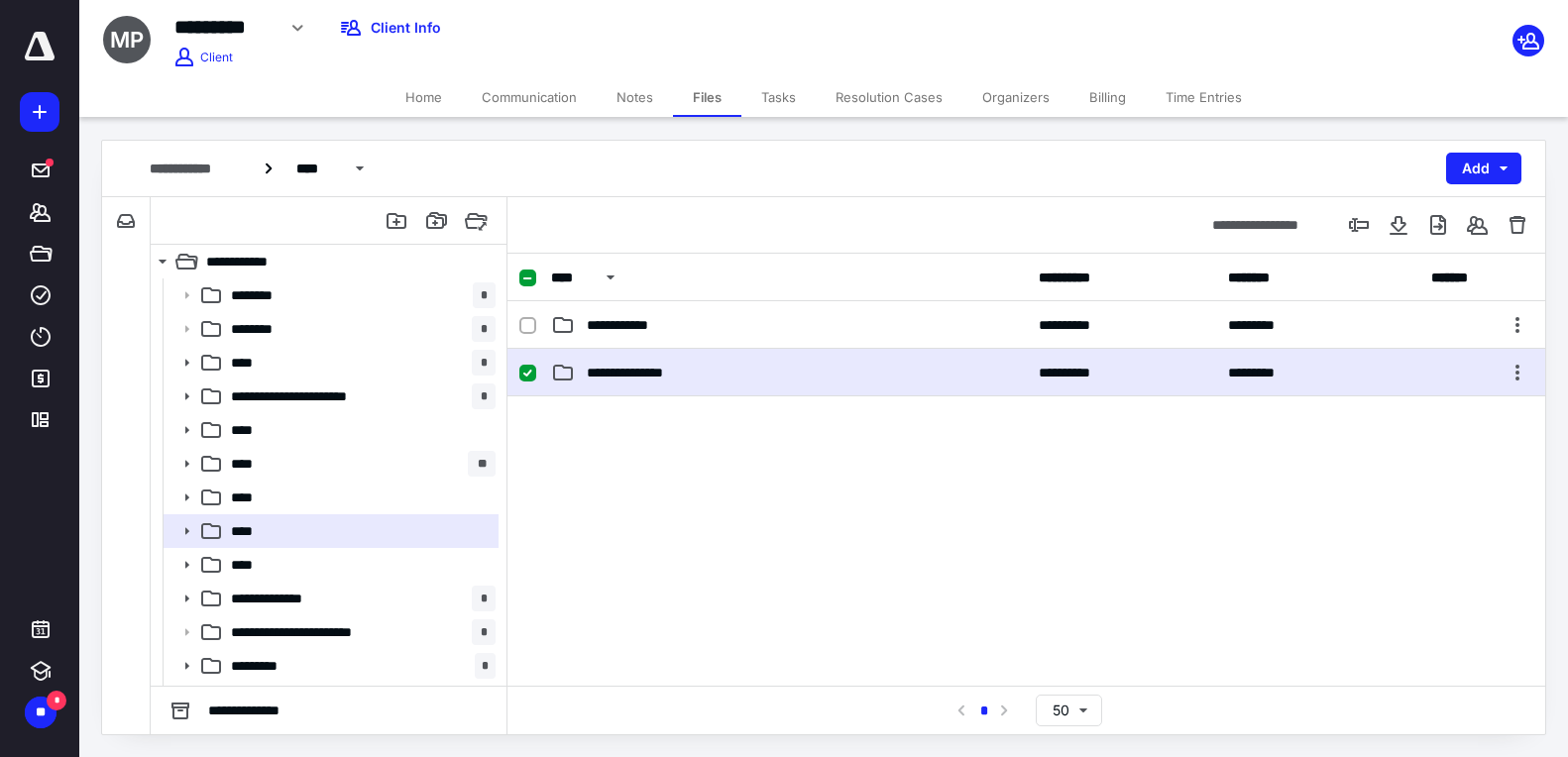 click on "**********" at bounding box center (789, 325) 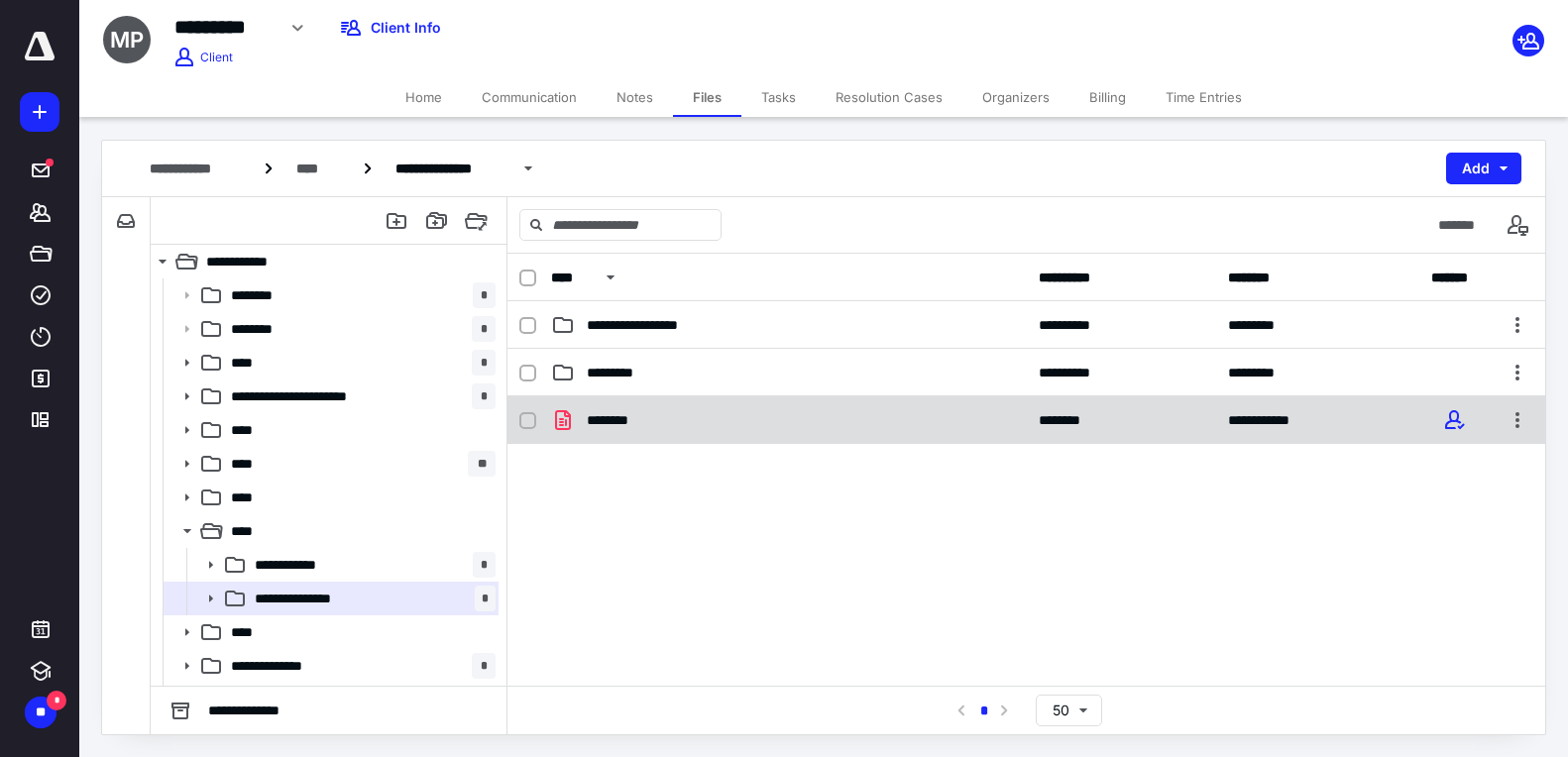 click on "********" at bounding box center (789, 420) 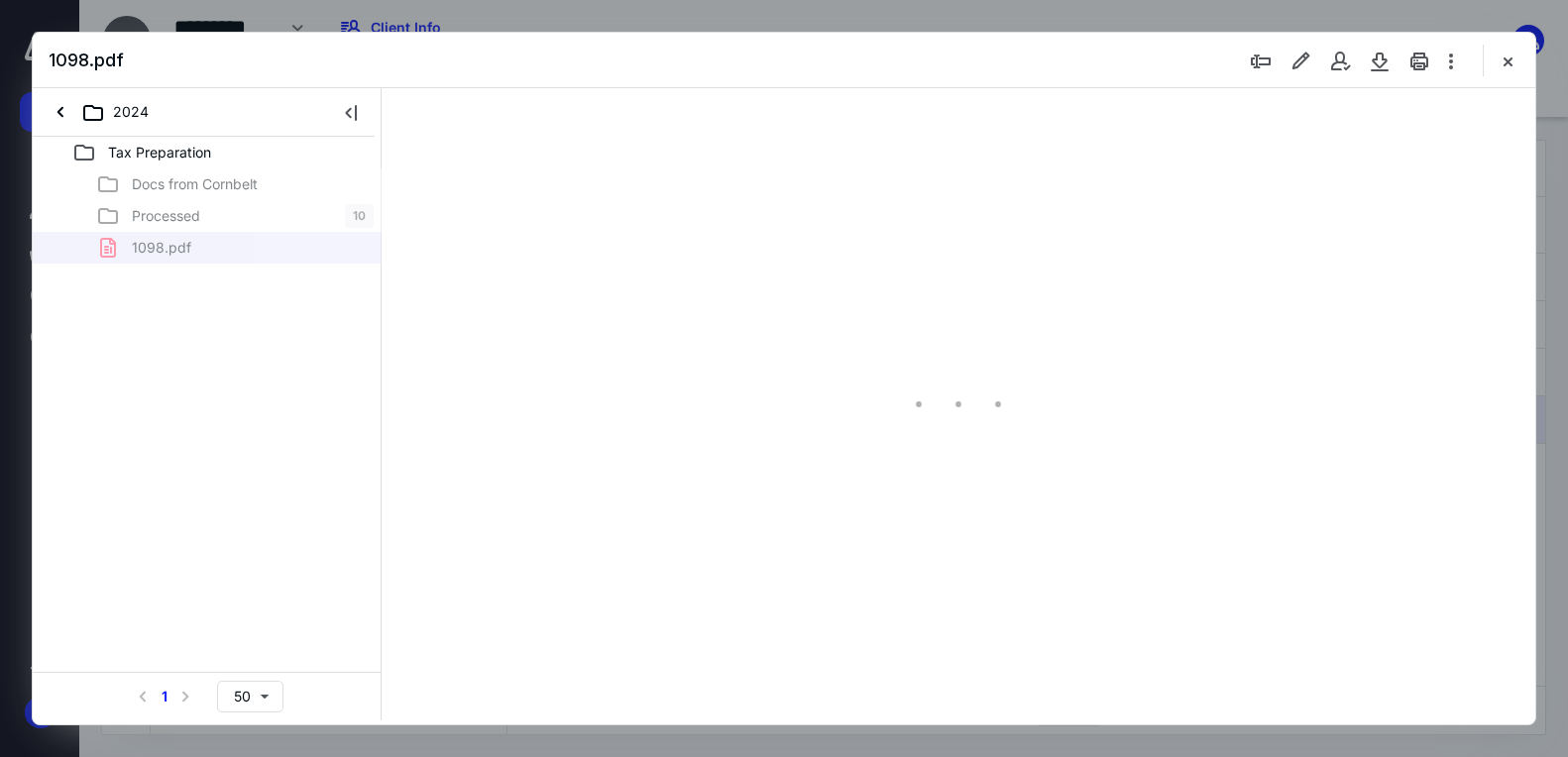 scroll, scrollTop: 0, scrollLeft: 0, axis: both 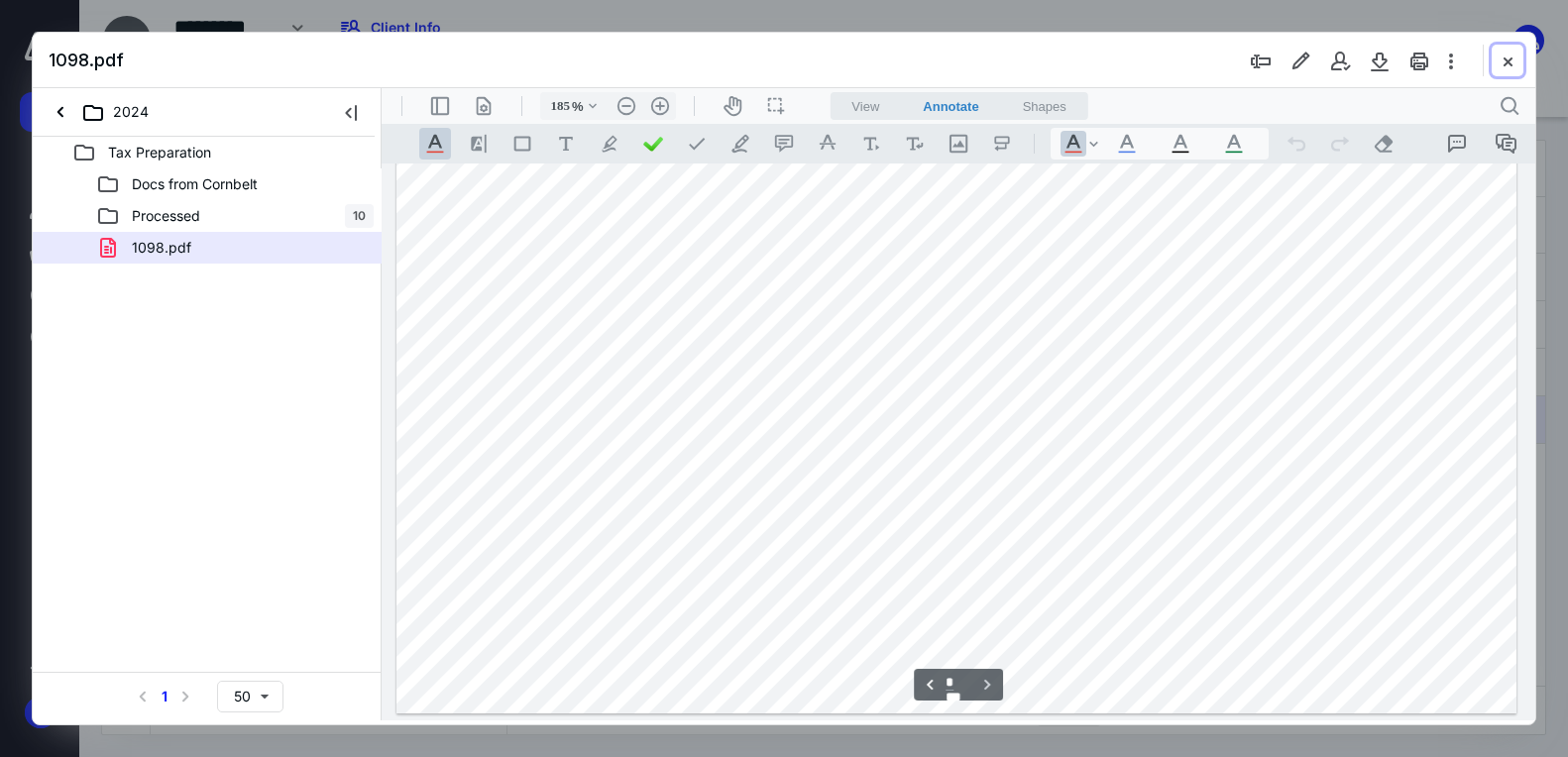 drag, startPoint x: 1503, startPoint y: 56, endPoint x: 1438, endPoint y: 100, distance: 78.492038 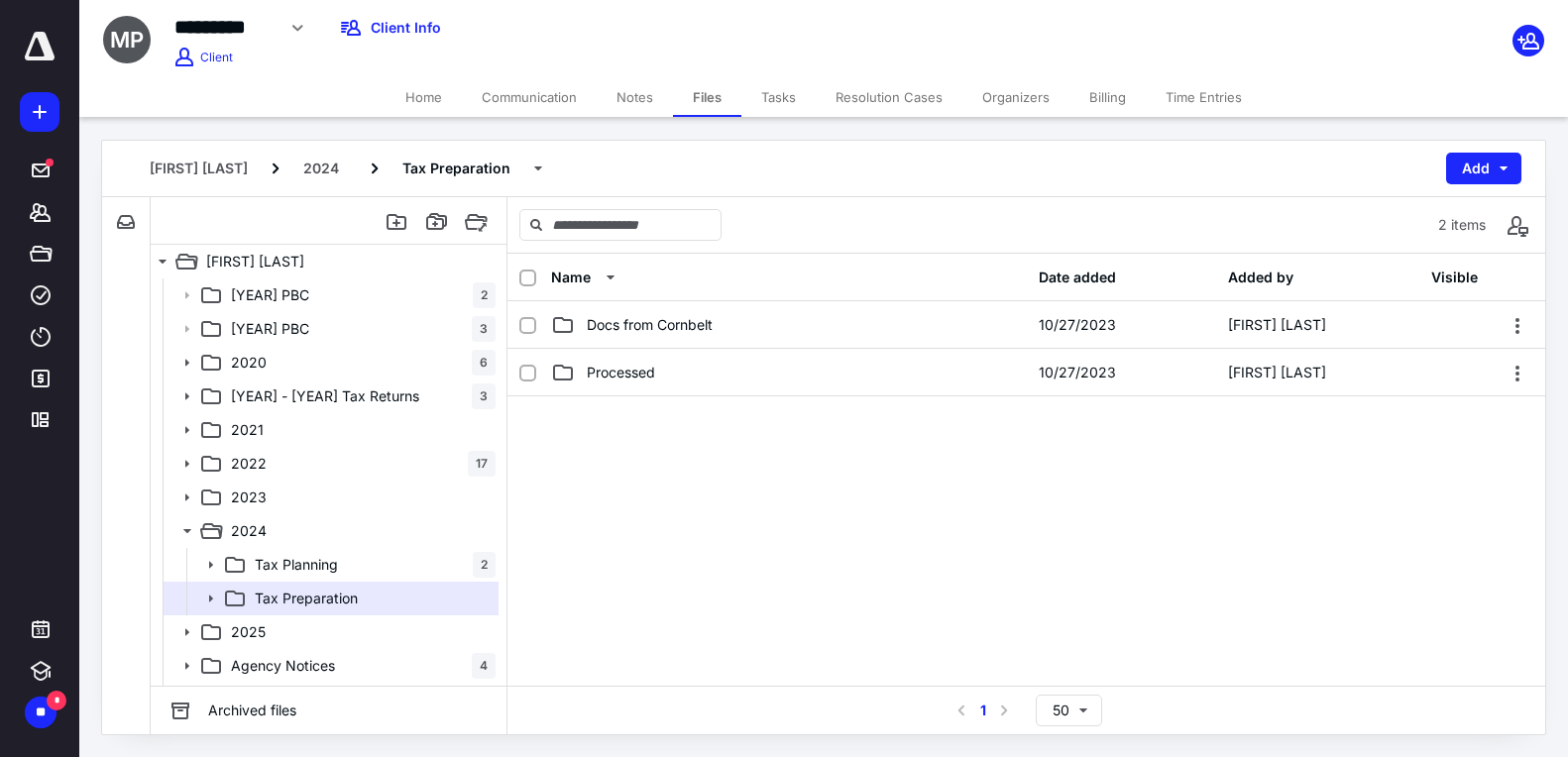 click on "Home" at bounding box center (423, 97) 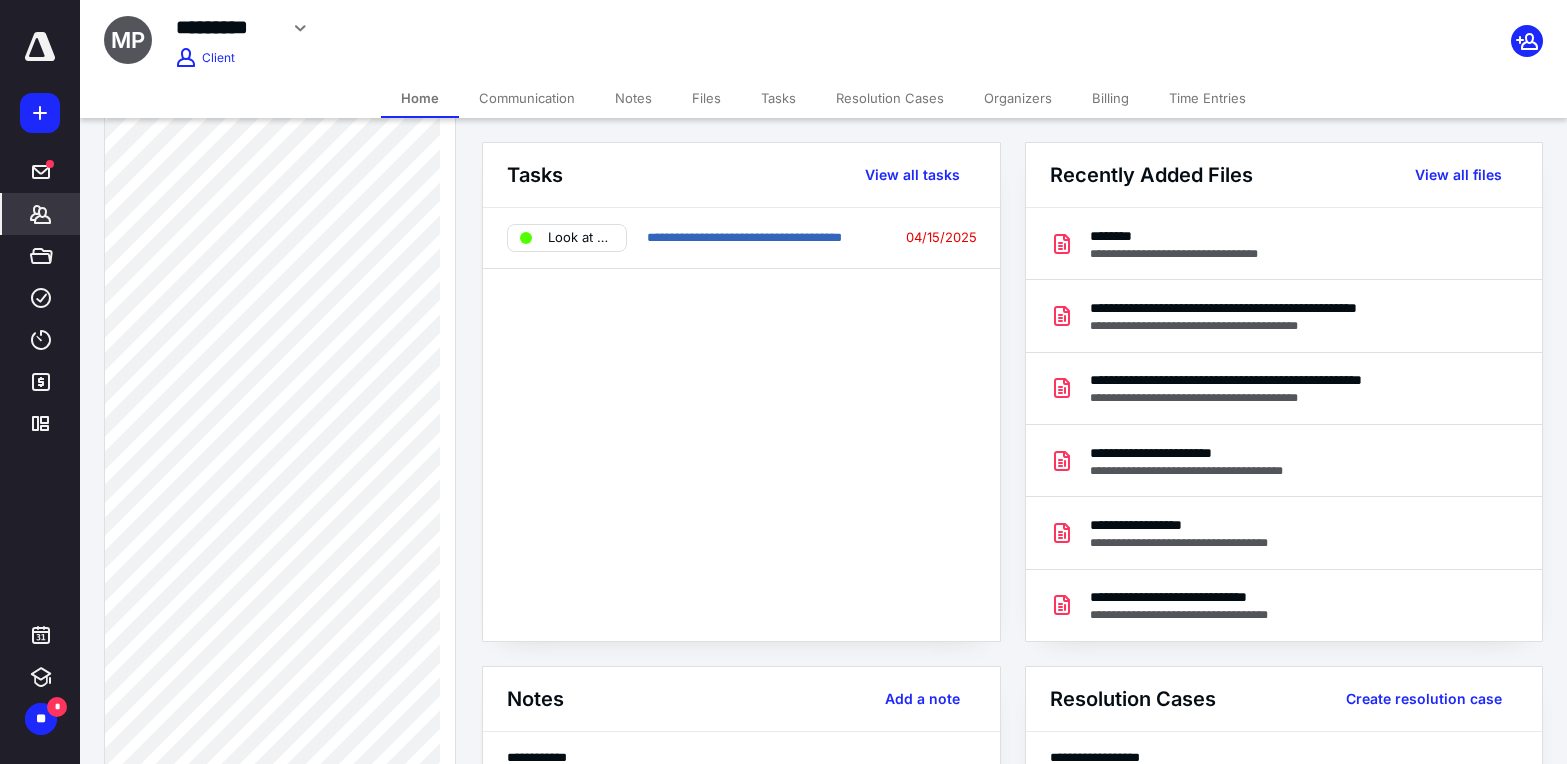 scroll, scrollTop: 1401, scrollLeft: 0, axis: vertical 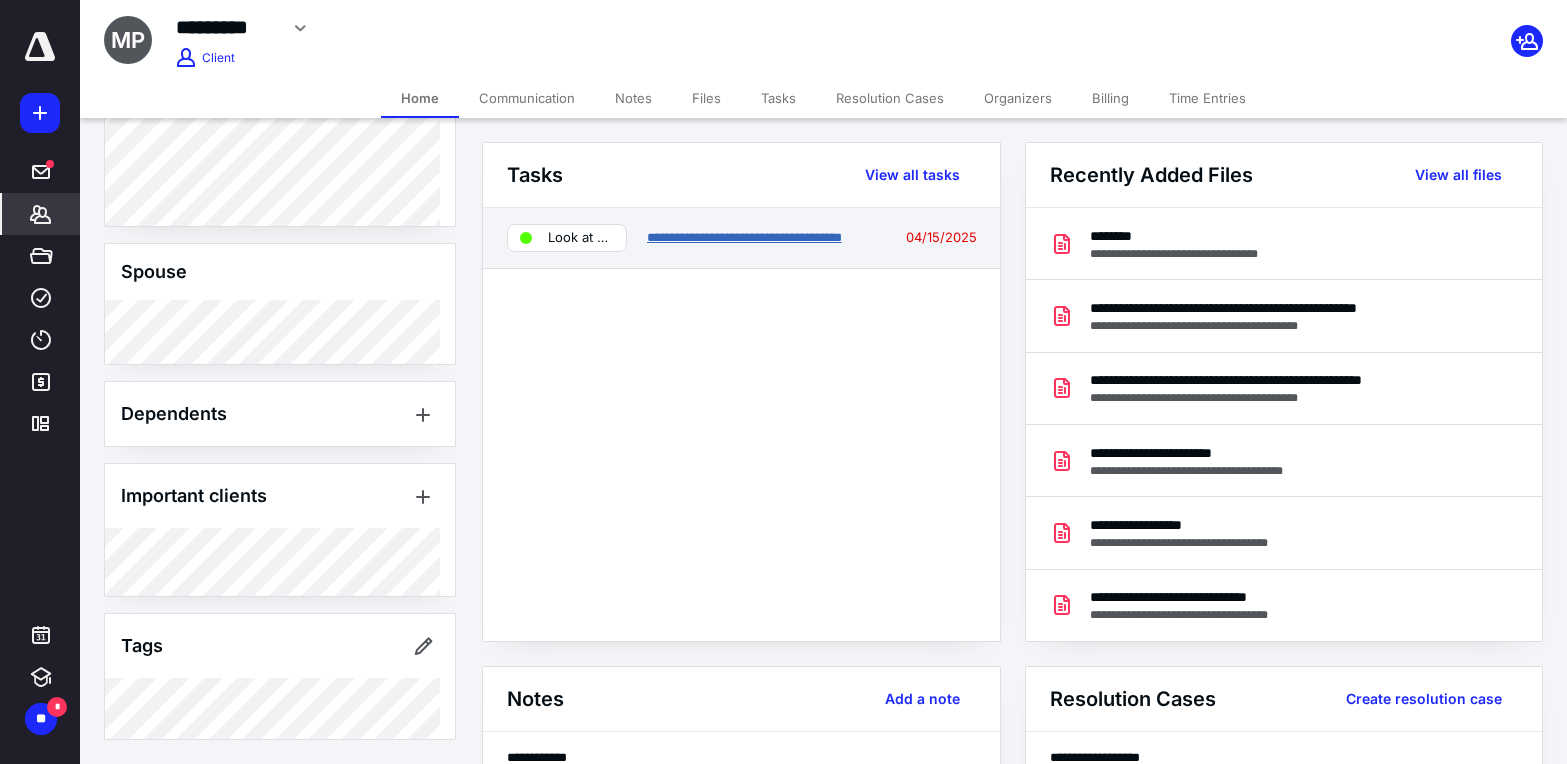 click on "**********" at bounding box center (744, 237) 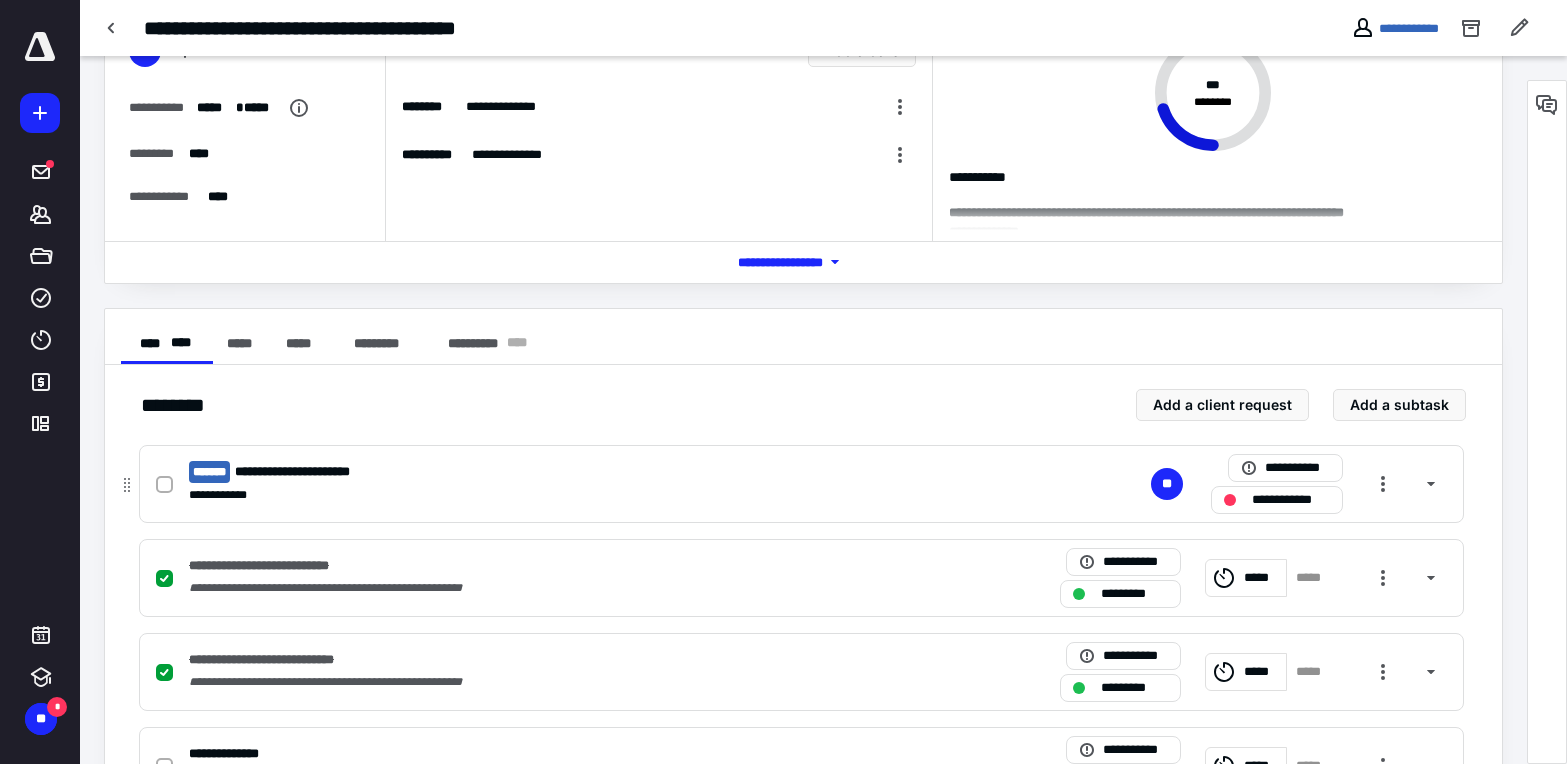 scroll, scrollTop: 134, scrollLeft: 0, axis: vertical 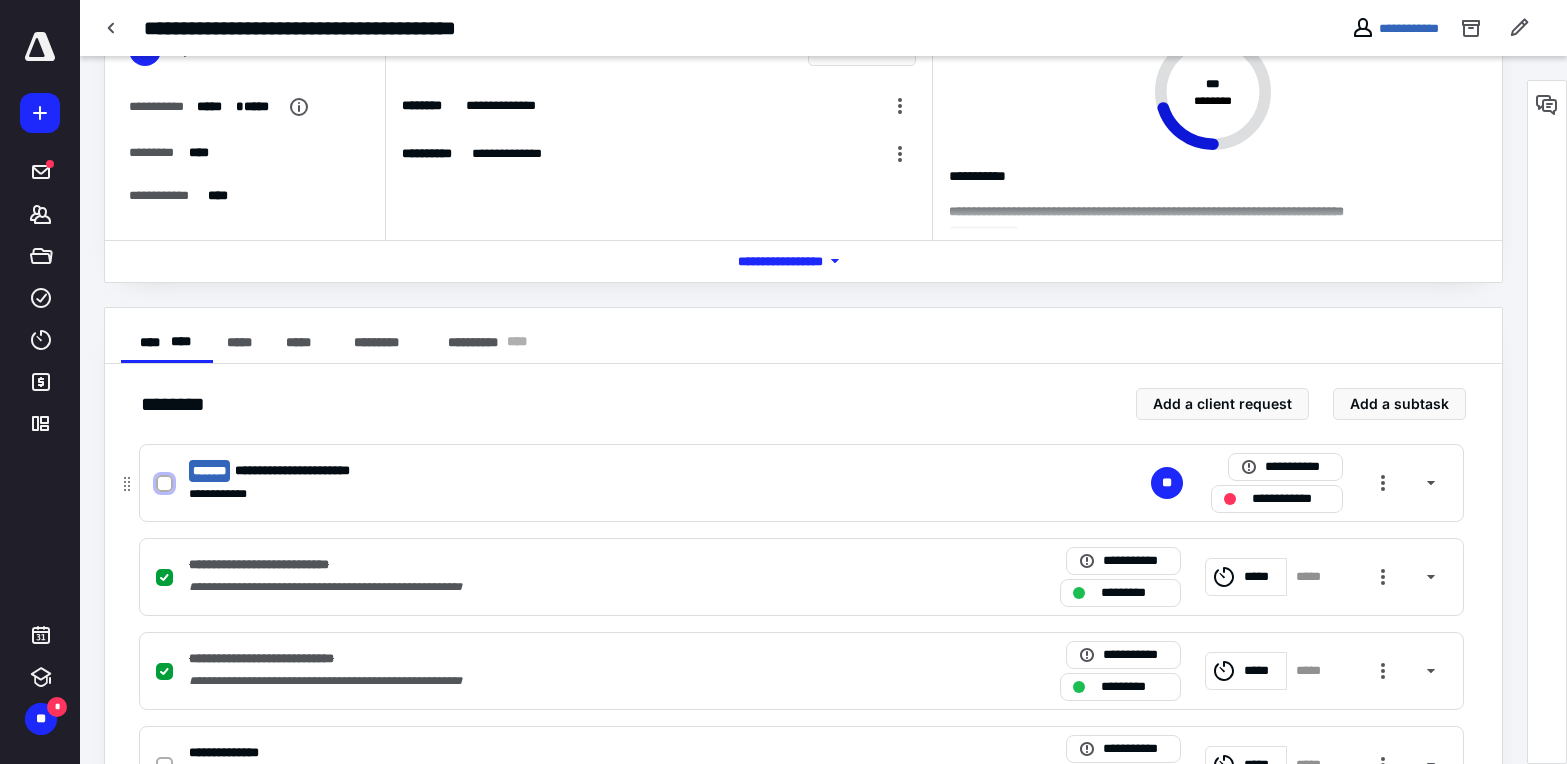 click at bounding box center (164, 484) 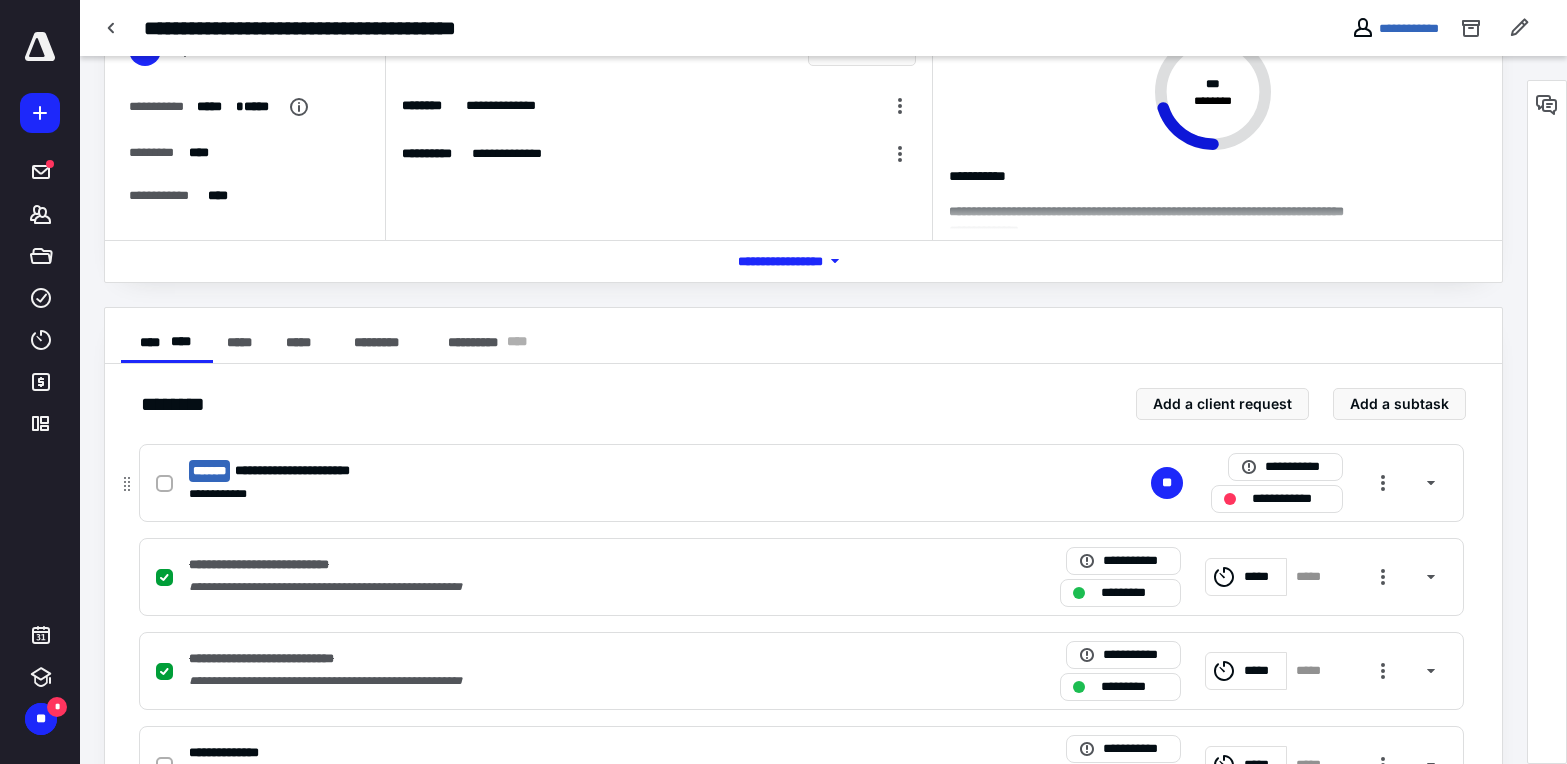 checkbox on "true" 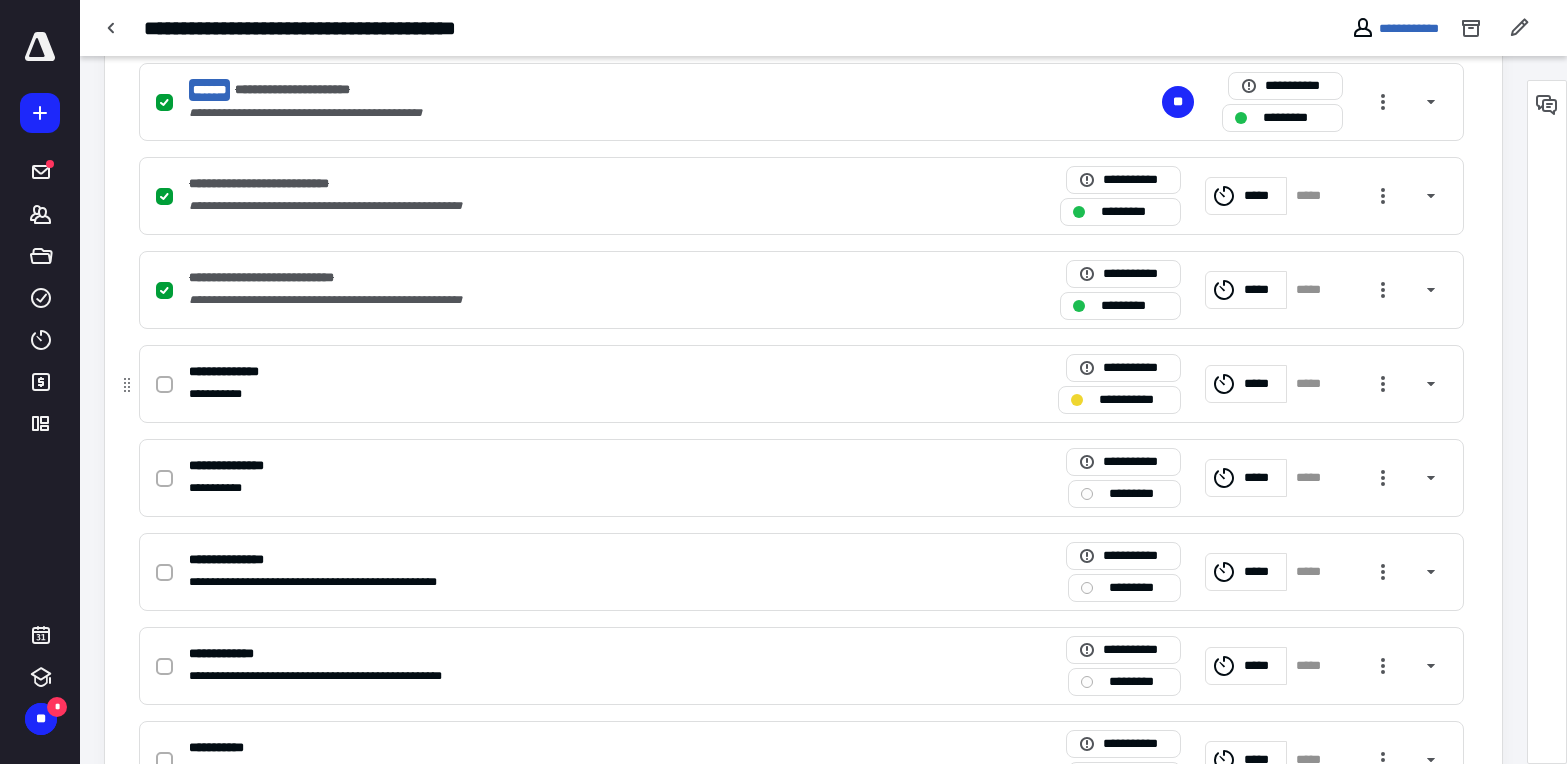 scroll, scrollTop: 531, scrollLeft: 0, axis: vertical 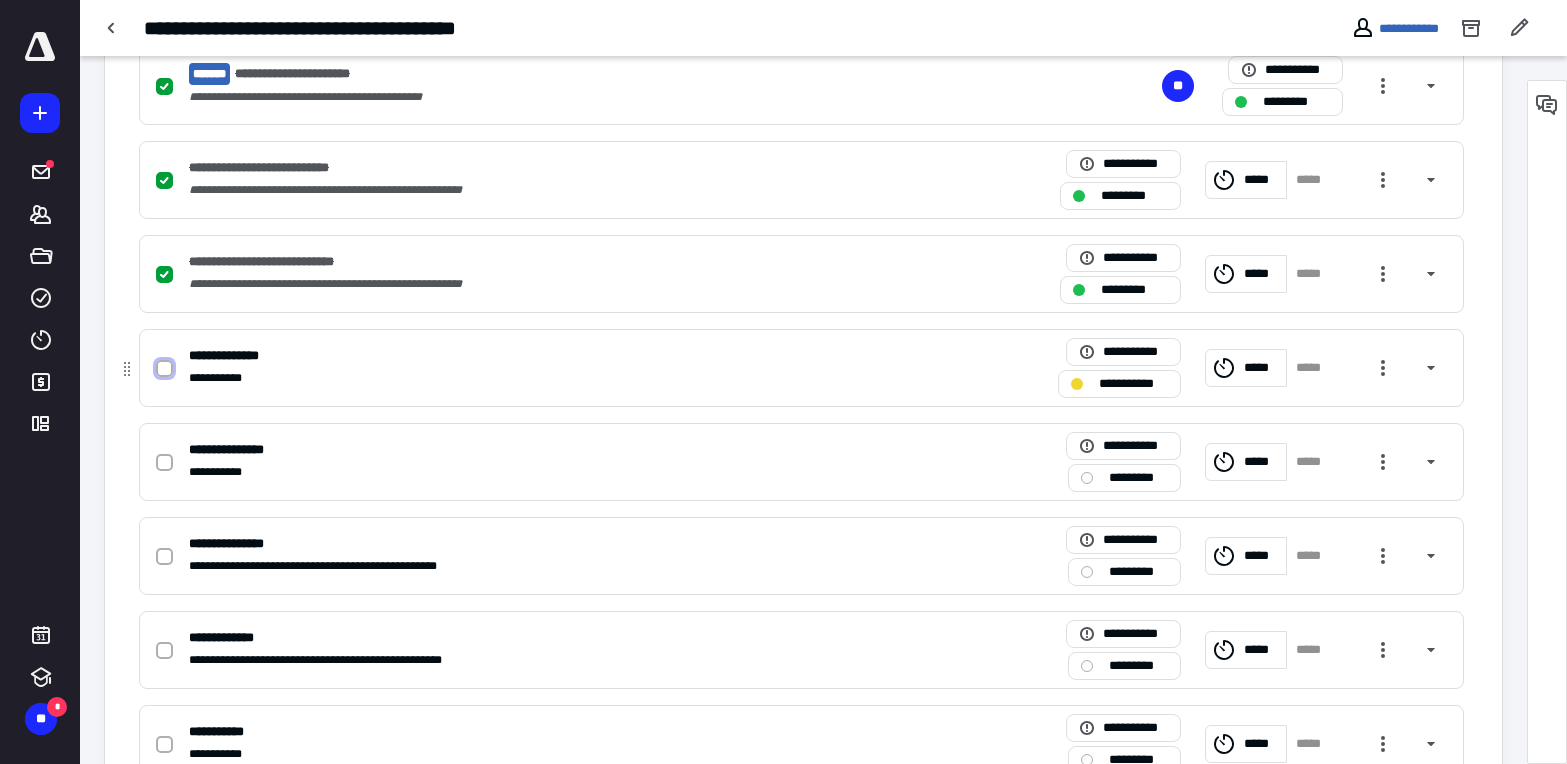 click at bounding box center [164, 87] 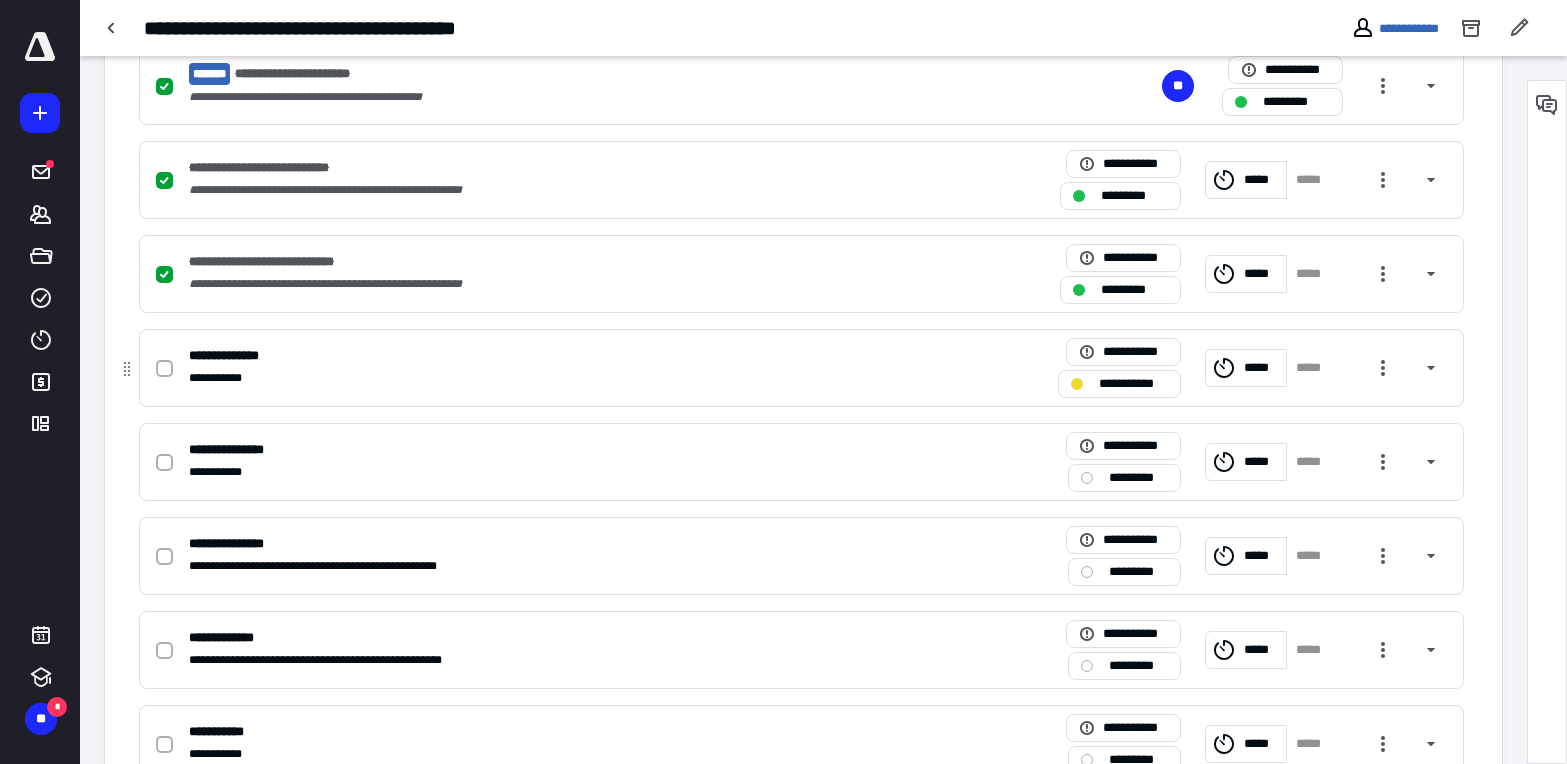 checkbox on "true" 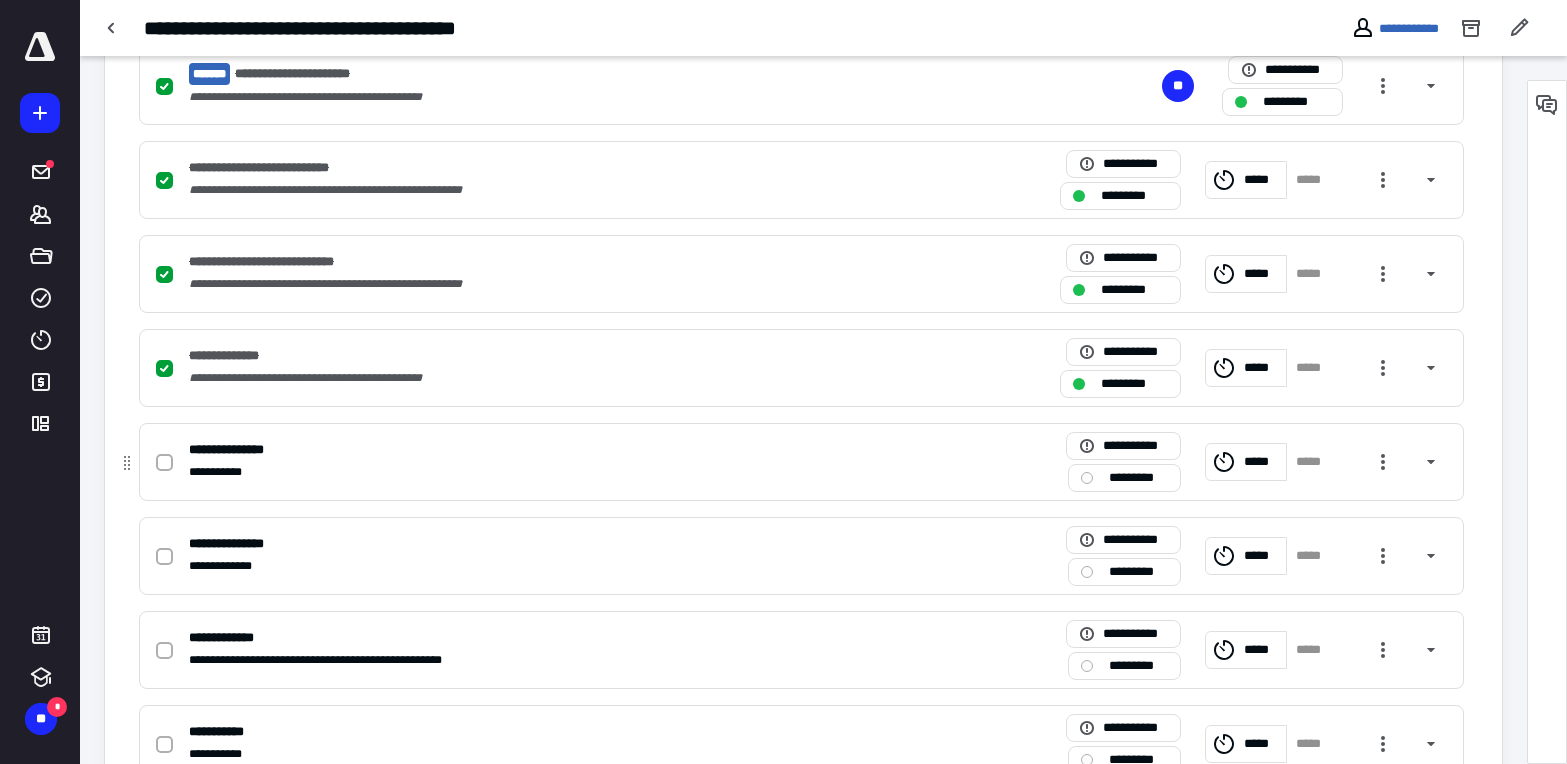 click at bounding box center [164, 86] 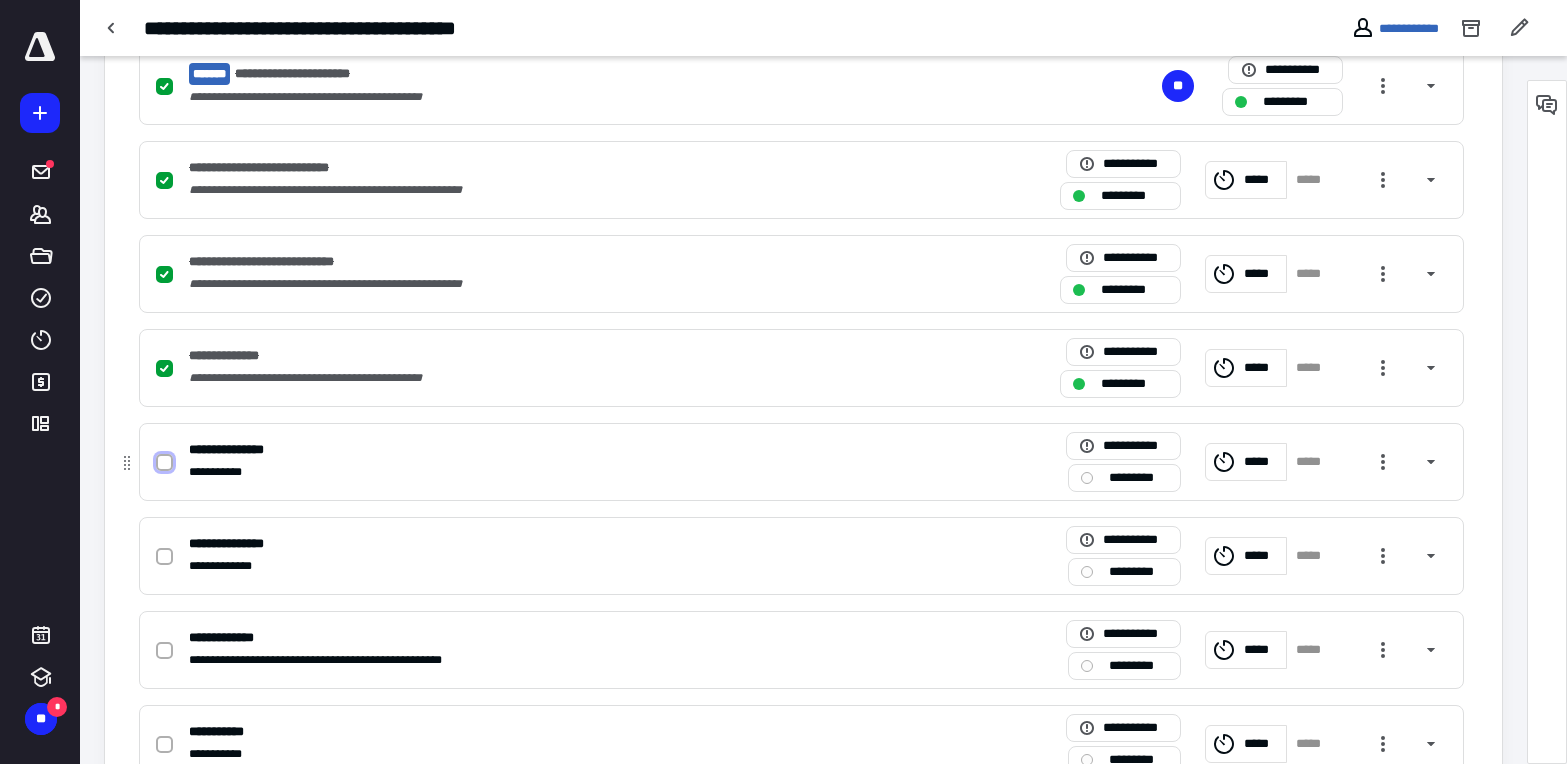 click at bounding box center [164, 87] 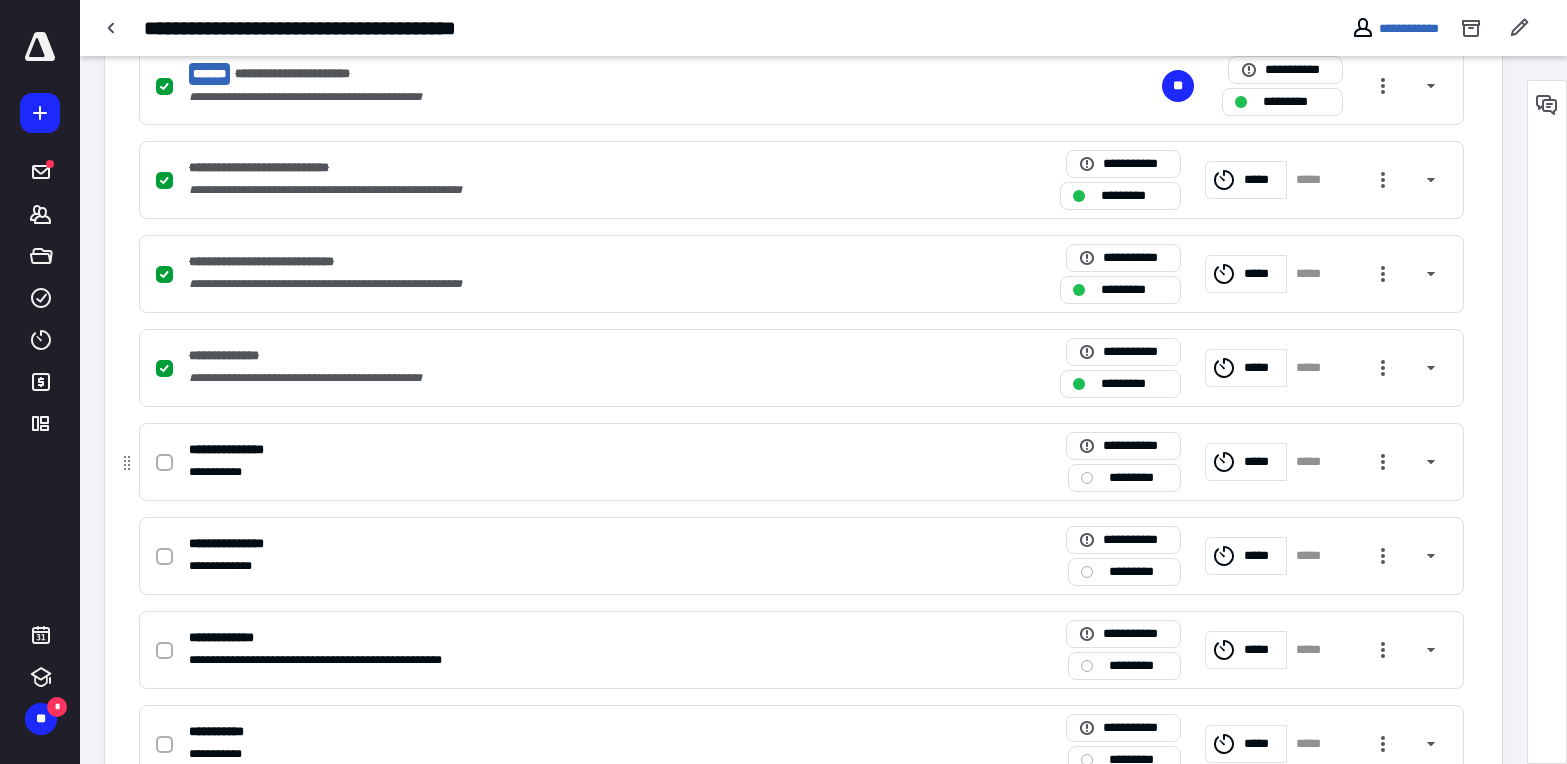 checkbox on "true" 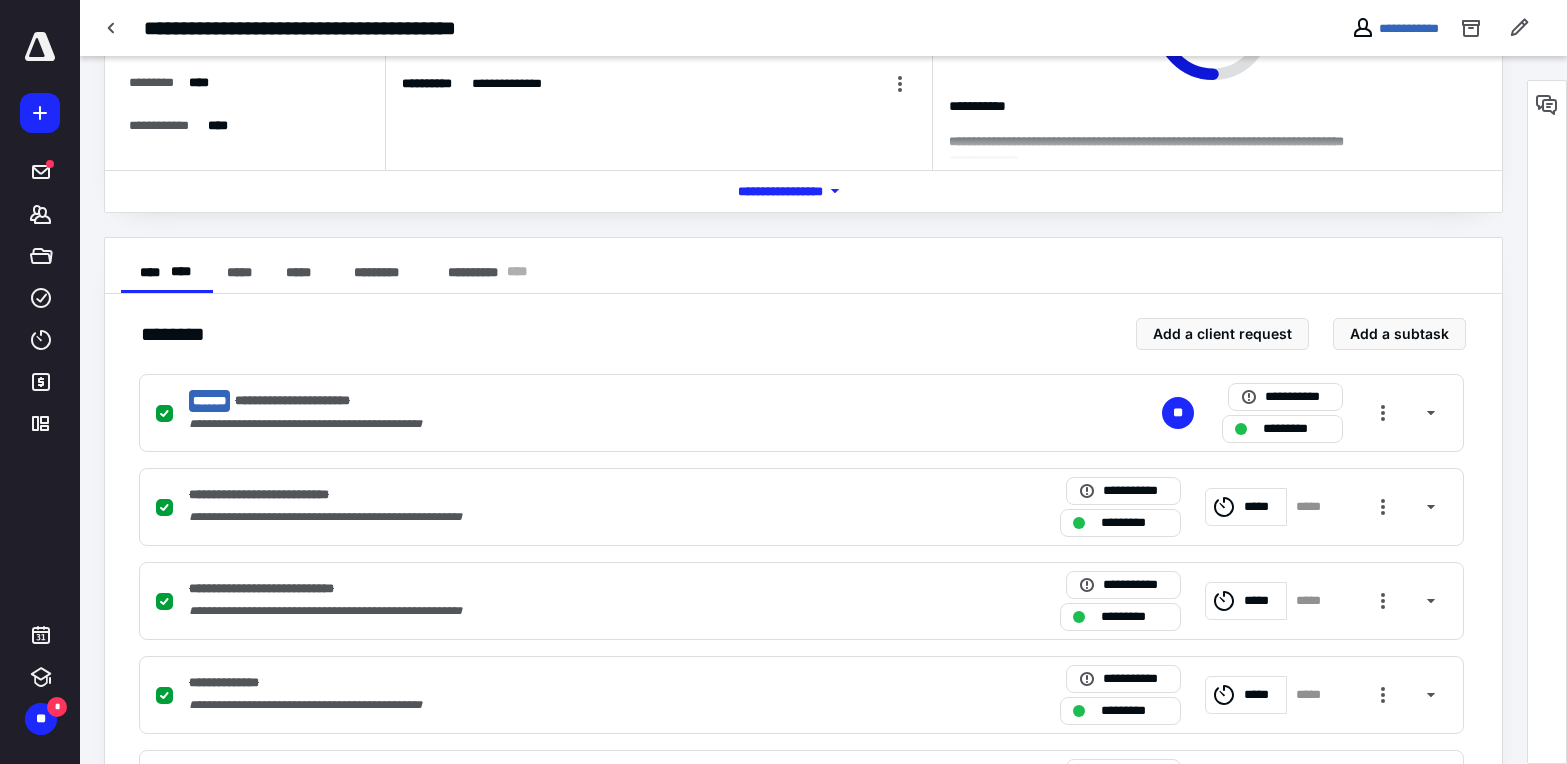 scroll, scrollTop: 0, scrollLeft: 0, axis: both 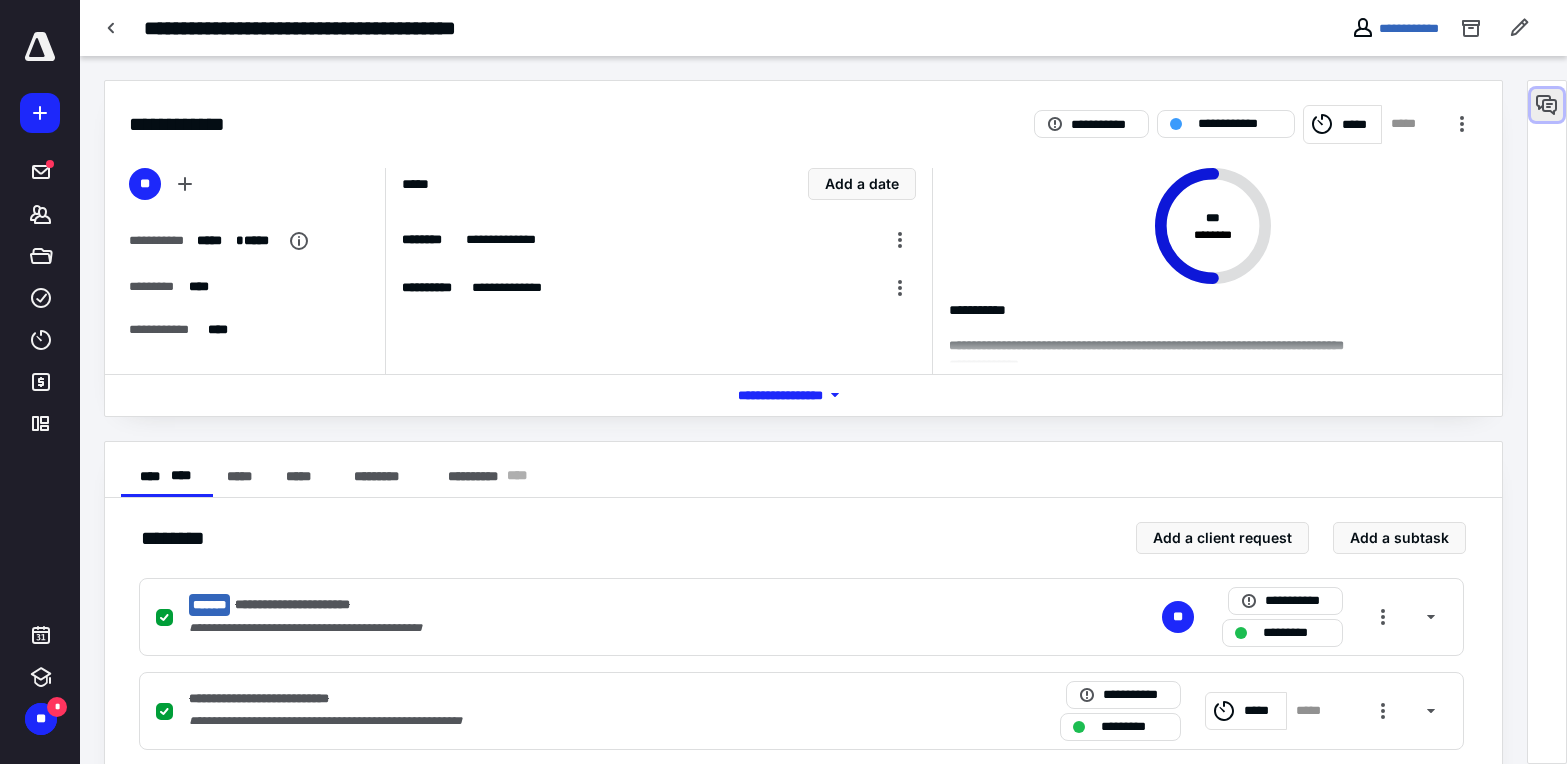 click at bounding box center (1547, 105) 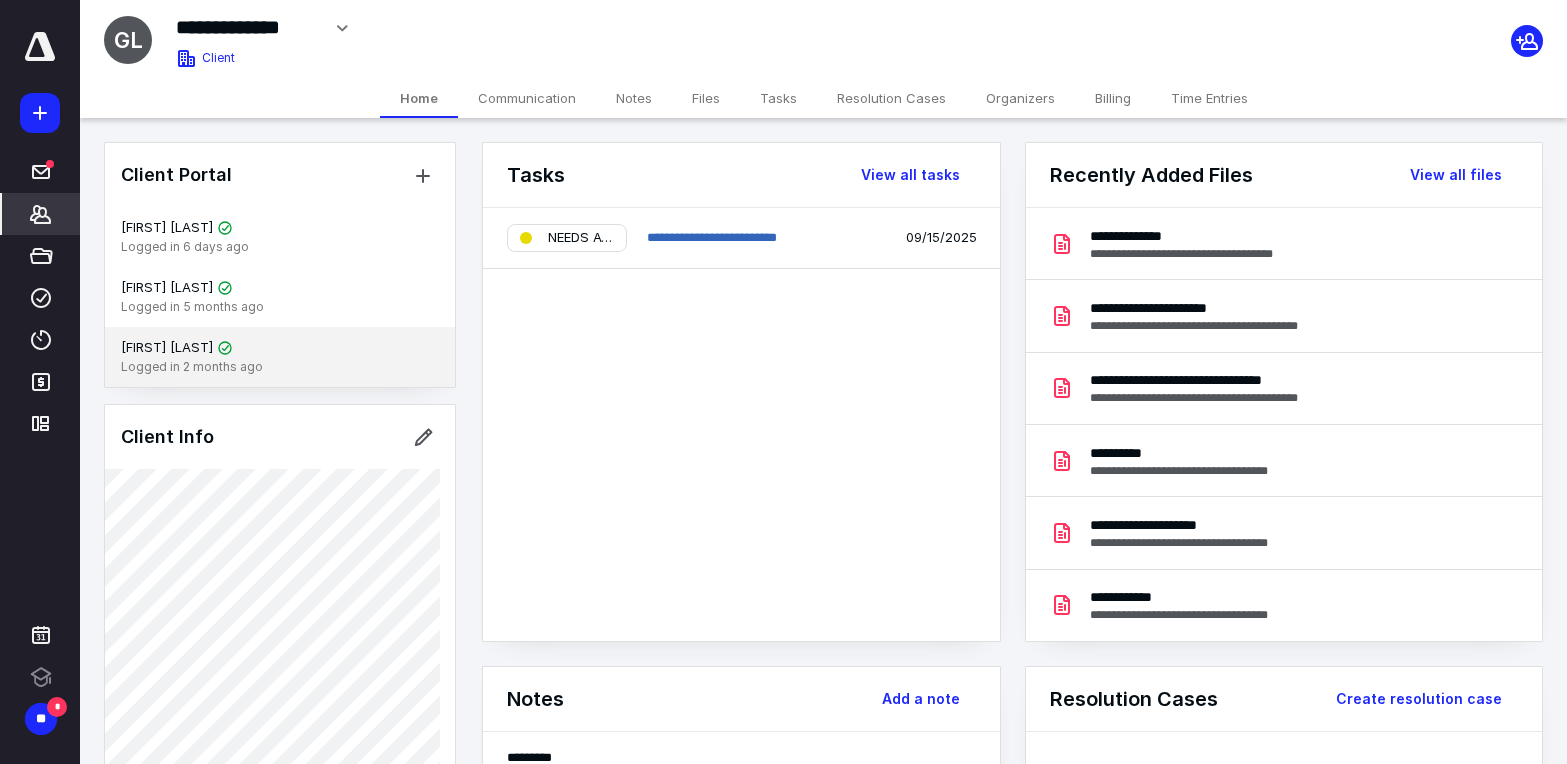 scroll, scrollTop: 0, scrollLeft: 0, axis: both 